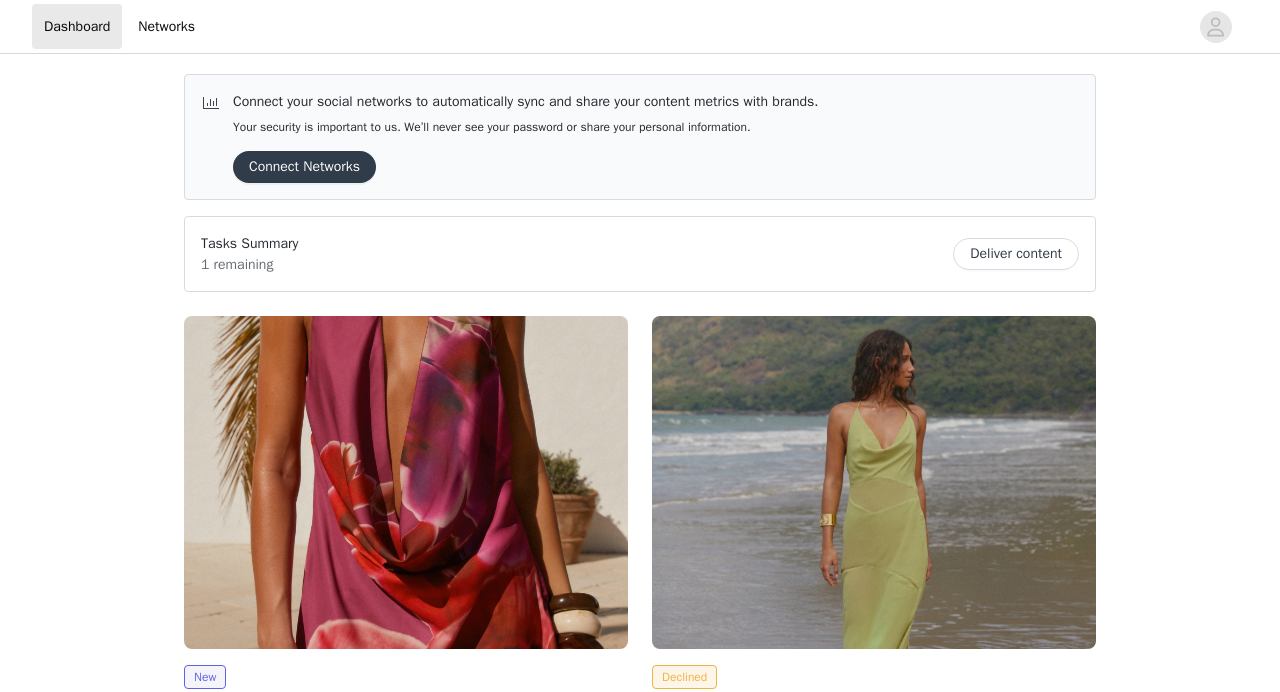 scroll, scrollTop: 0, scrollLeft: 0, axis: both 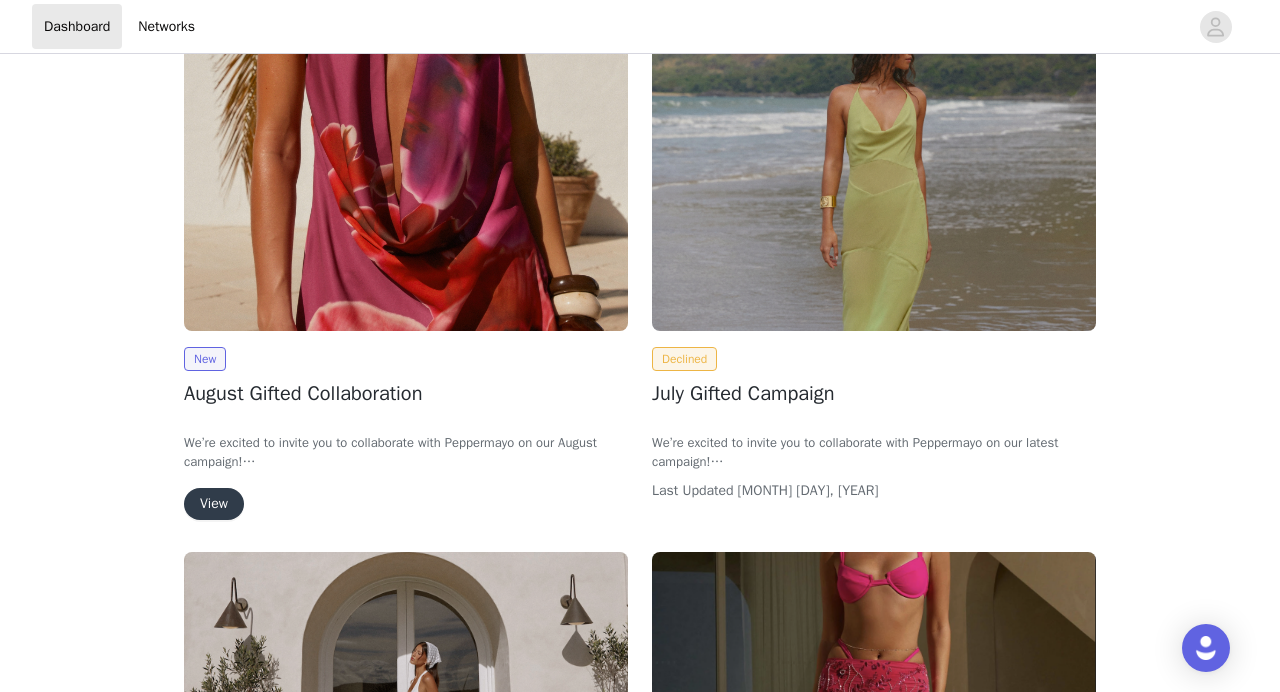click on "View" at bounding box center [214, 504] 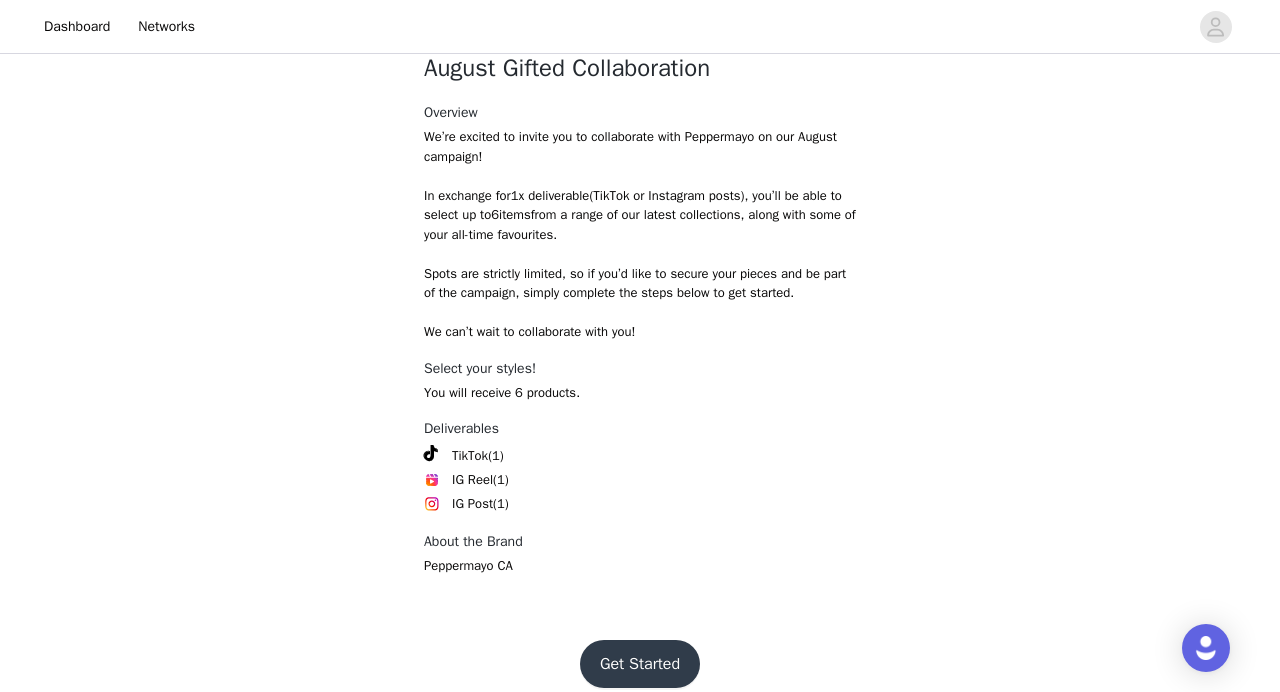 scroll, scrollTop: 765, scrollLeft: 0, axis: vertical 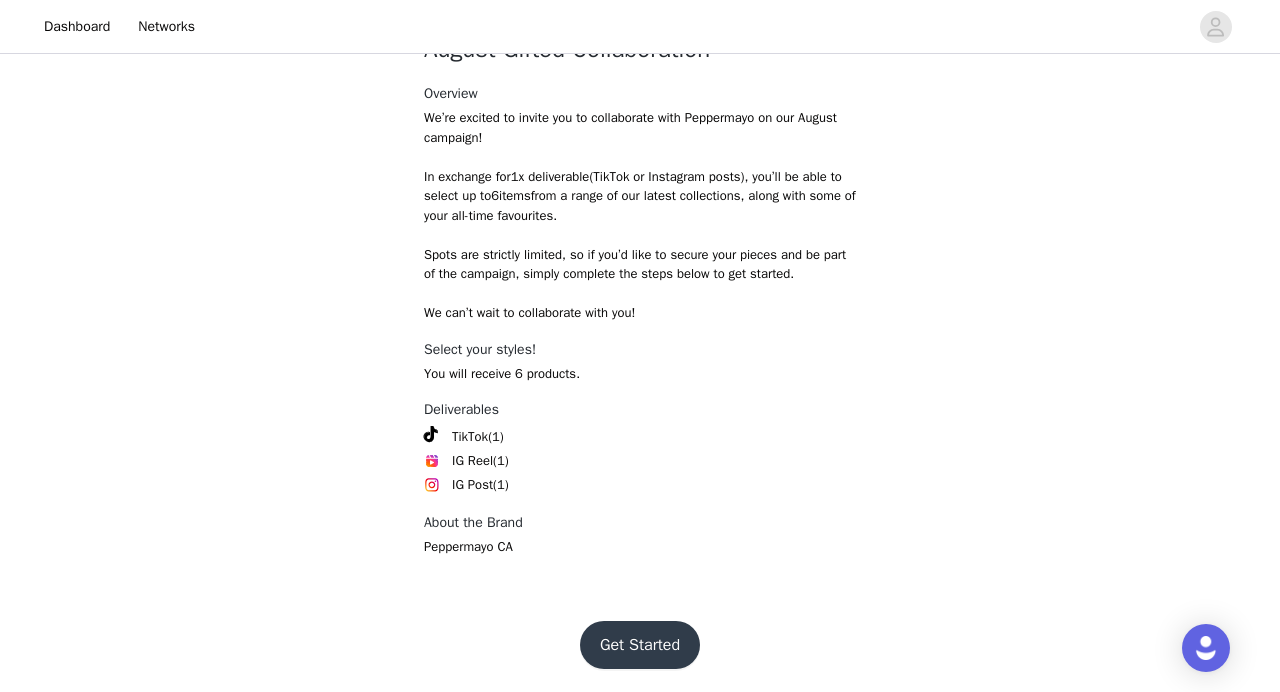 click on "Get Started" at bounding box center (640, 645) 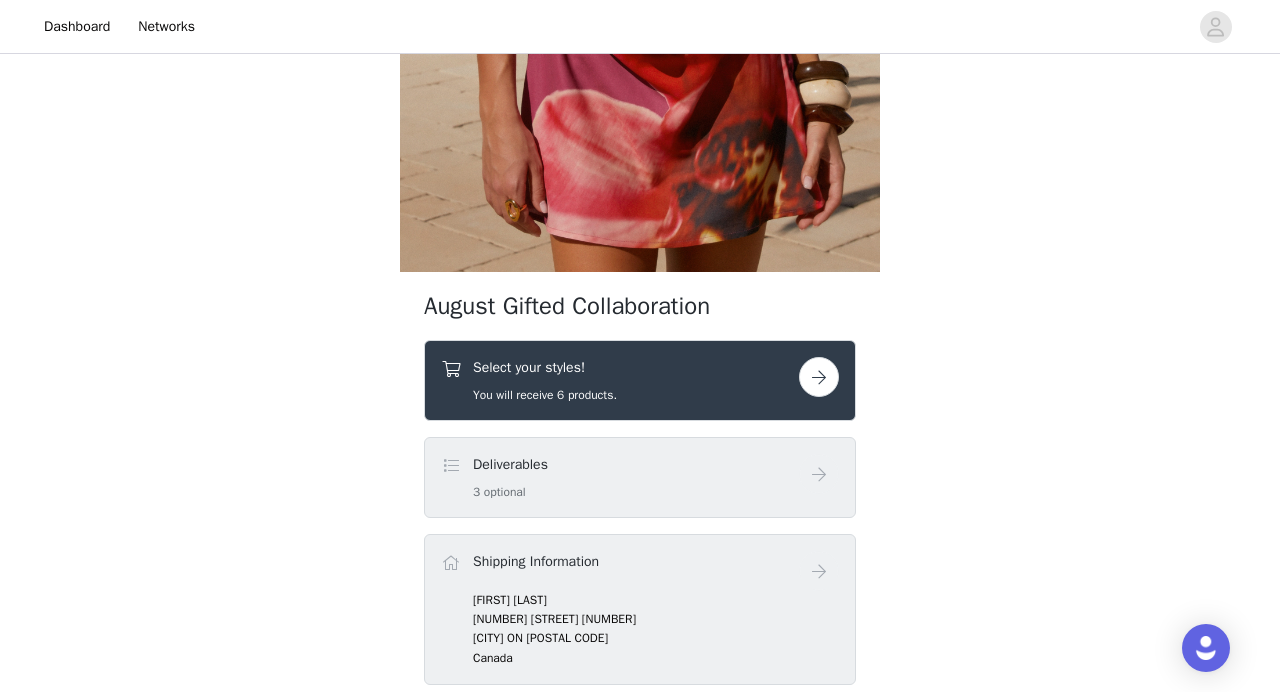 scroll, scrollTop: 448, scrollLeft: 0, axis: vertical 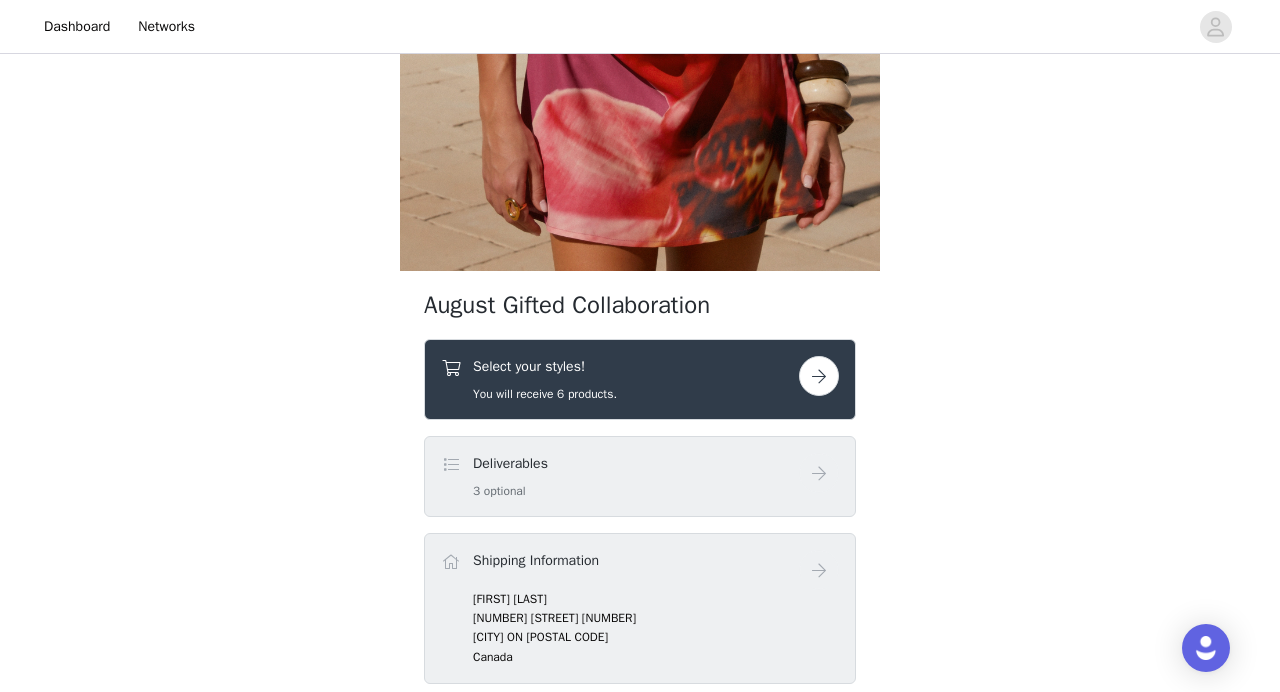 click on "Select your styles!   You will receive 6 products." at bounding box center [620, 379] 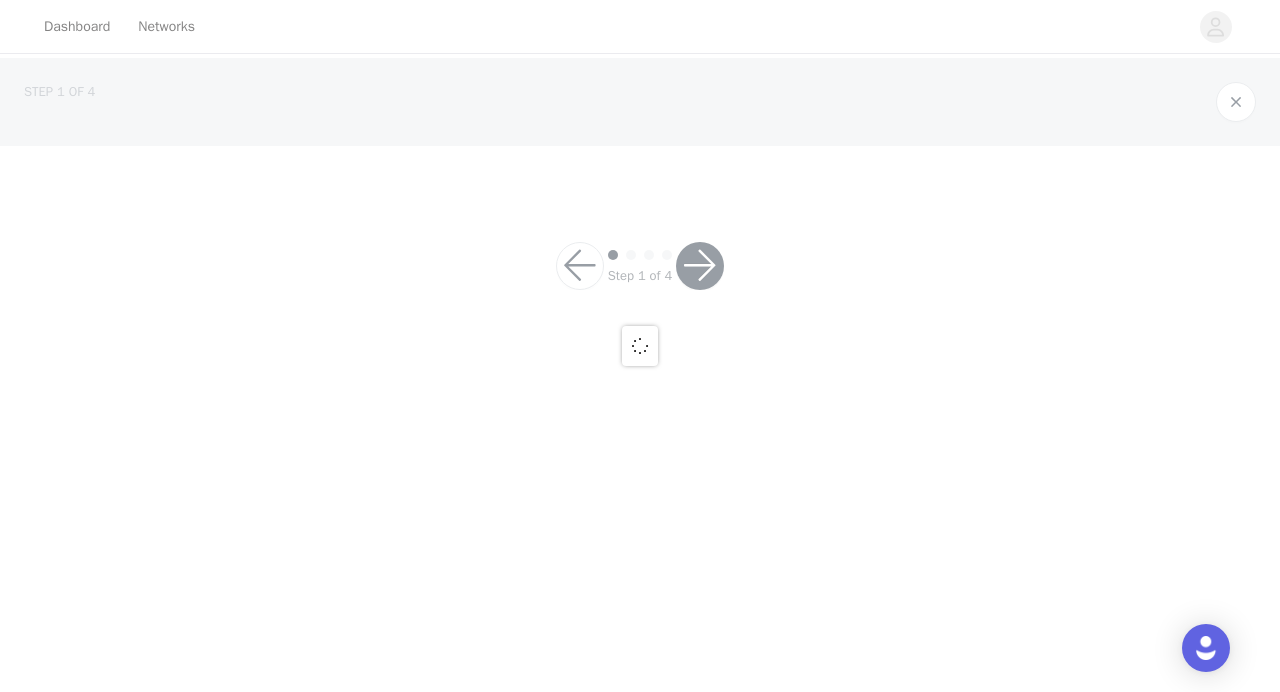 scroll, scrollTop: 0, scrollLeft: 0, axis: both 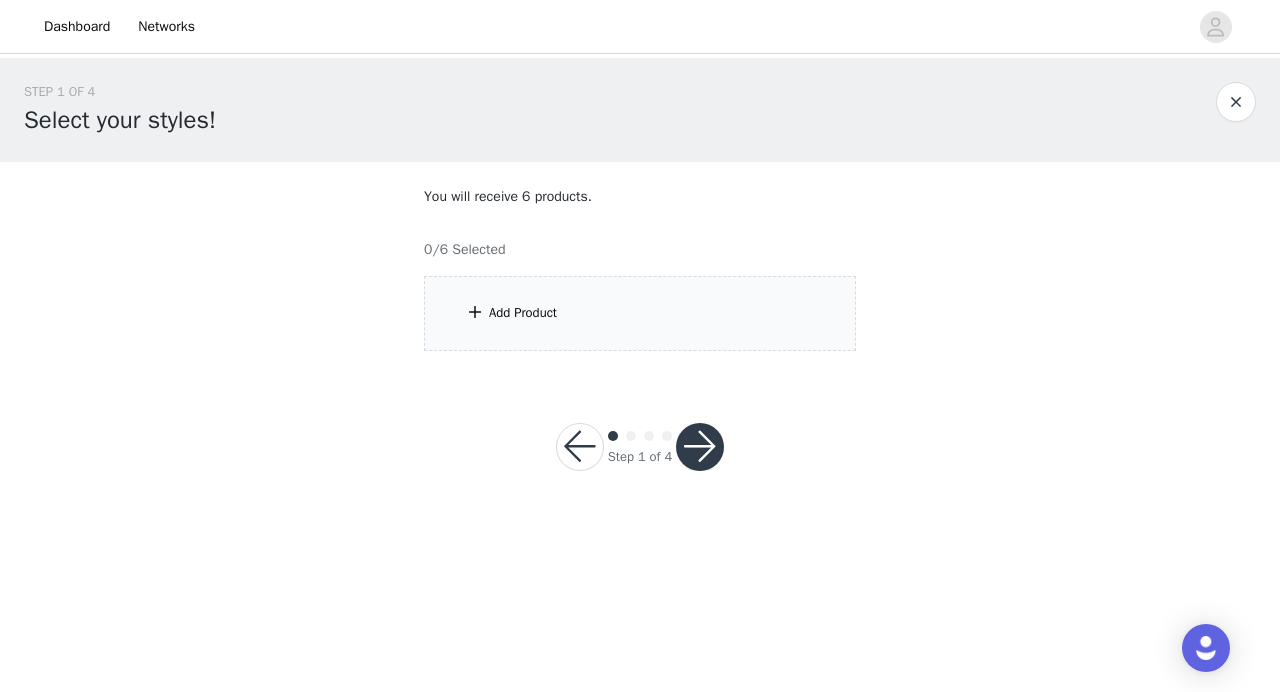 drag, startPoint x: 0, startPoint y: 0, endPoint x: 721, endPoint y: 296, distance: 779.39526 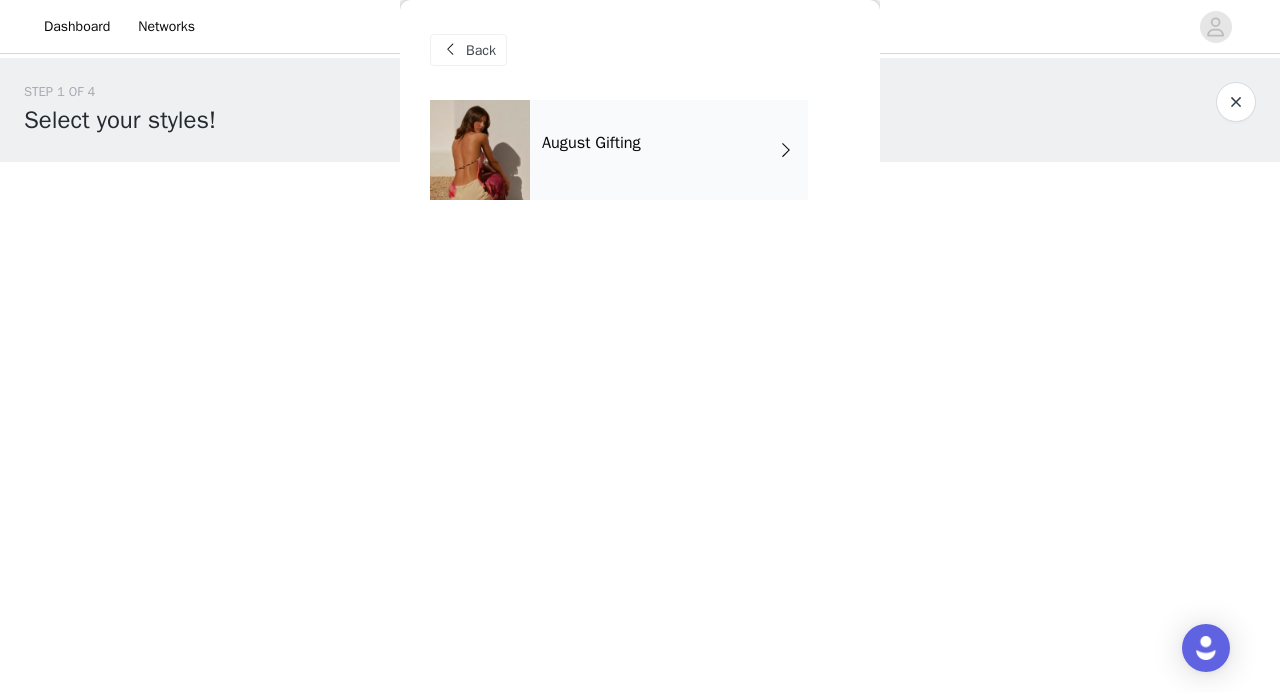 click on "August Gifting" at bounding box center [669, 150] 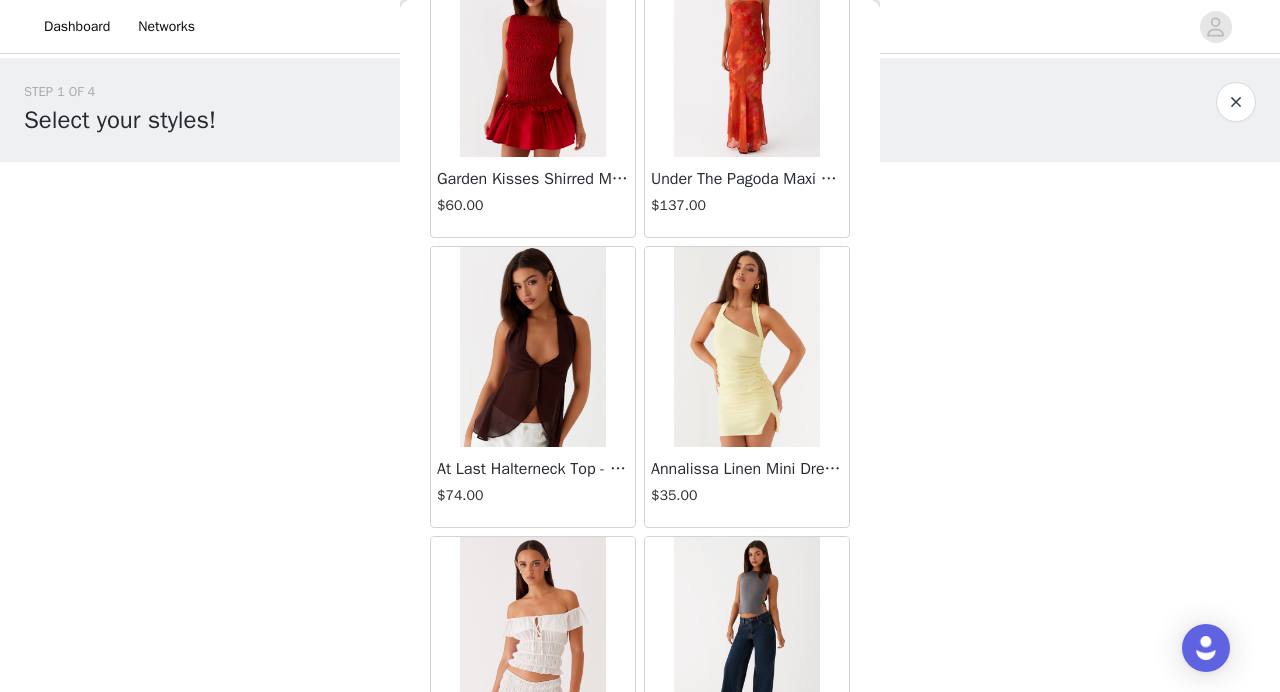 scroll, scrollTop: 2368, scrollLeft: 0, axis: vertical 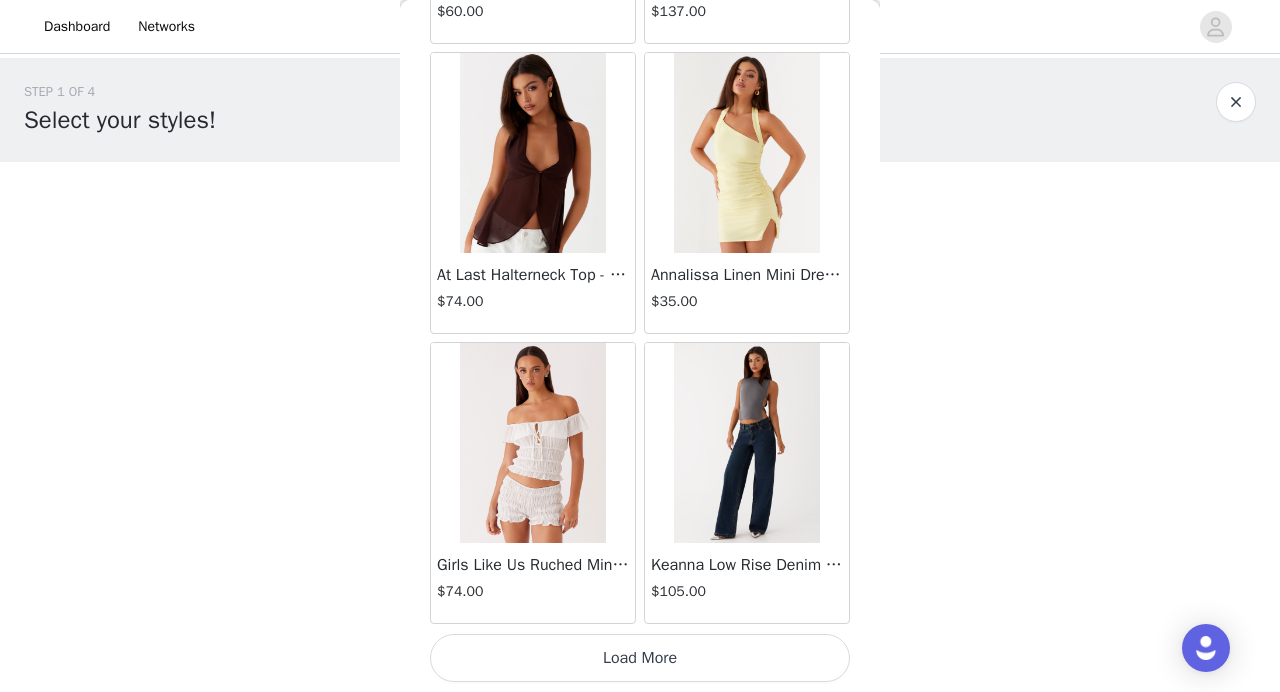 click on "Load More" at bounding box center [640, 658] 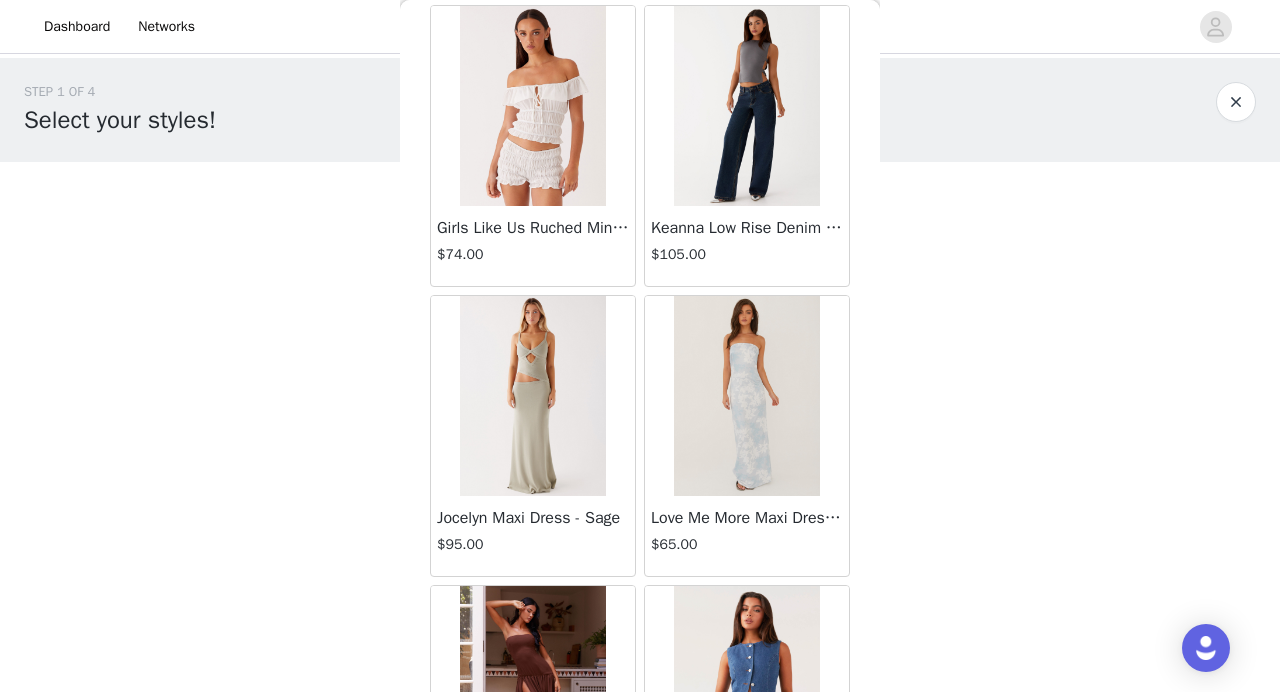 scroll, scrollTop: 2716, scrollLeft: 0, axis: vertical 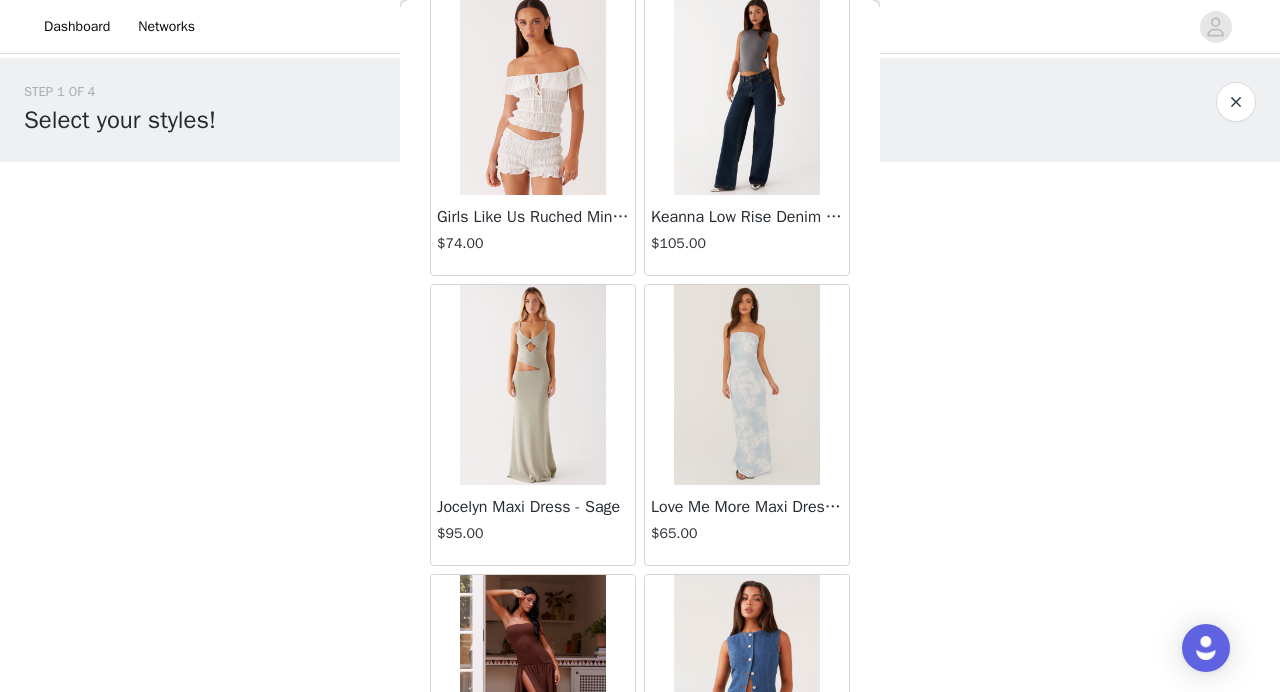 click on "[FIRST] [LAST] Dress - [COLOR]   $[PRICE]" at bounding box center [747, 525] 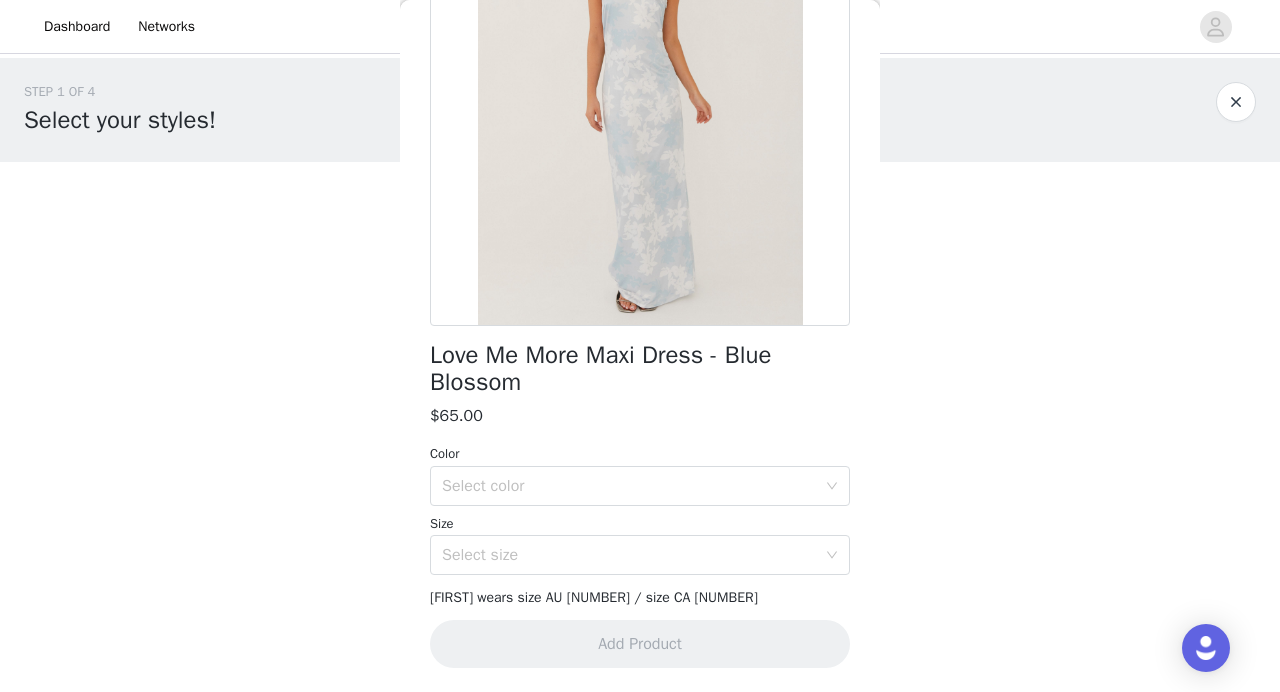 scroll, scrollTop: 0, scrollLeft: 0, axis: both 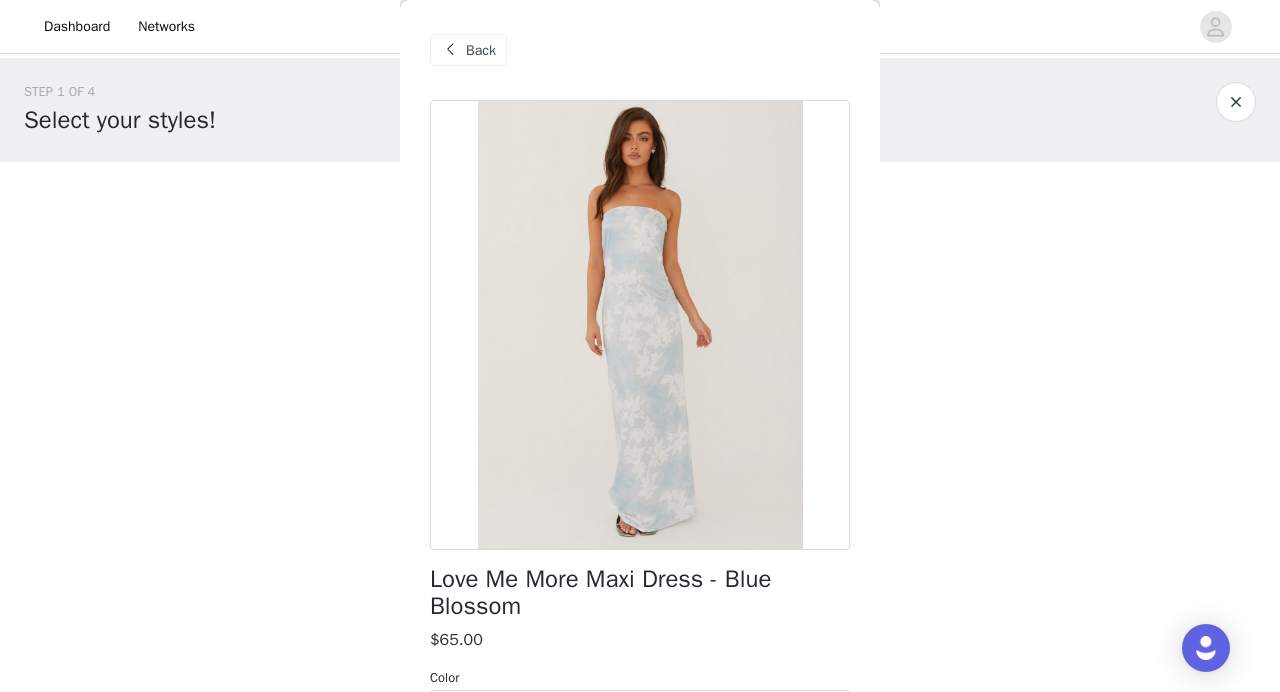click on "Back" at bounding box center [481, 50] 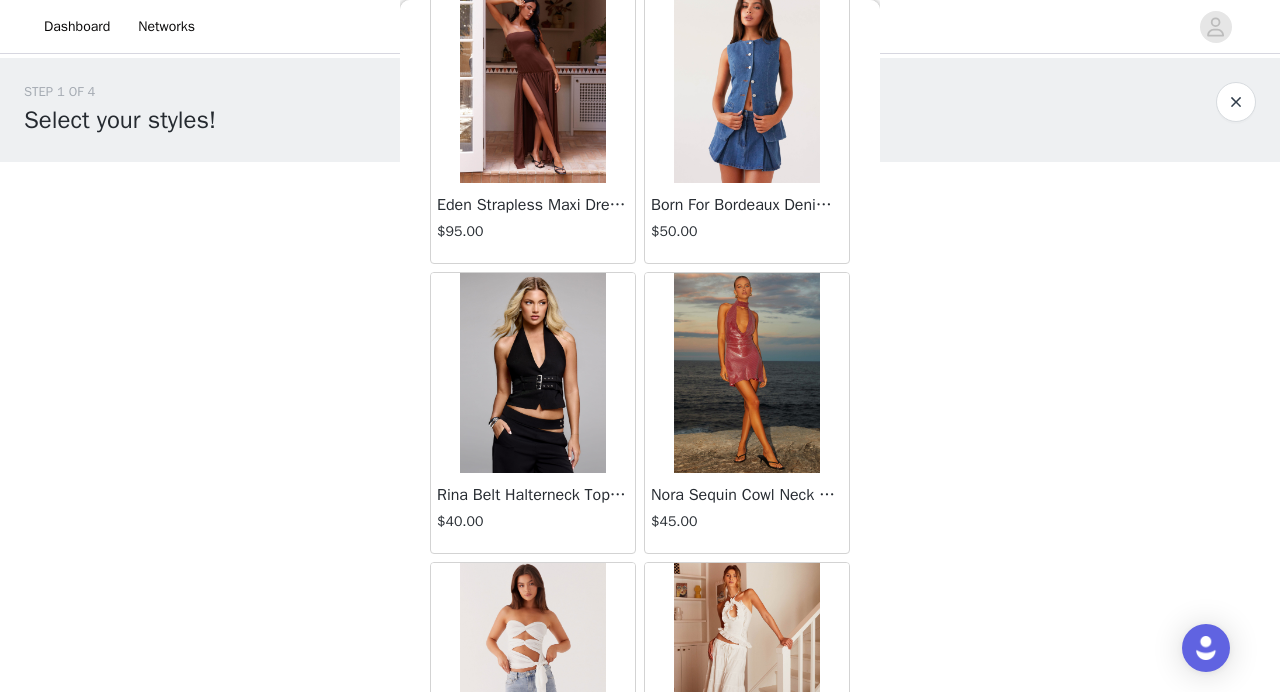 scroll, scrollTop: 3309, scrollLeft: 0, axis: vertical 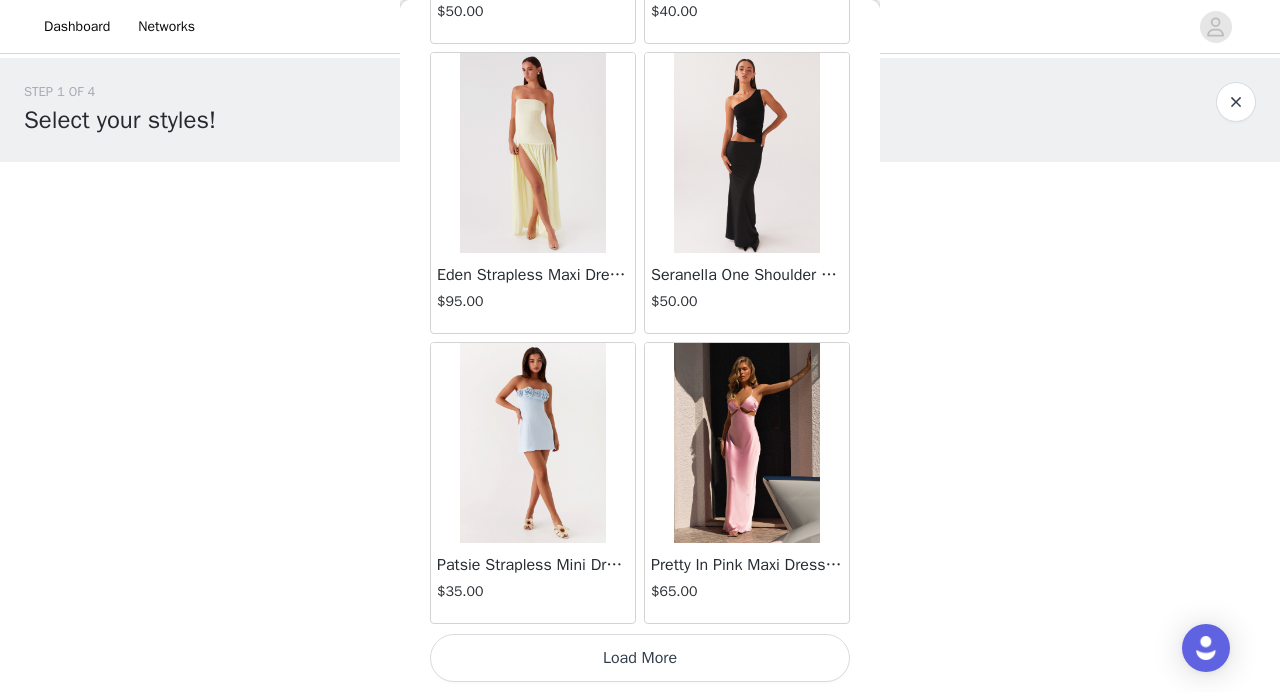 click on "Load More" at bounding box center (640, 658) 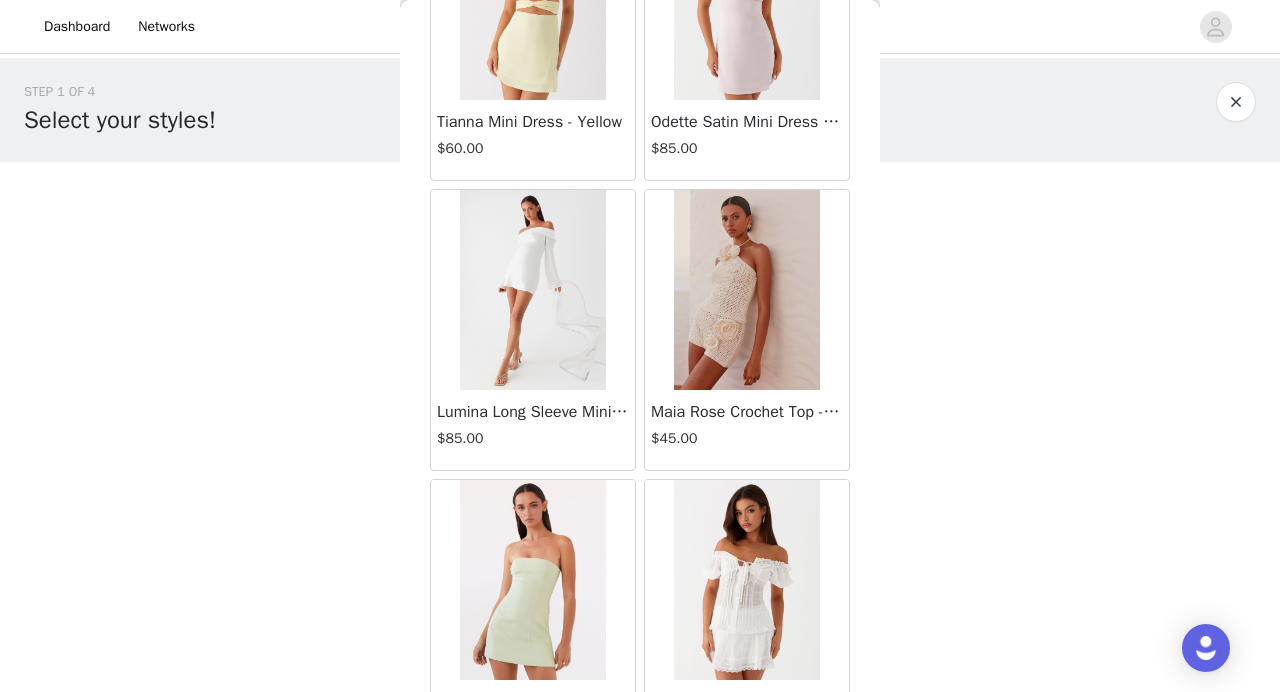 scroll, scrollTop: 8168, scrollLeft: 0, axis: vertical 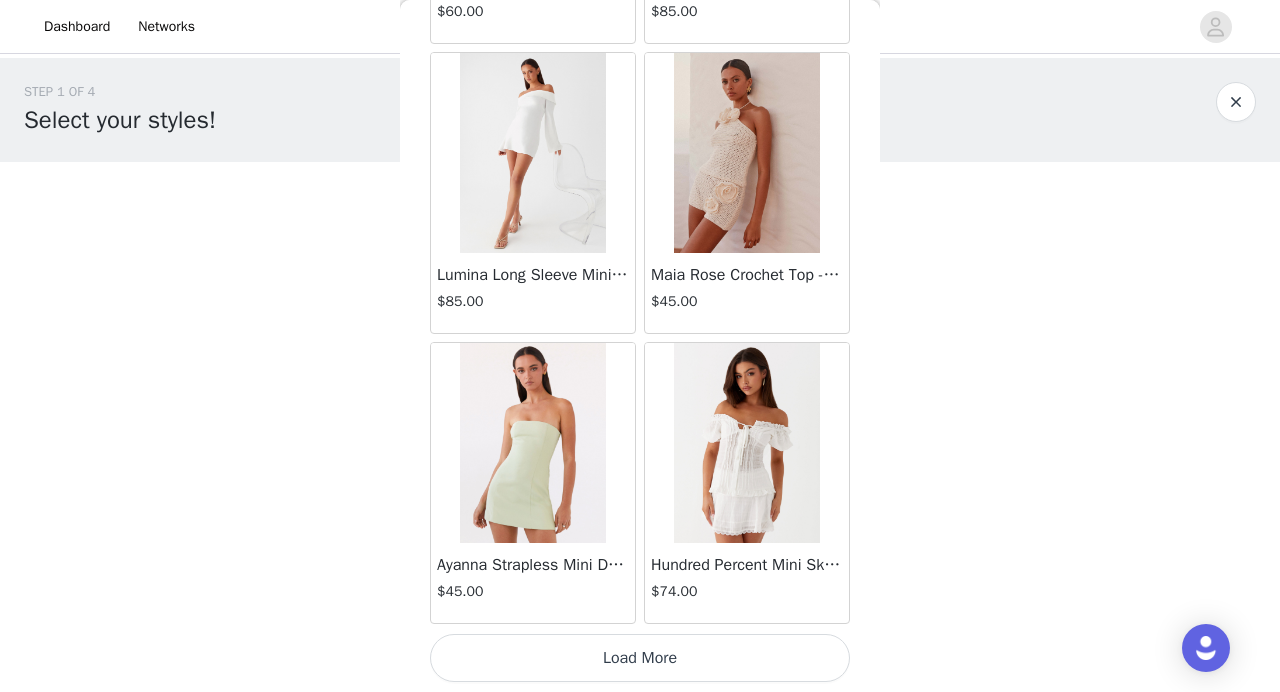 click on "Load More" at bounding box center [640, 658] 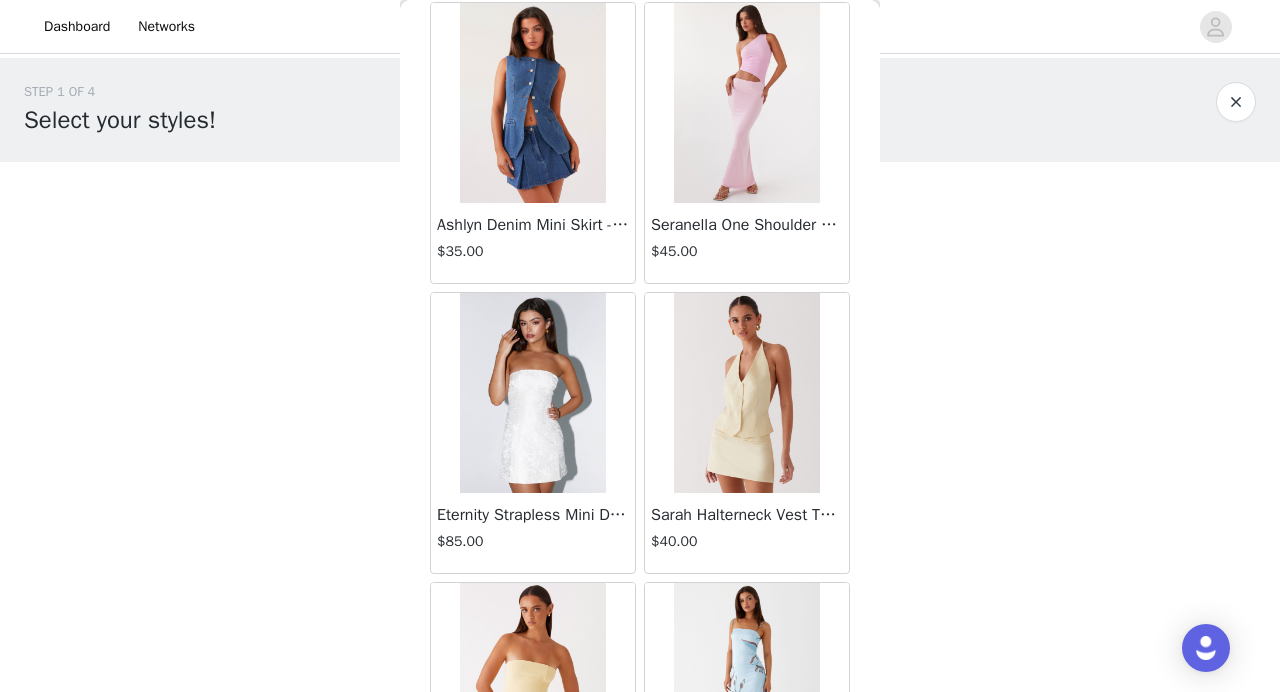 scroll, scrollTop: 11068, scrollLeft: 0, axis: vertical 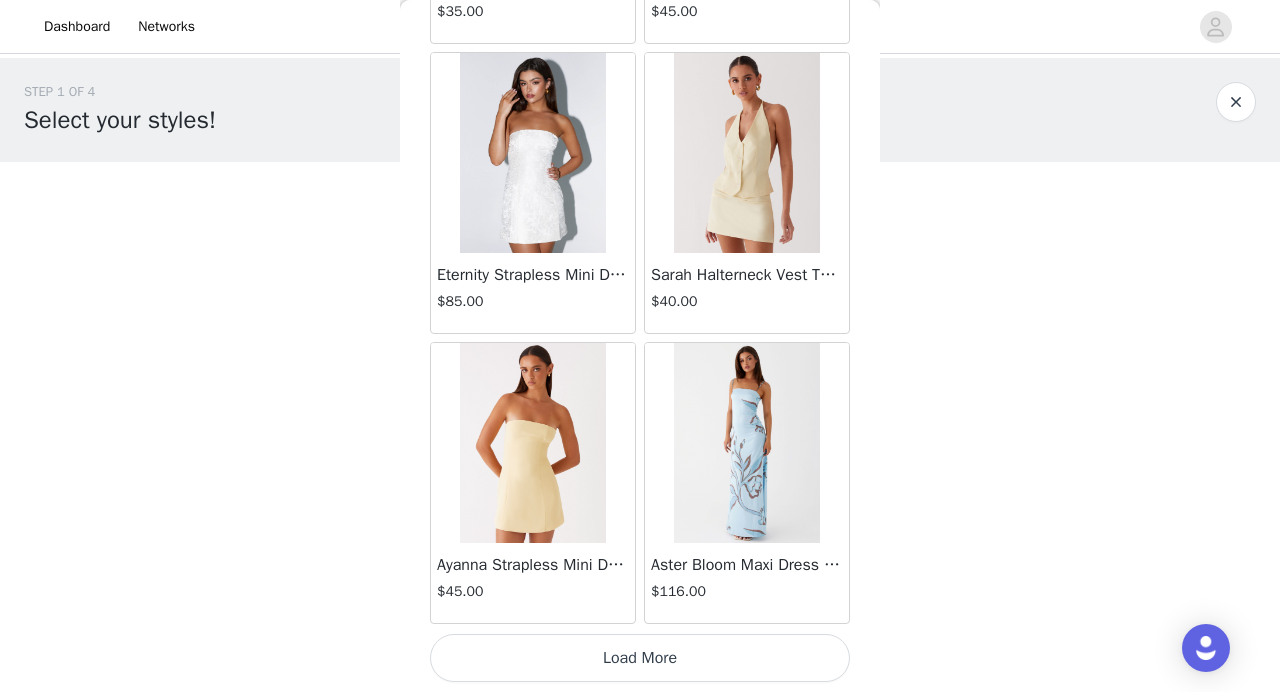 click on "Load More" at bounding box center (640, 658) 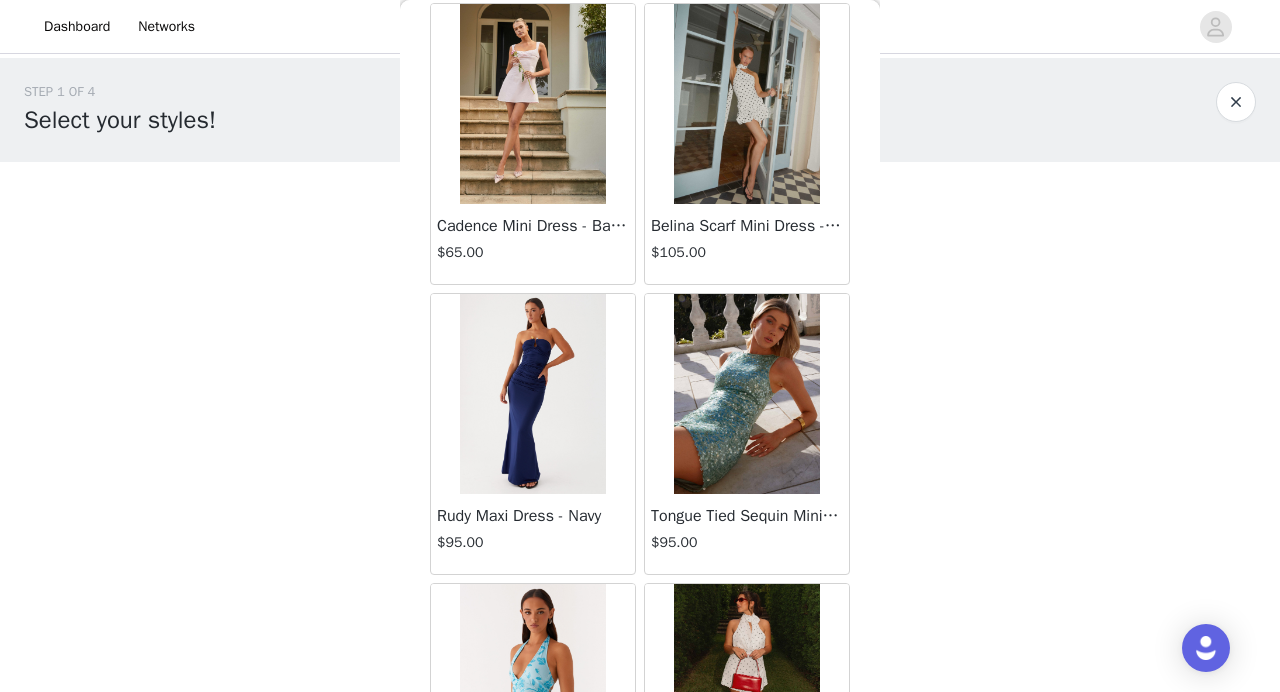scroll, scrollTop: 13462, scrollLeft: 0, axis: vertical 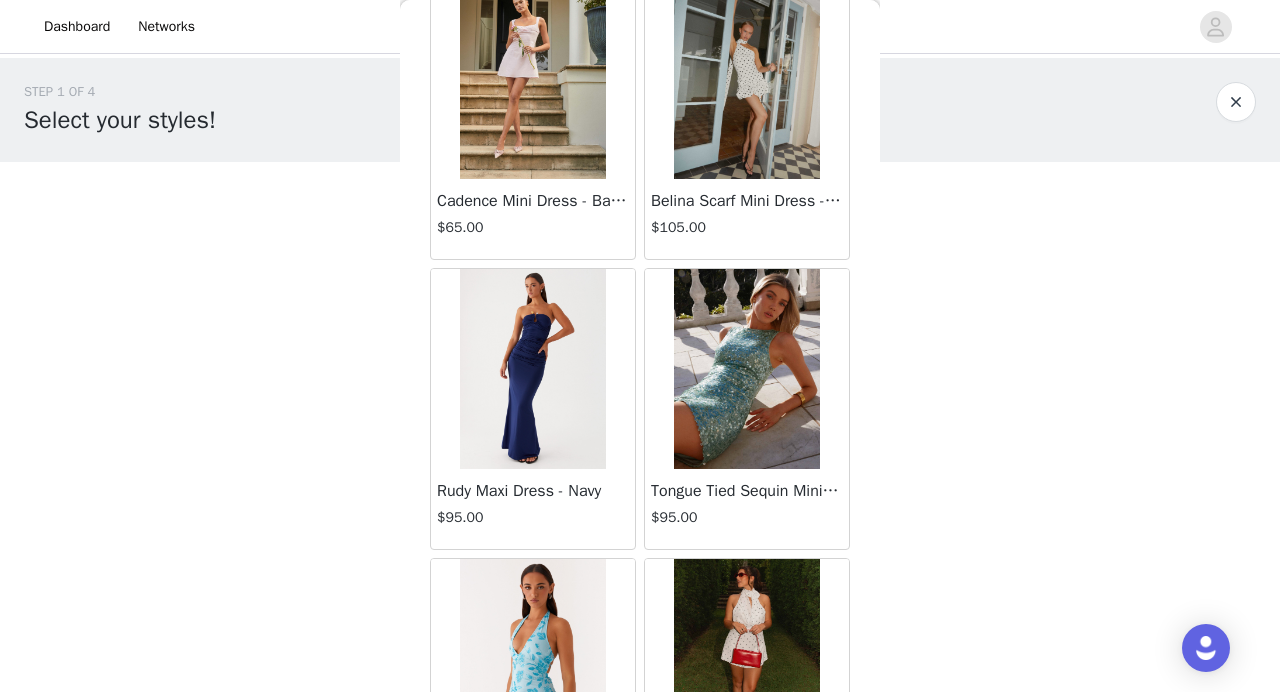 click on "Tongue Tied Sequin Mini Dress - Mint" at bounding box center [747, 491] 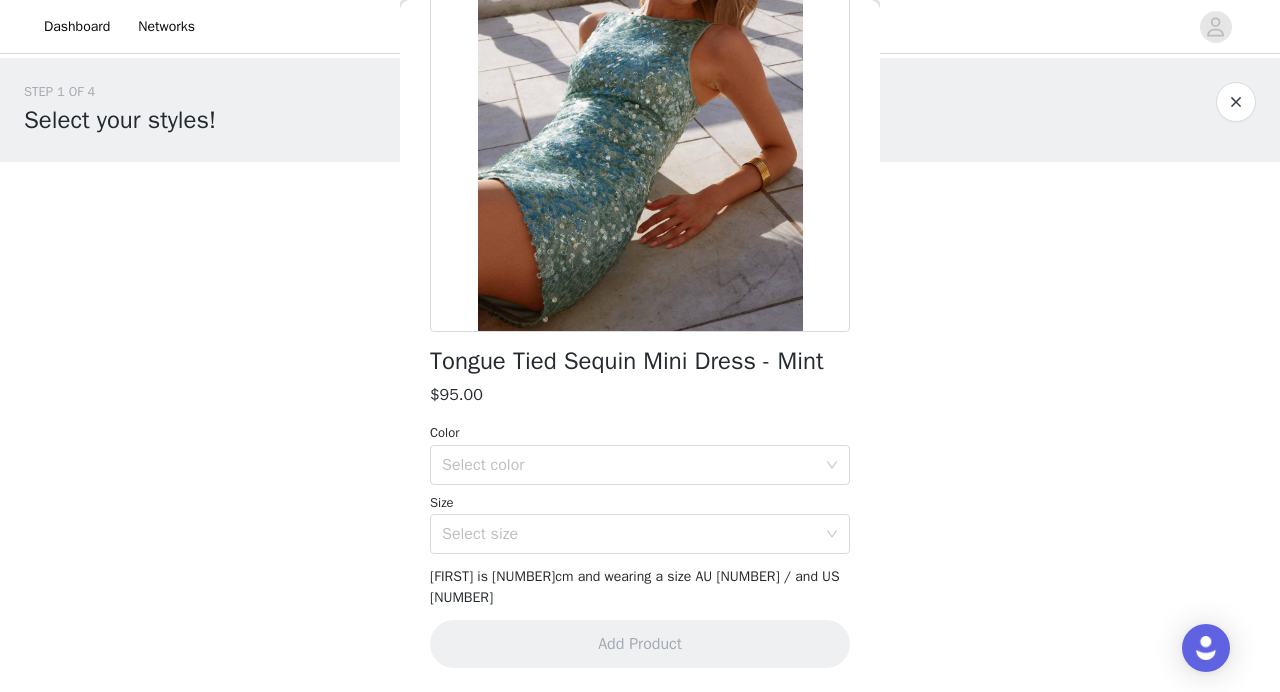 scroll, scrollTop: 407, scrollLeft: 0, axis: vertical 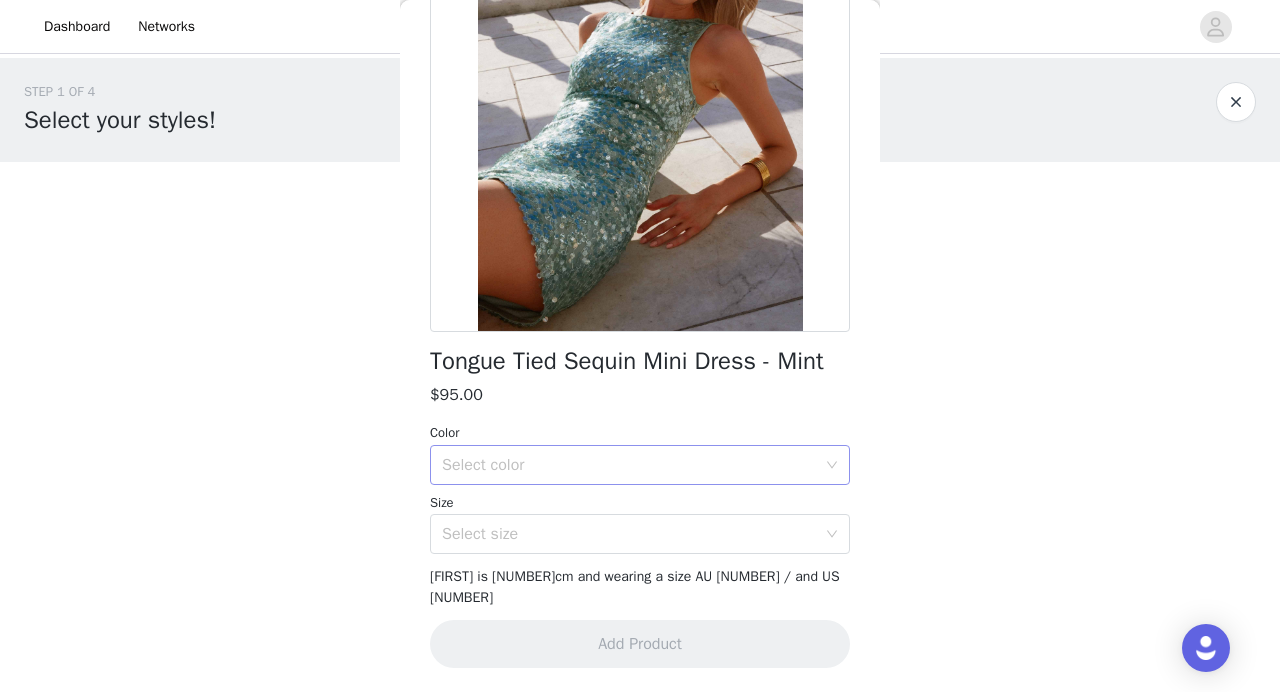 click on "Select color" at bounding box center [629, 465] 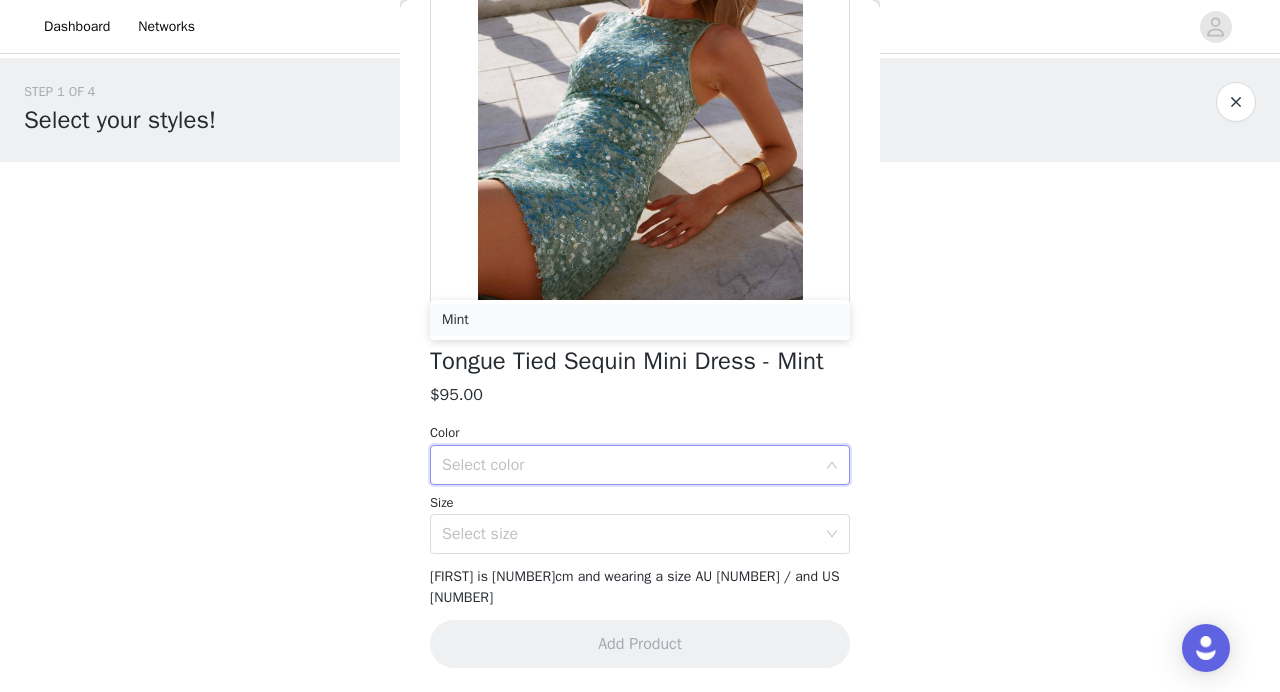 click on "Mint" at bounding box center [640, 320] 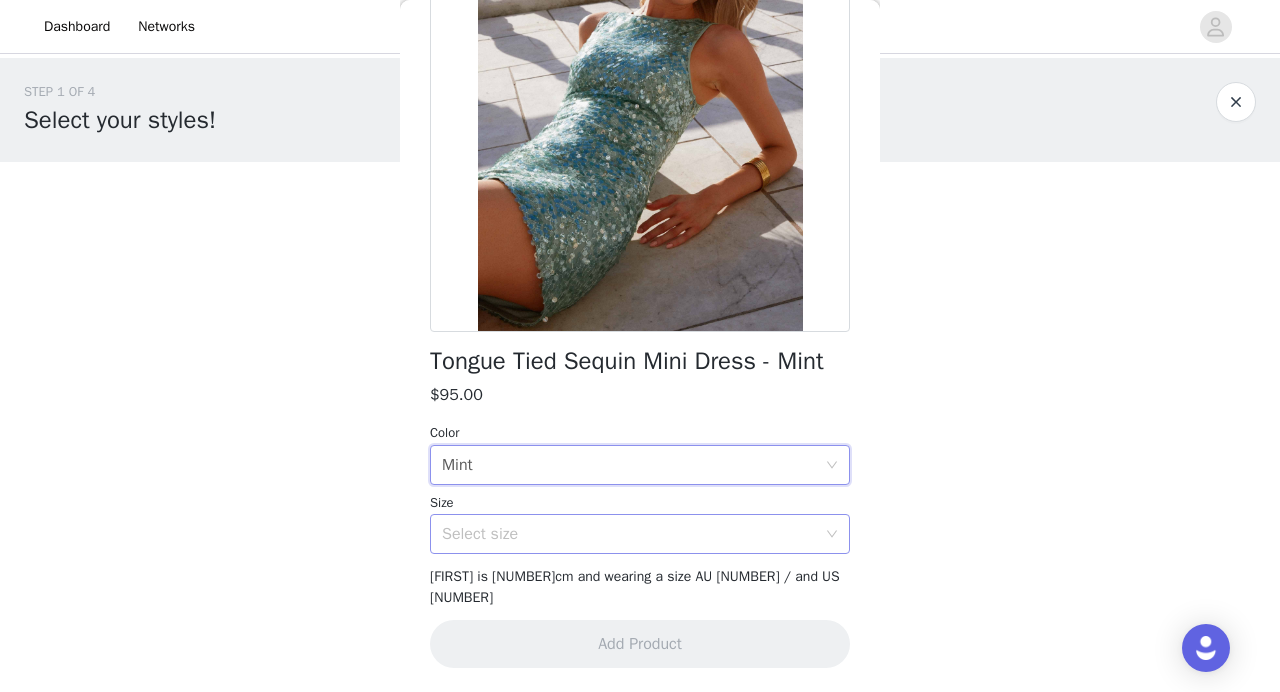 click on "Select size" at bounding box center [629, 534] 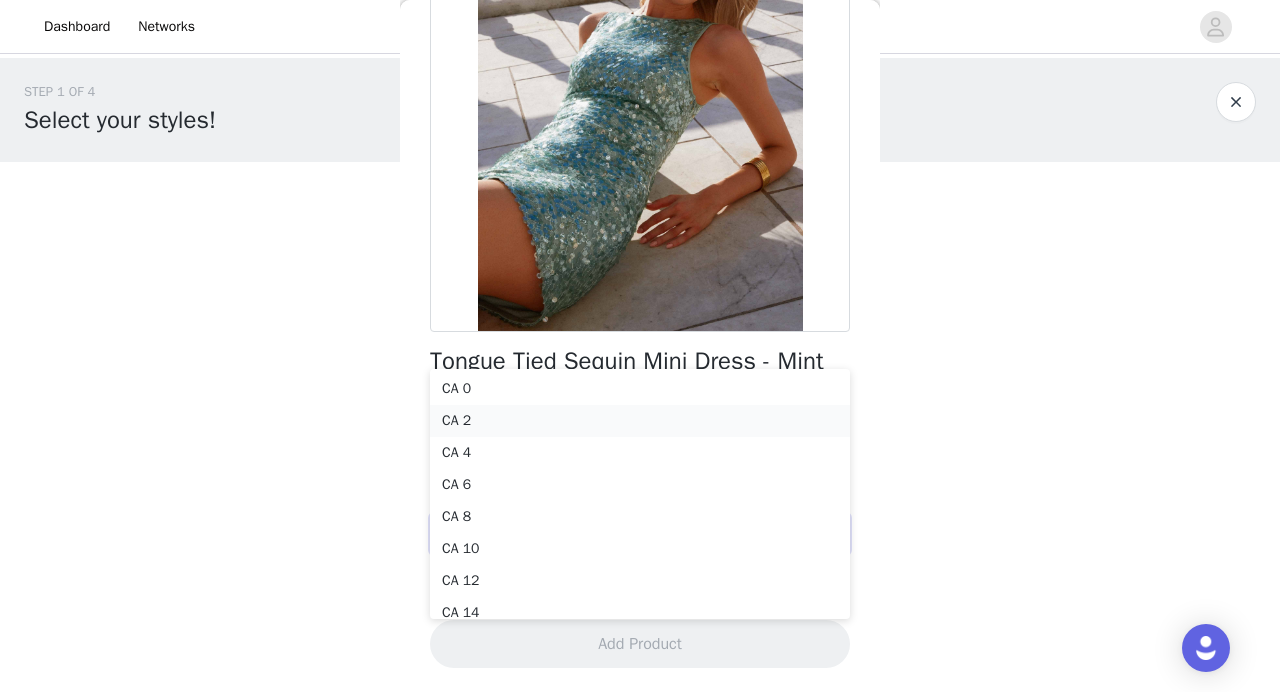 click on "CA 2" at bounding box center [640, 421] 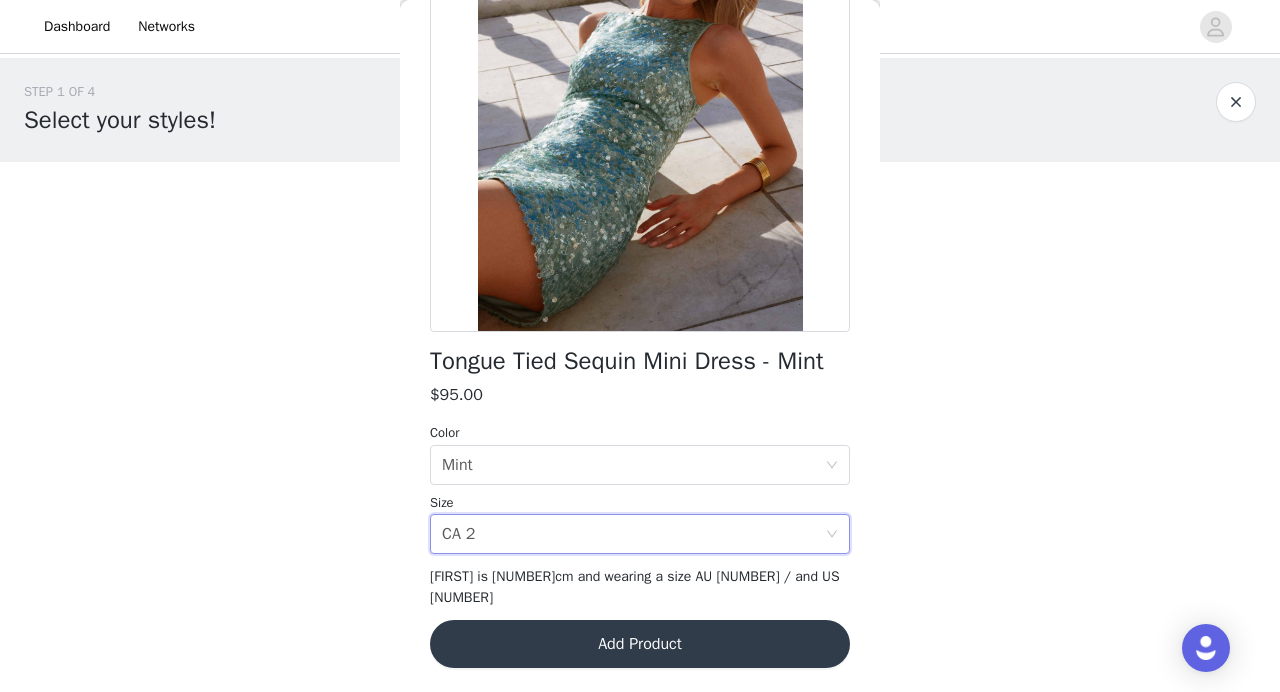 click on "Add Product" at bounding box center [640, 644] 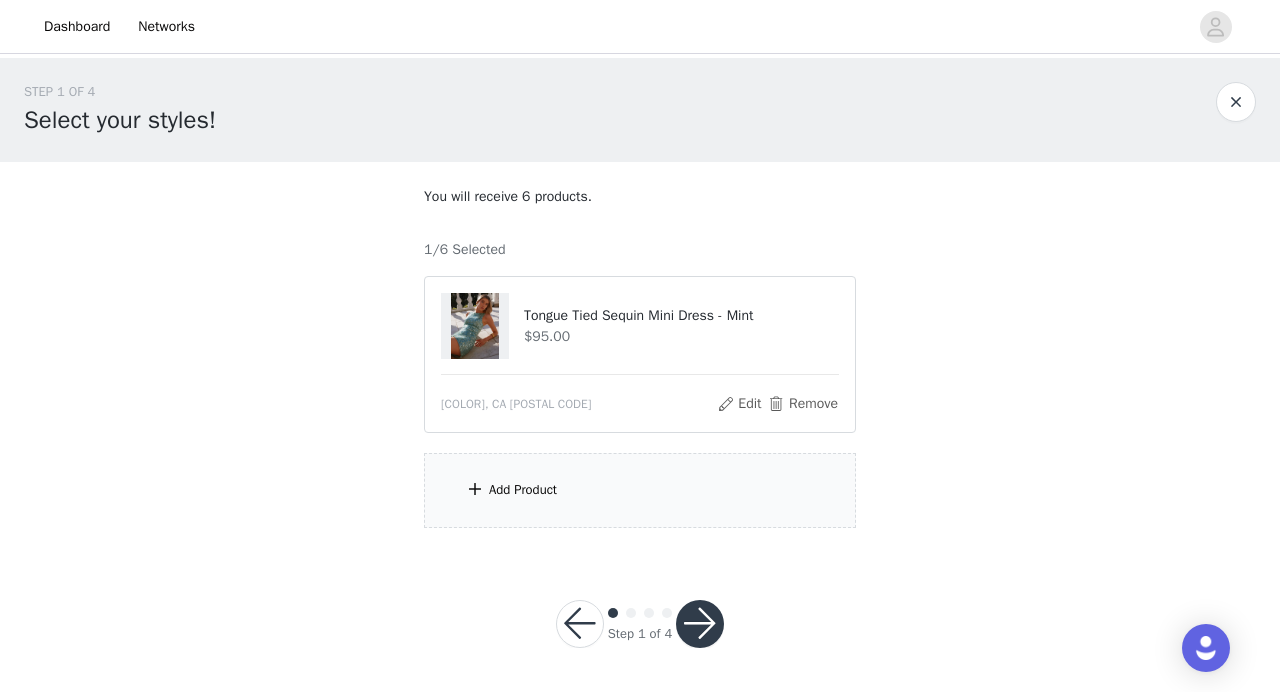 click on "Add Product" at bounding box center (523, 490) 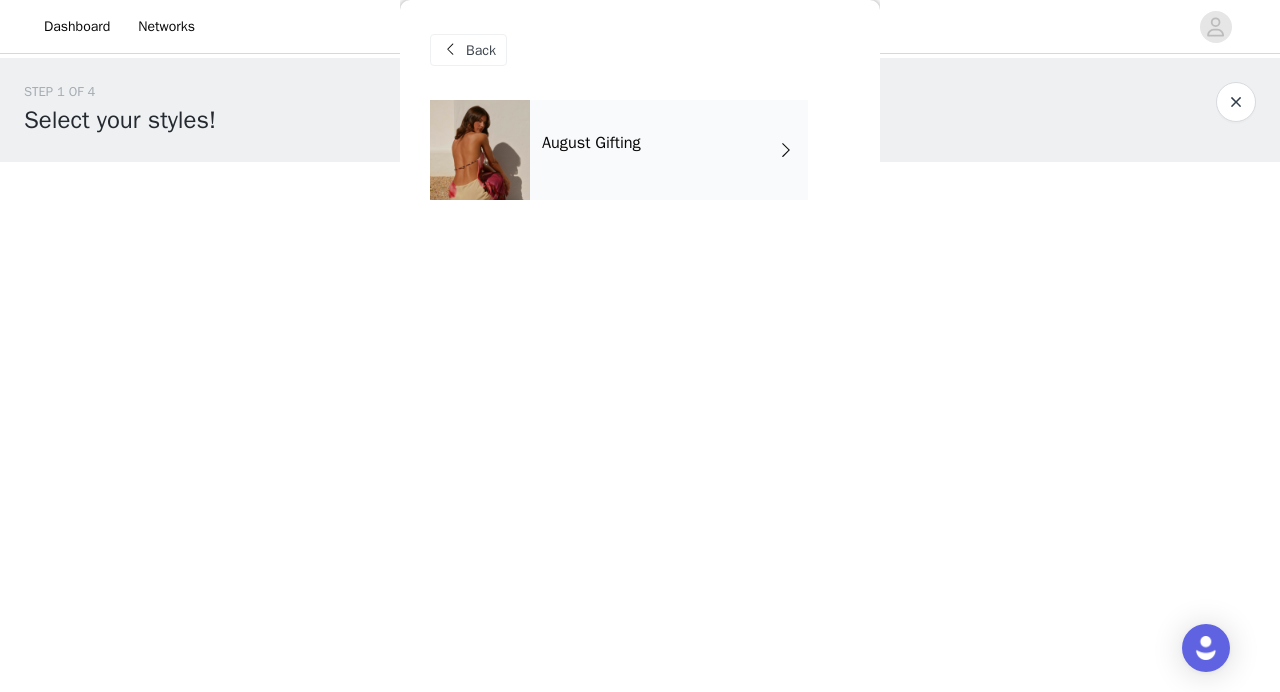click on "August Gifting" at bounding box center (669, 150) 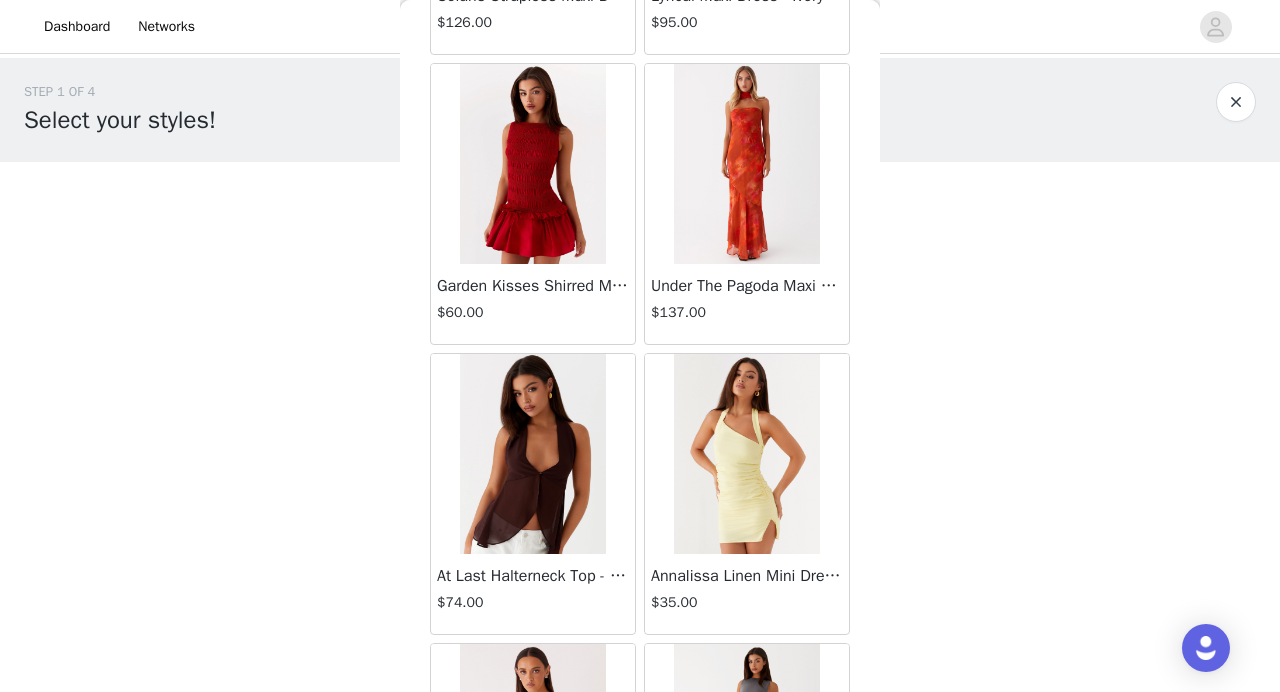 scroll, scrollTop: 2368, scrollLeft: 0, axis: vertical 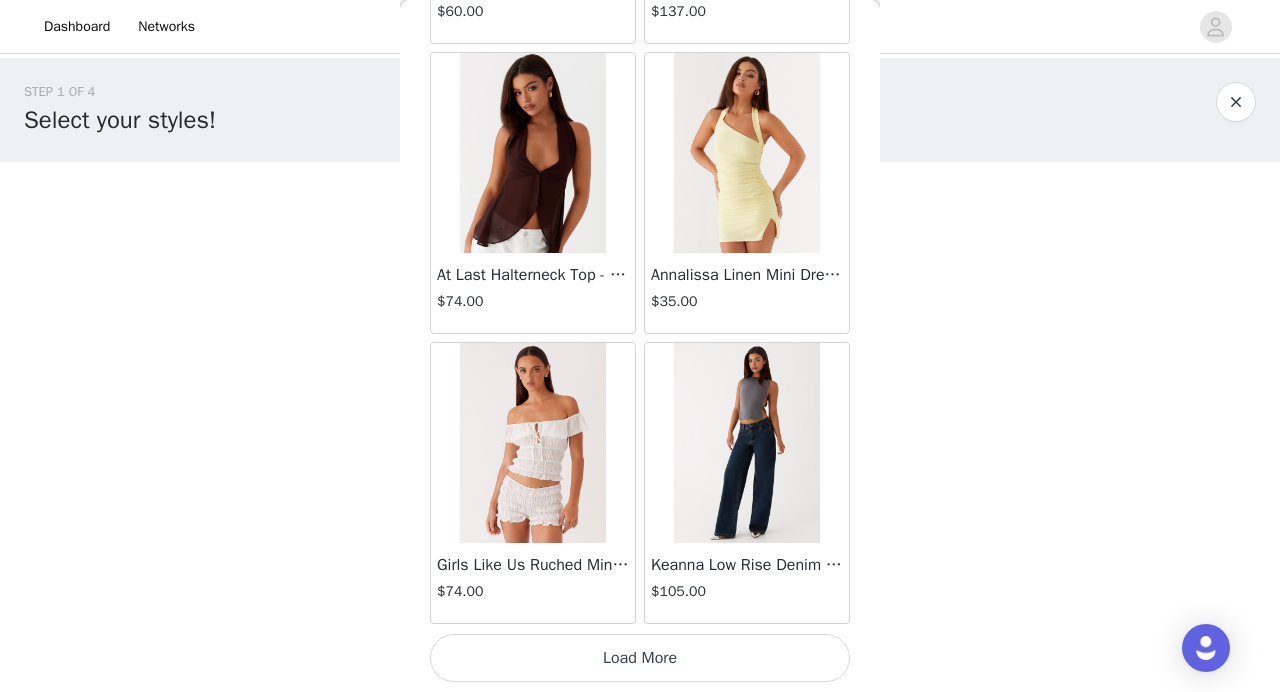 click on "Load More" at bounding box center (640, 658) 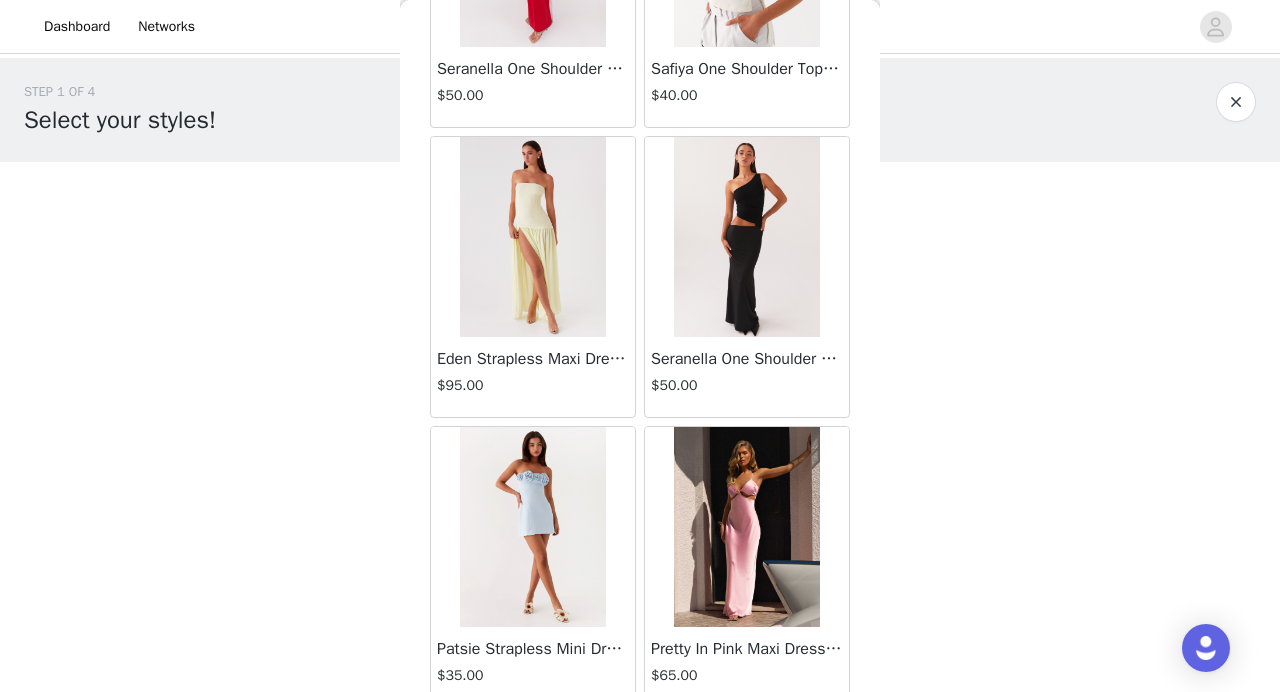scroll, scrollTop: 5268, scrollLeft: 0, axis: vertical 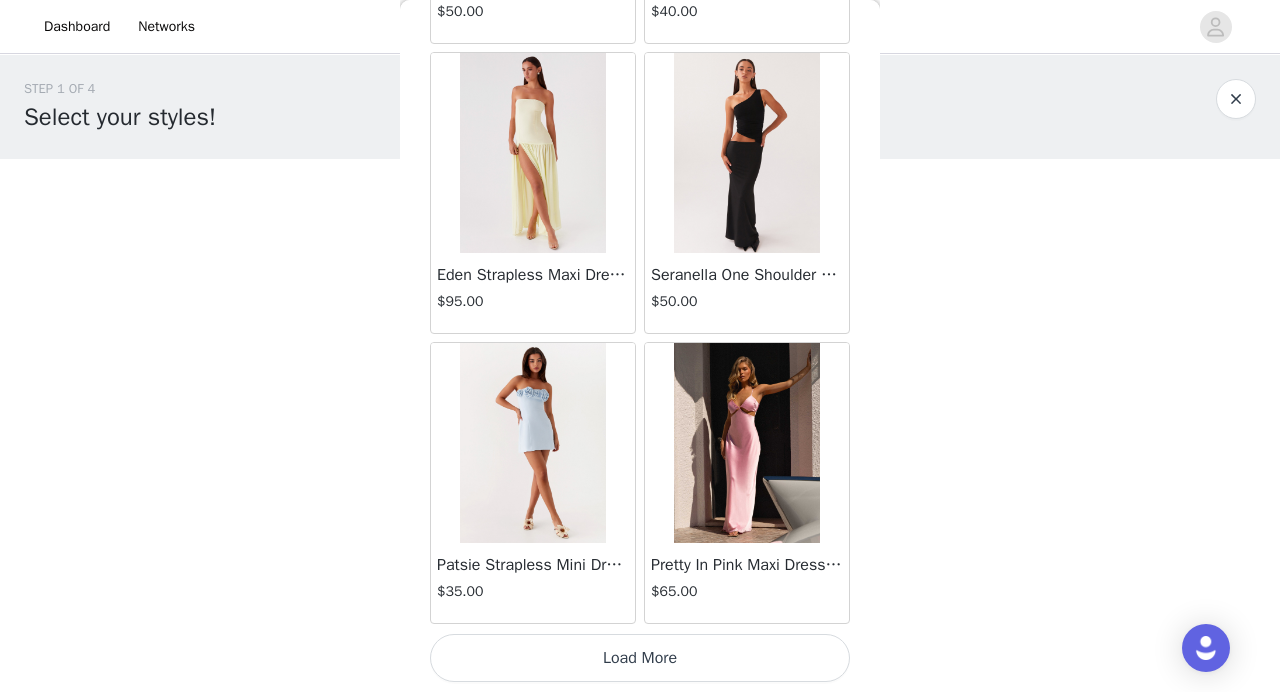 click on "Load More" at bounding box center [640, 658] 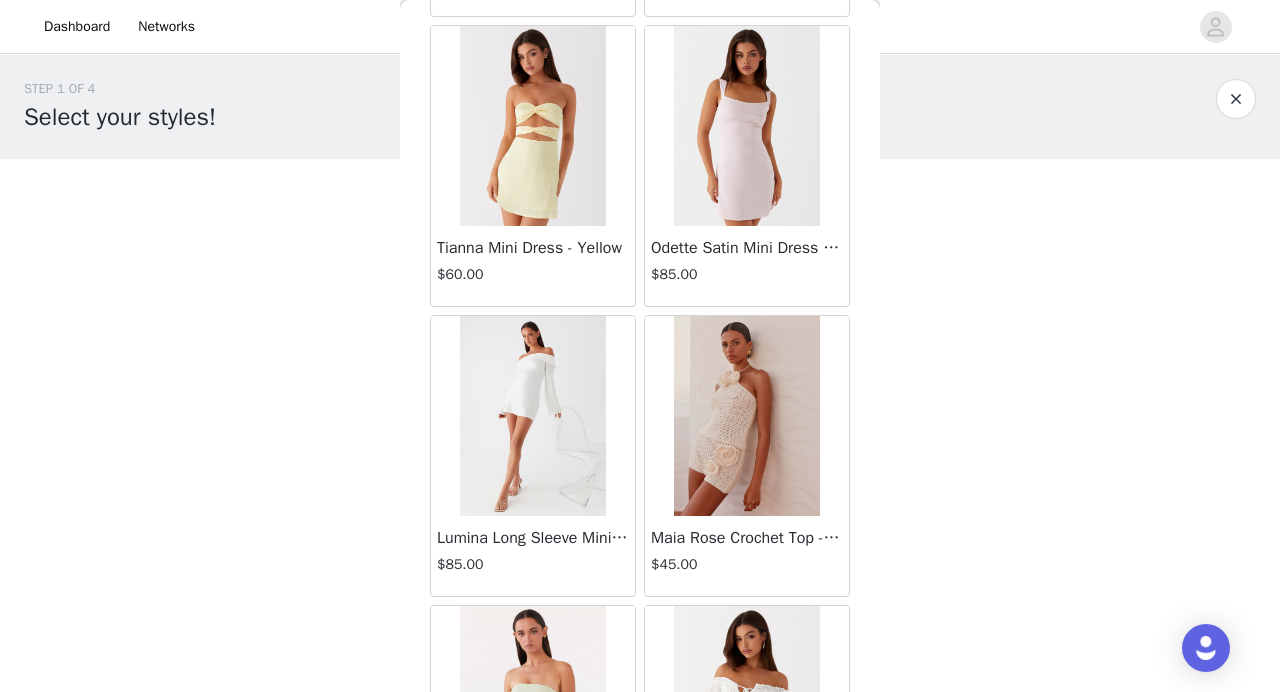 scroll, scrollTop: 8168, scrollLeft: 0, axis: vertical 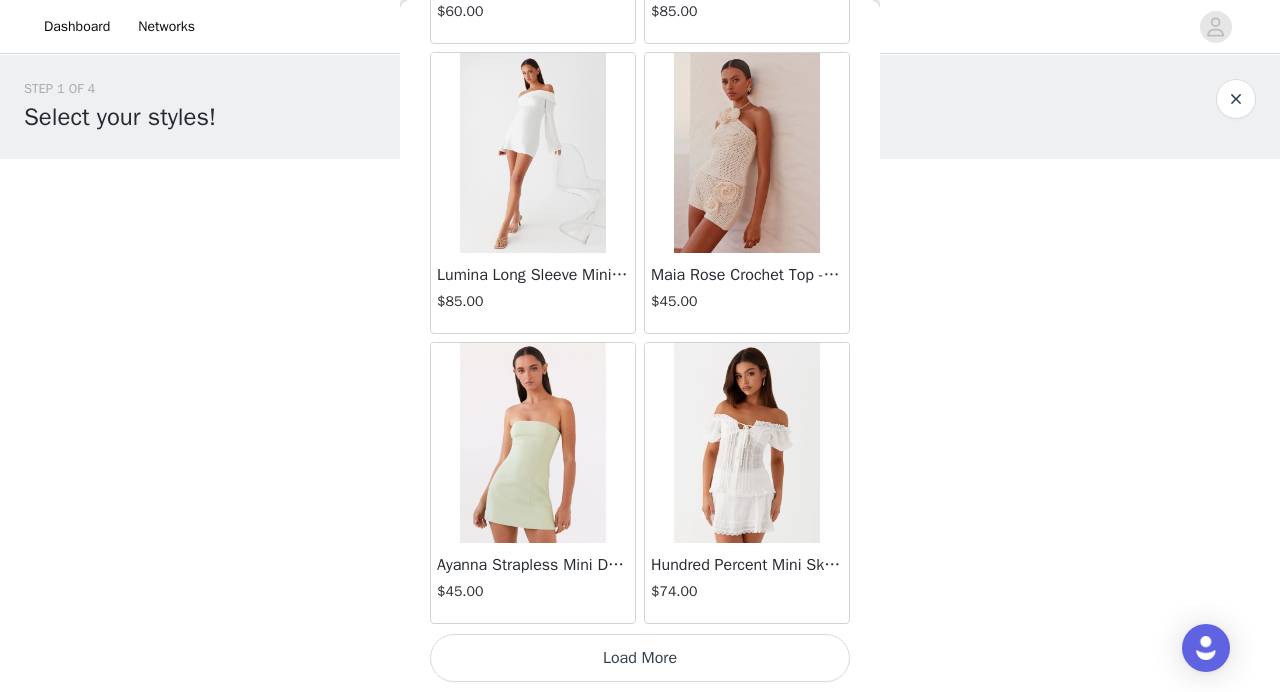 click on "Load More" at bounding box center (640, 658) 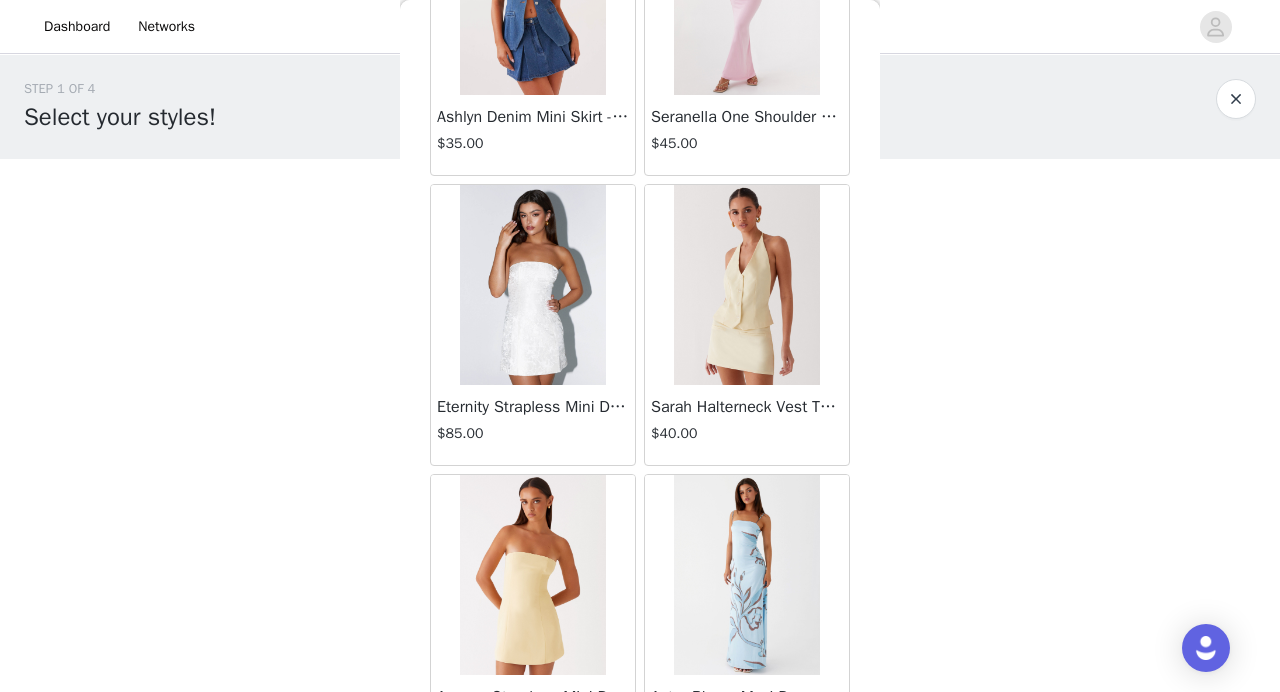 scroll, scrollTop: 11068, scrollLeft: 0, axis: vertical 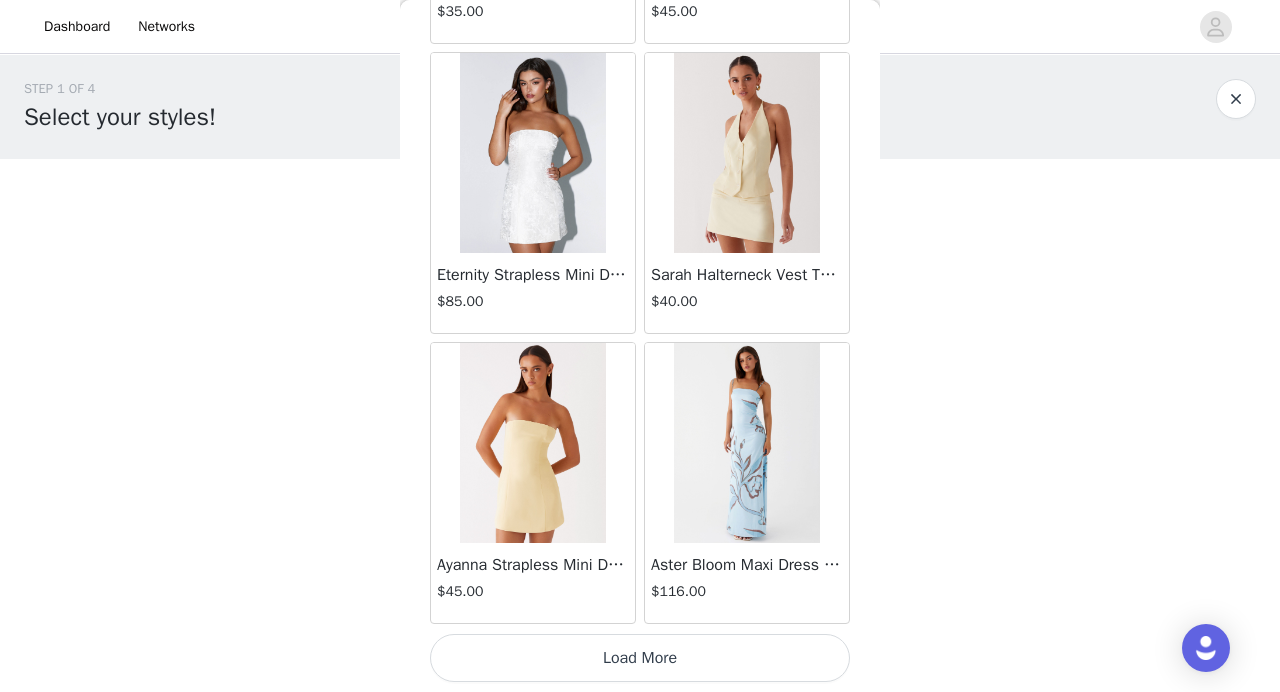 click on "Load More" at bounding box center (640, 658) 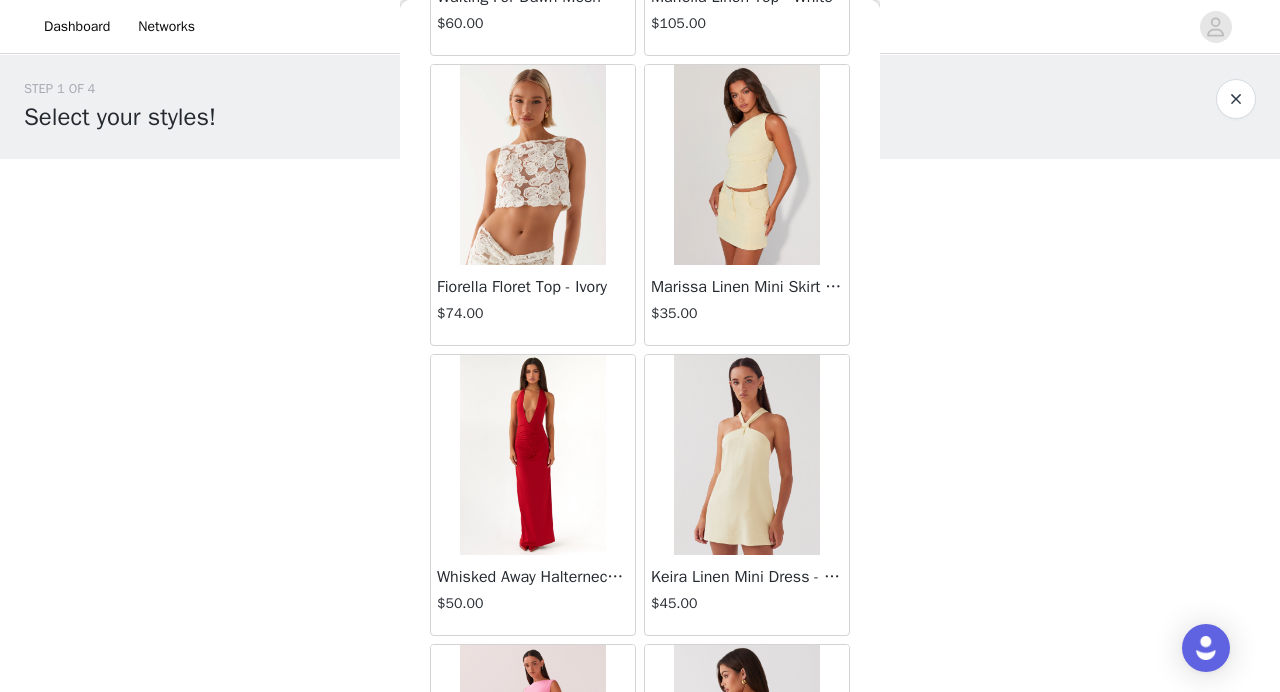 scroll, scrollTop: 12204, scrollLeft: 0, axis: vertical 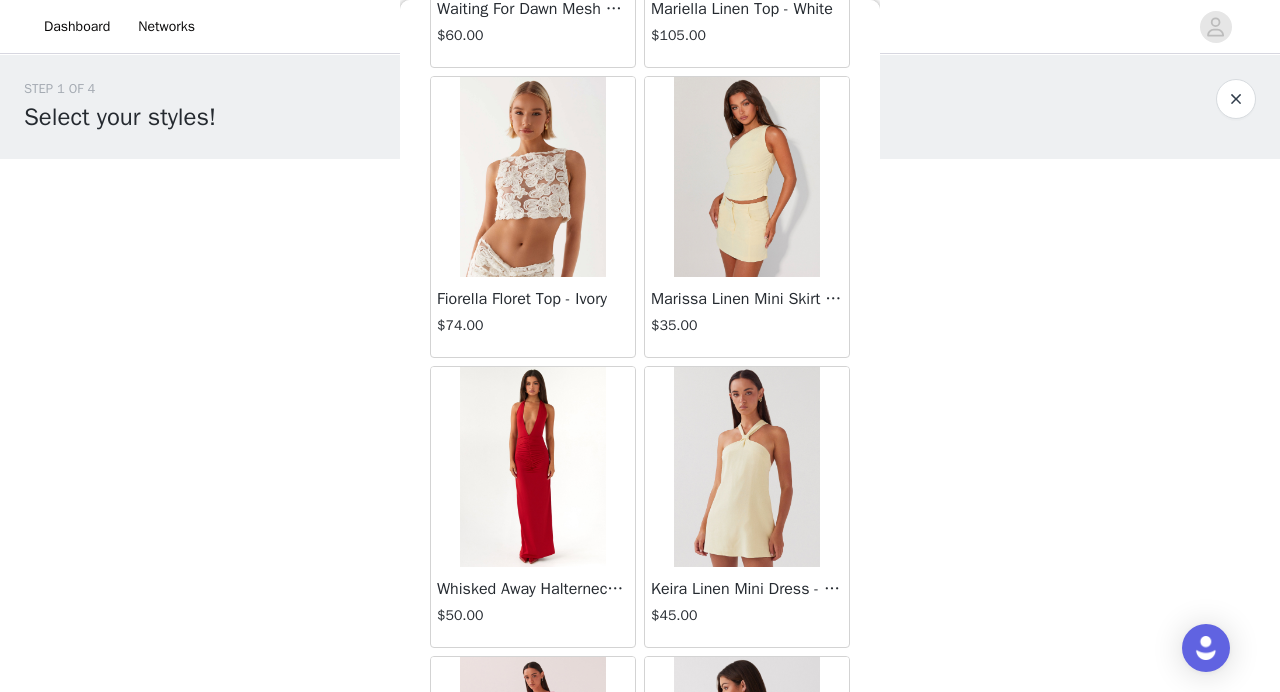 click on "Fiorella Floret Top - Ivory" at bounding box center (533, 299) 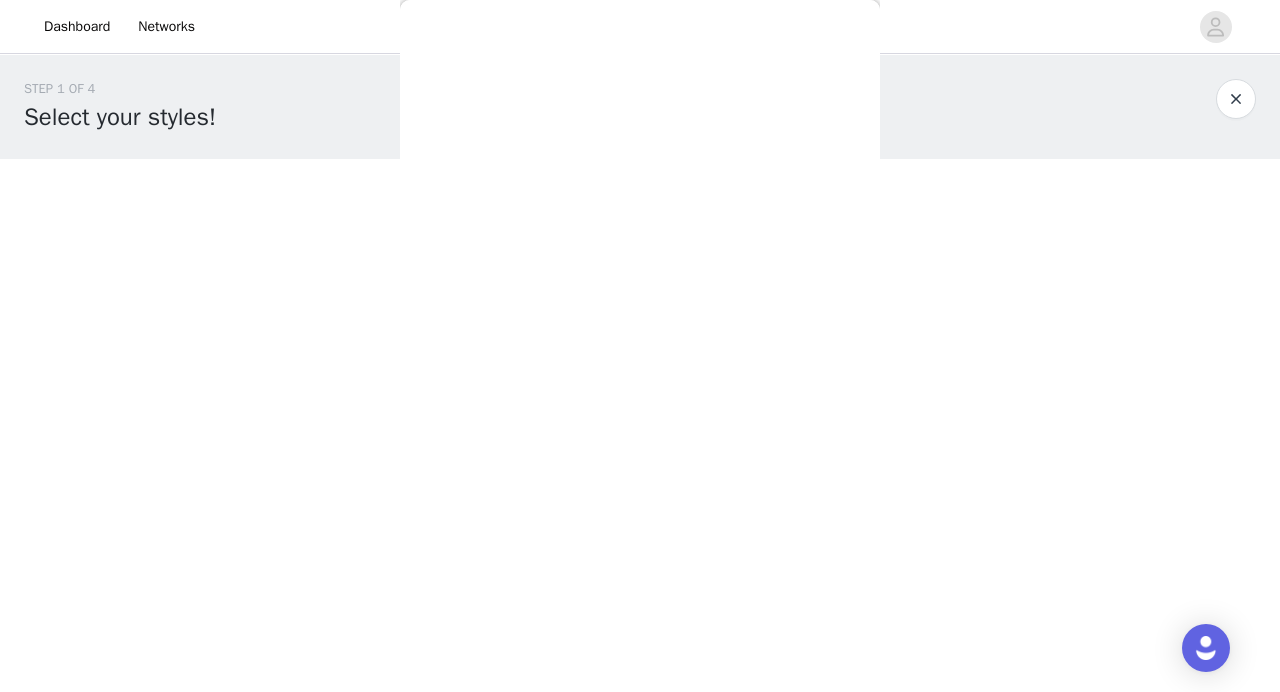 scroll, scrollTop: 365, scrollLeft: 0, axis: vertical 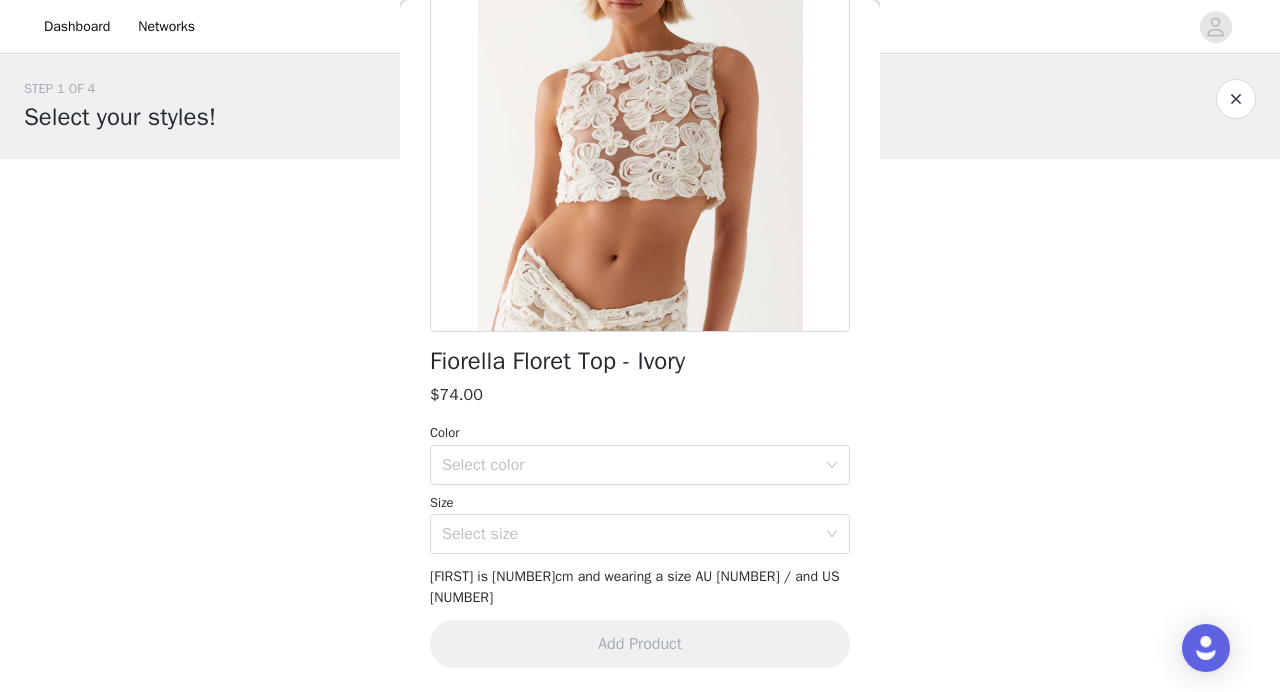 click on "Fiorella Floret Top - Ivory" at bounding box center (557, 361) 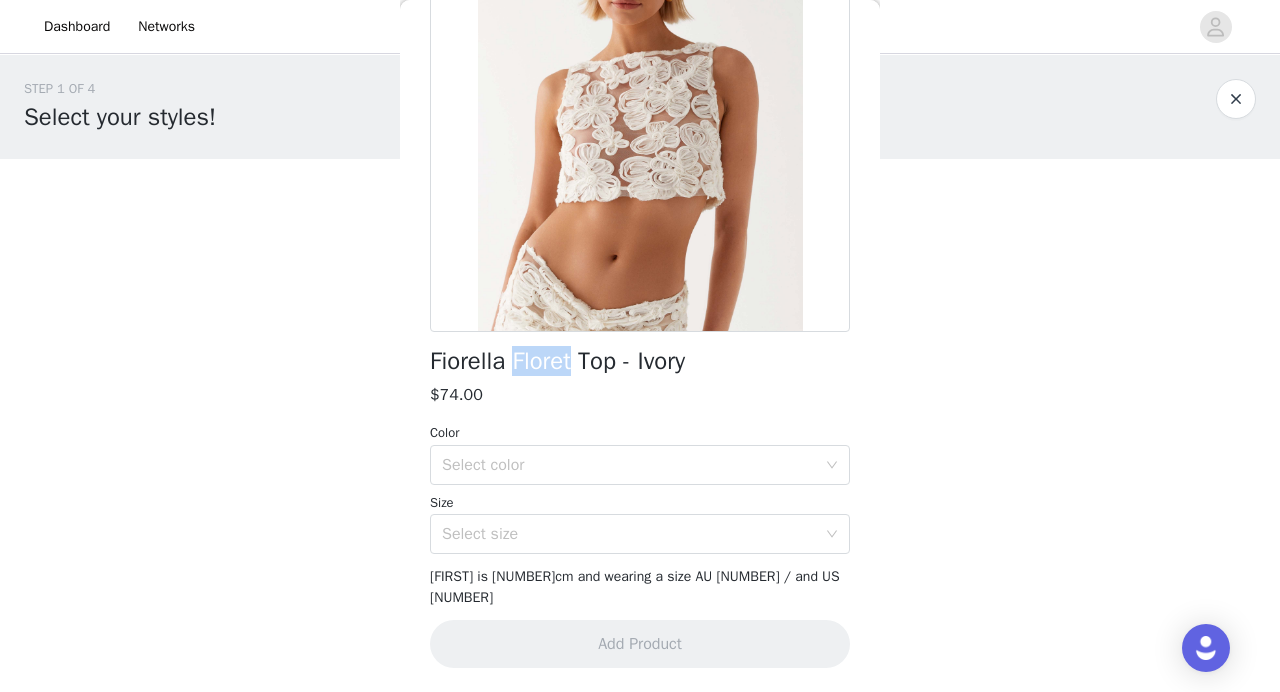 click on "Fiorella Floret Top - Ivory" at bounding box center [557, 361] 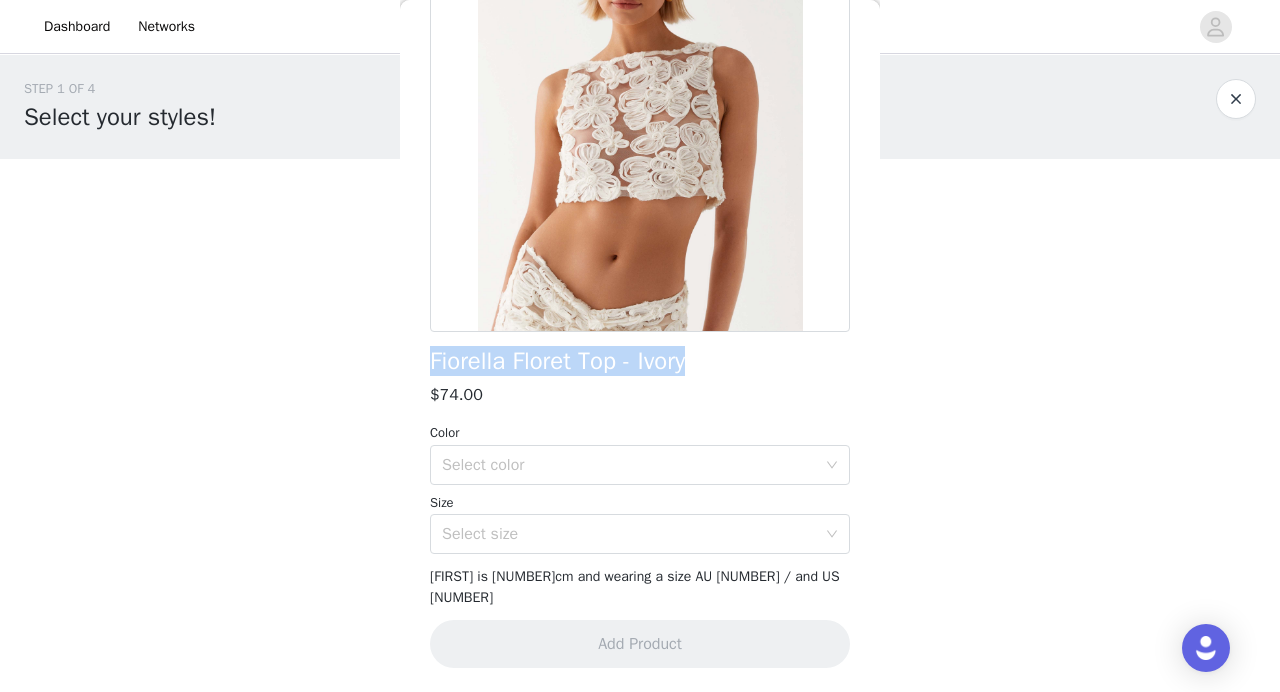 click on "Fiorella Floret Top - Ivory" at bounding box center [557, 361] 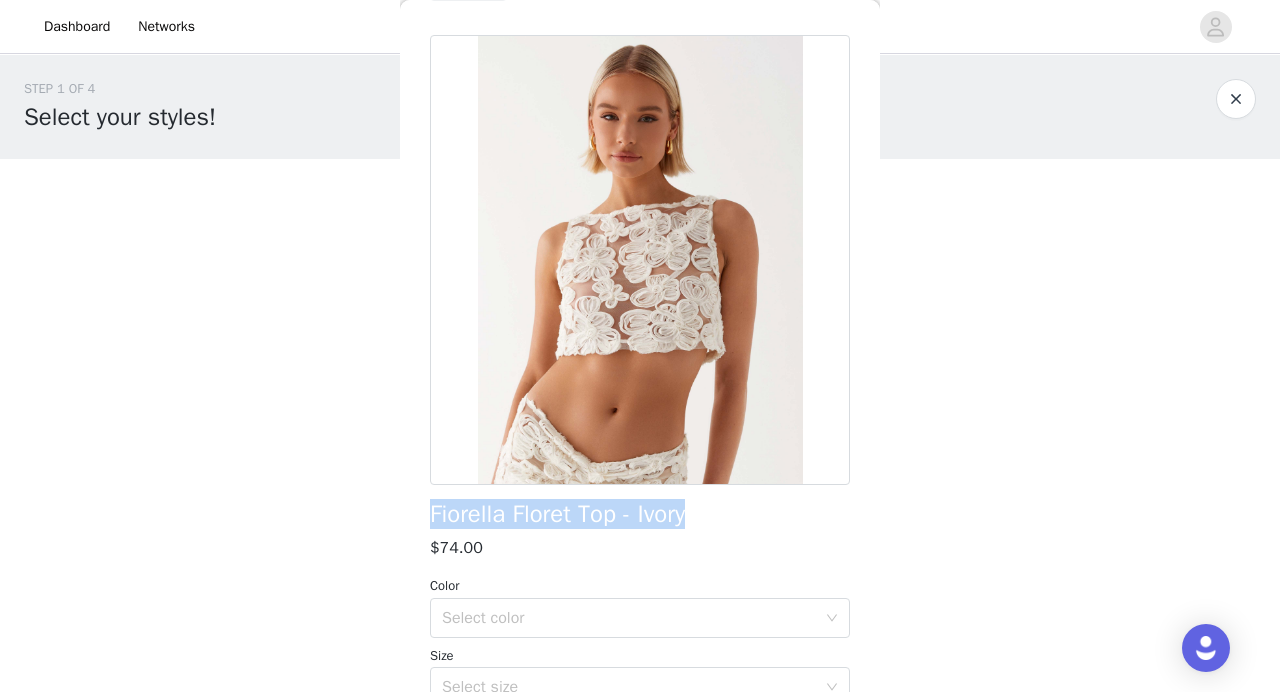 scroll, scrollTop: 248, scrollLeft: 0, axis: vertical 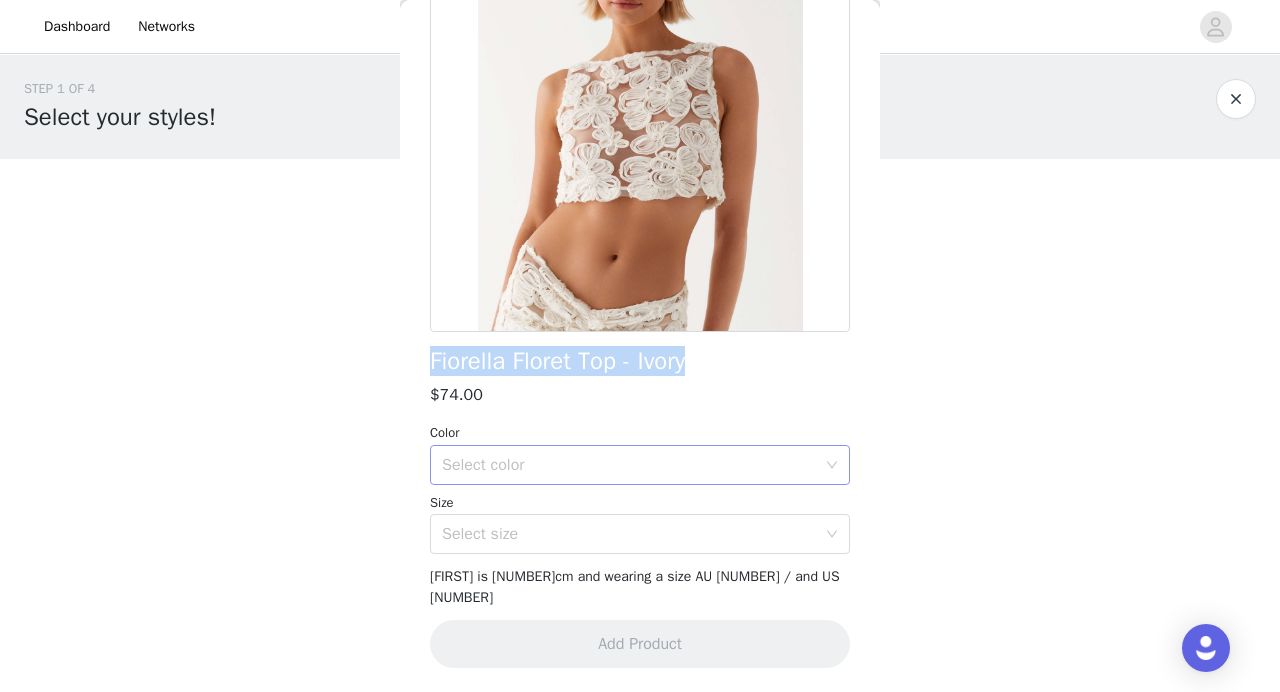 click on "Select color" at bounding box center [629, 465] 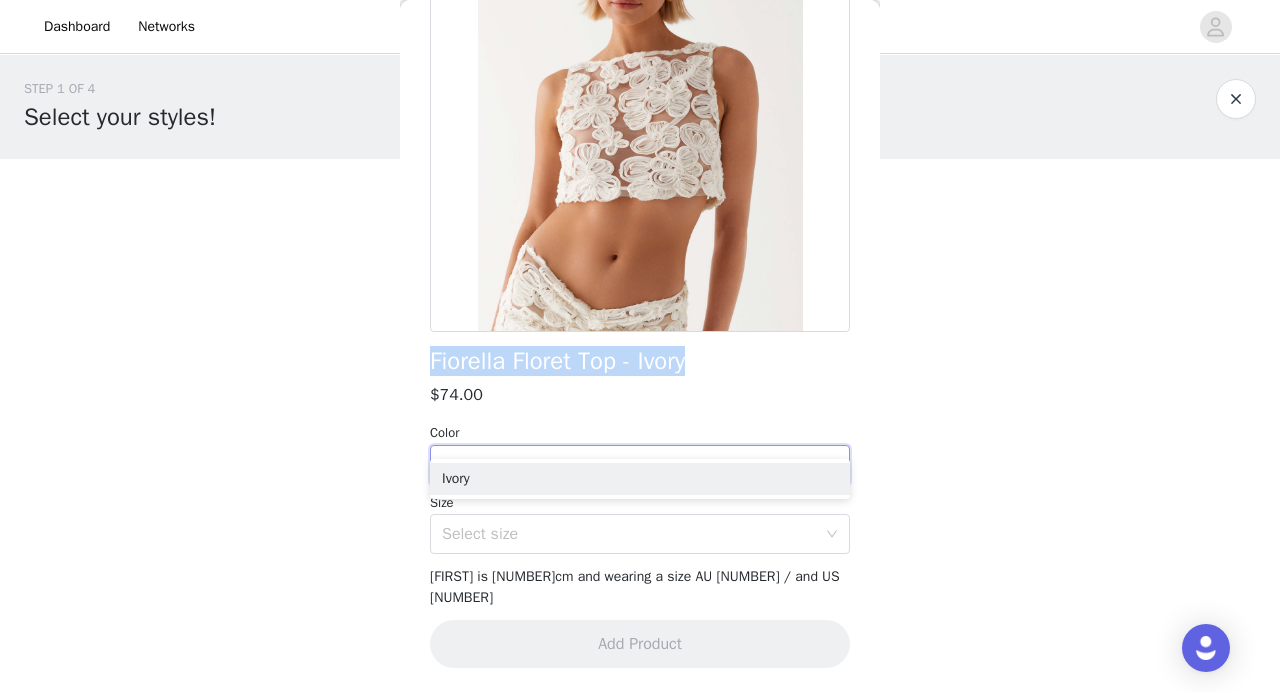 click on "Select color" at bounding box center [629, 465] 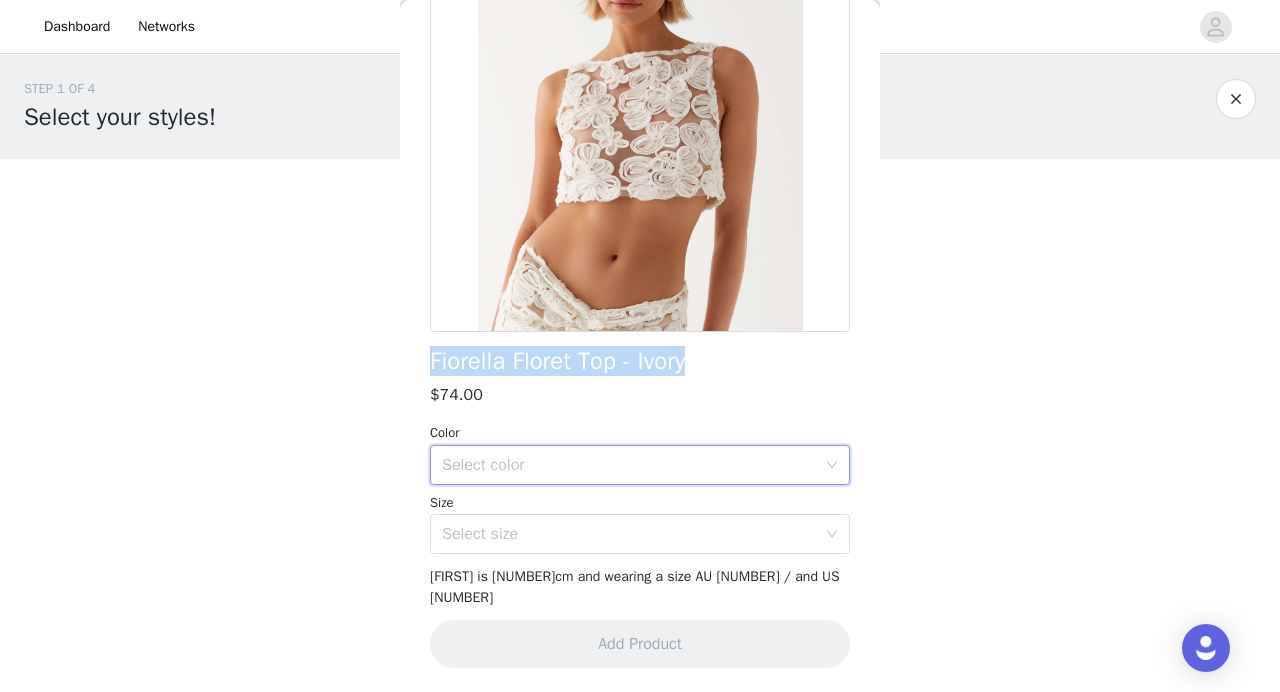 click on "Select color" at bounding box center [629, 465] 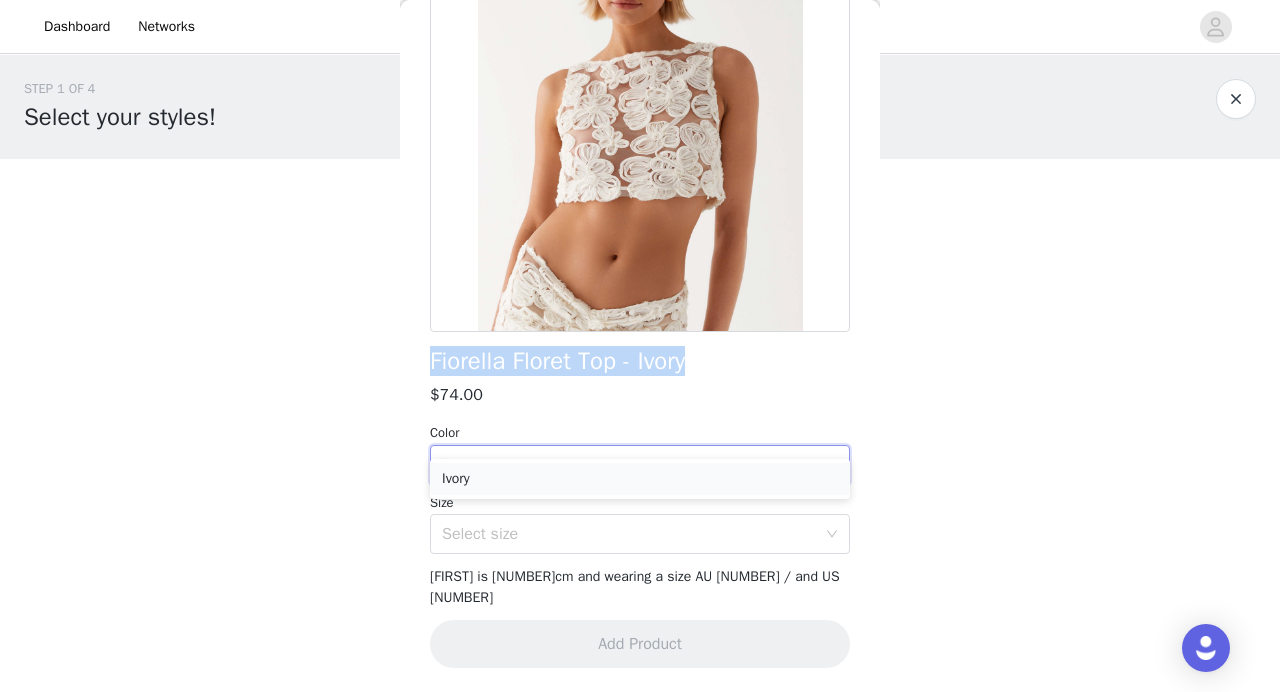 click on "Ivory" at bounding box center [640, 479] 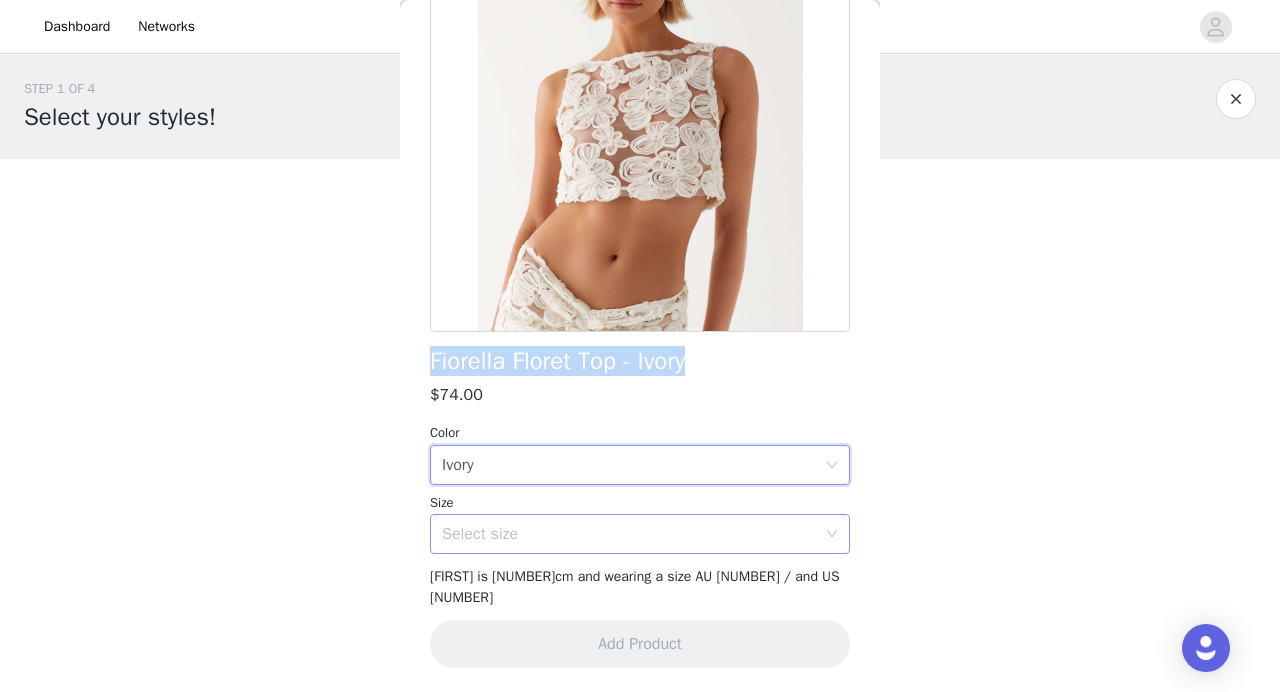 click on "Select size" at bounding box center [629, 534] 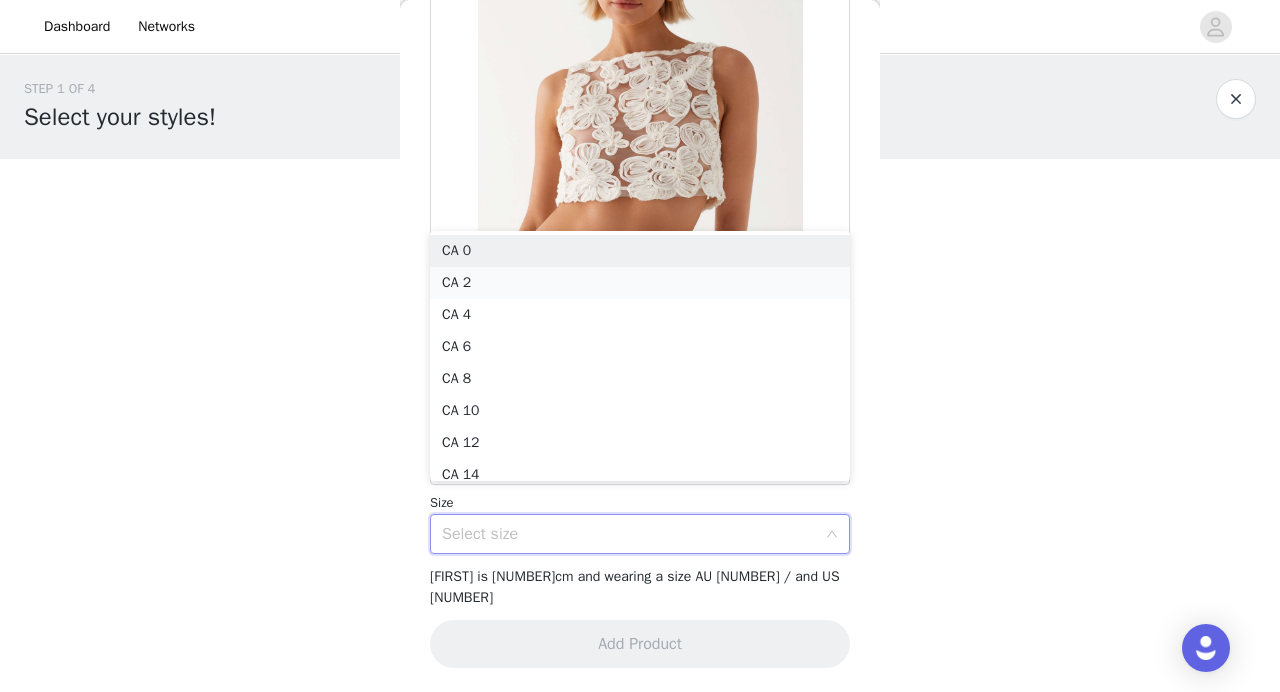 scroll, scrollTop: 10, scrollLeft: 0, axis: vertical 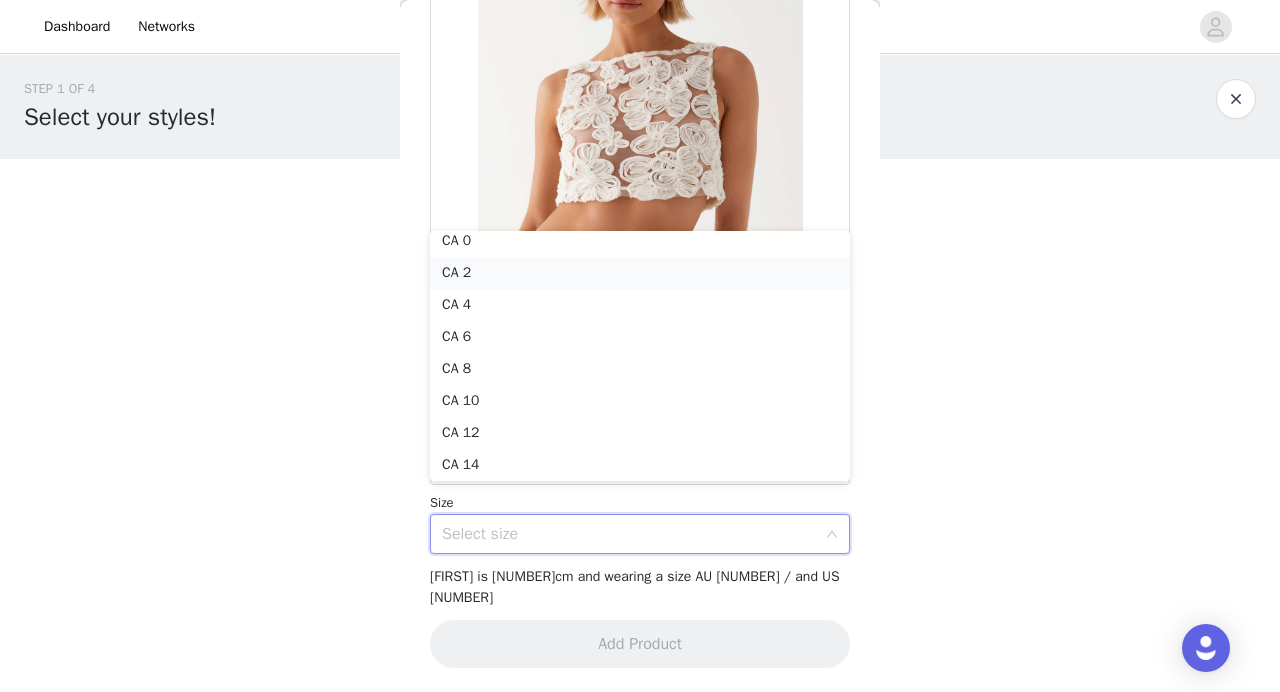click on "CA 2" at bounding box center (640, 273) 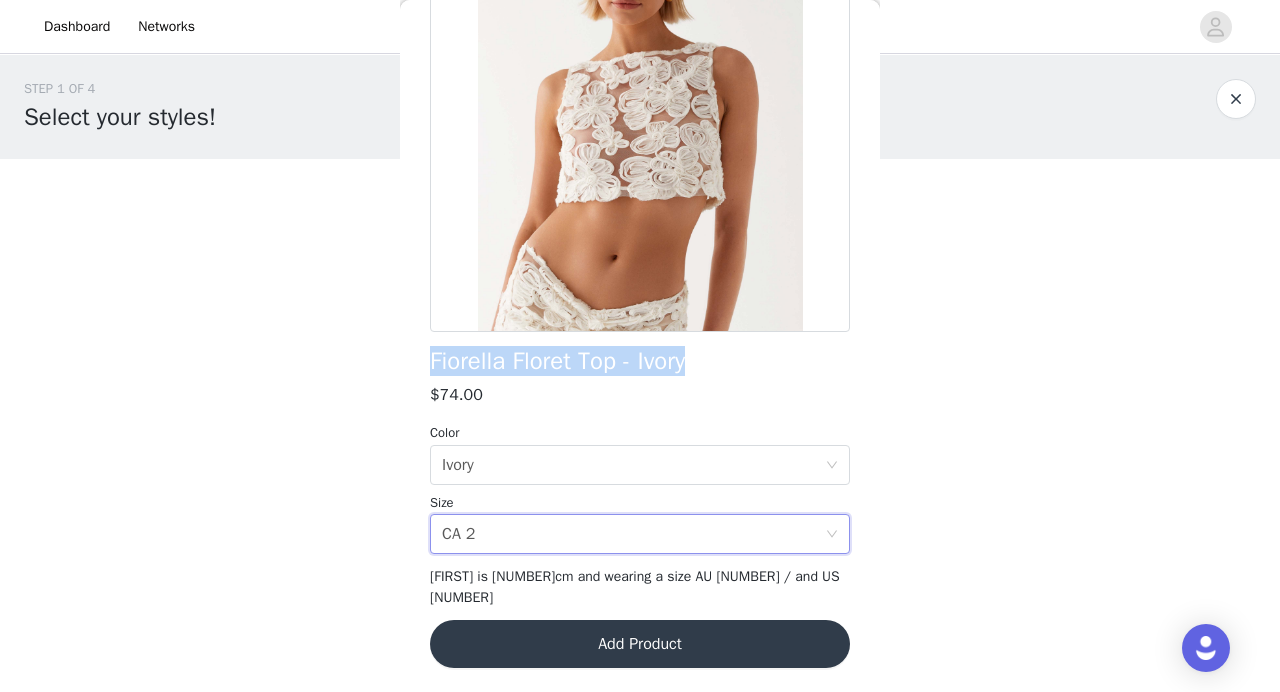 scroll, scrollTop: 365, scrollLeft: 0, axis: vertical 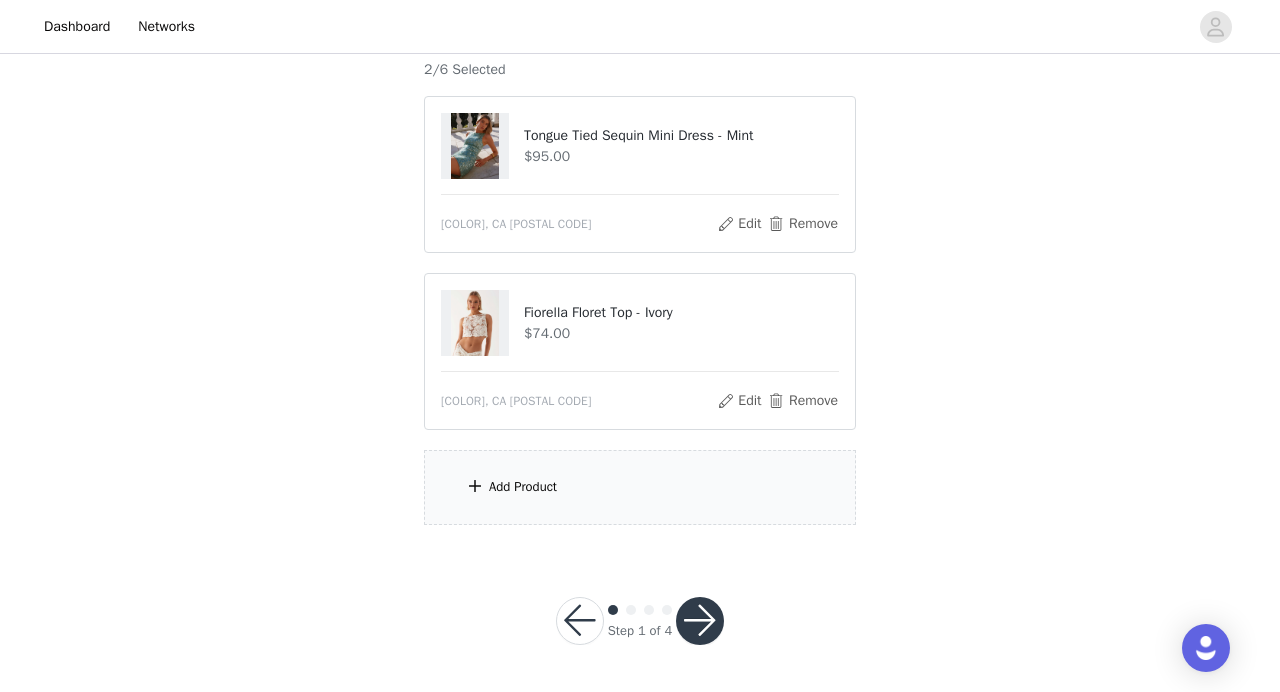 click on "Add Product" at bounding box center (640, 487) 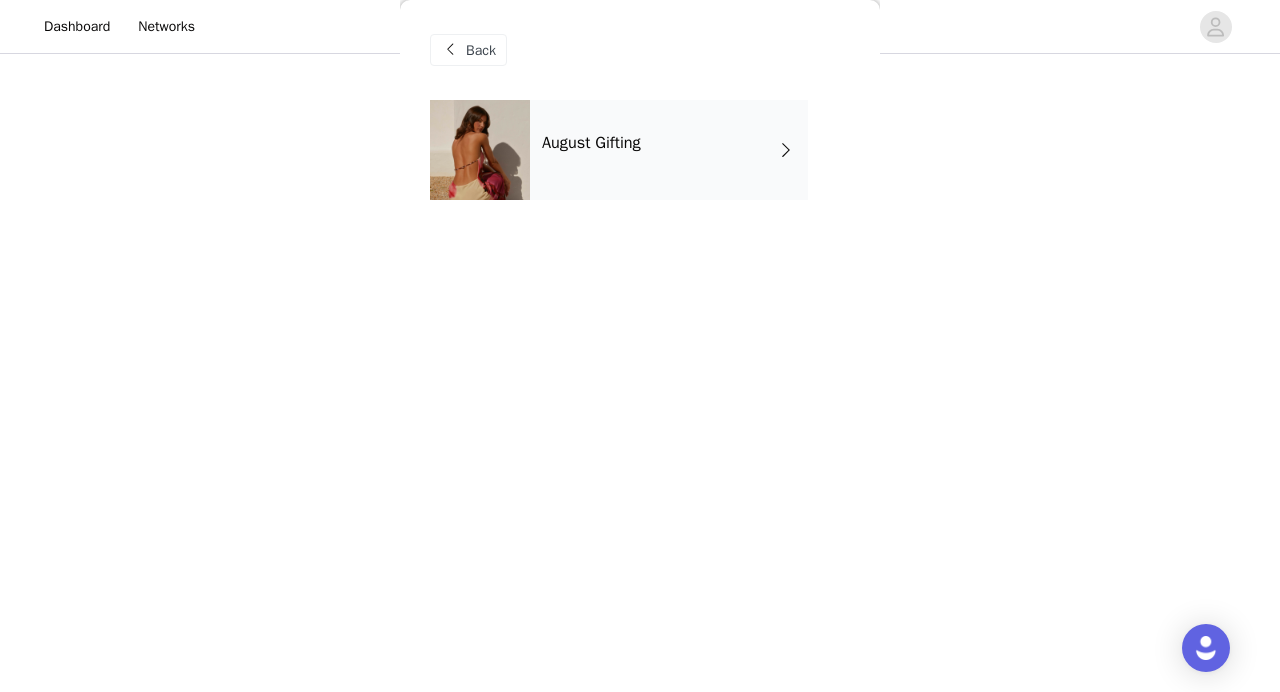 click on "August Gifting" at bounding box center (669, 150) 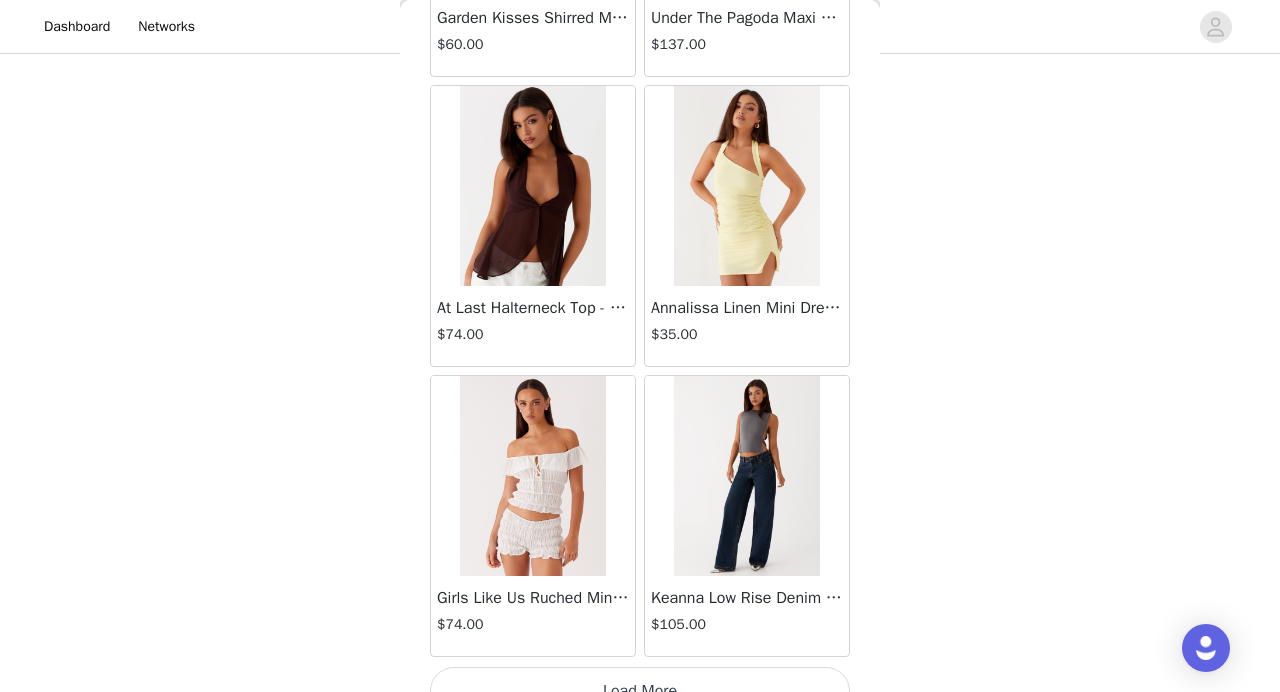 scroll, scrollTop: 2368, scrollLeft: 0, axis: vertical 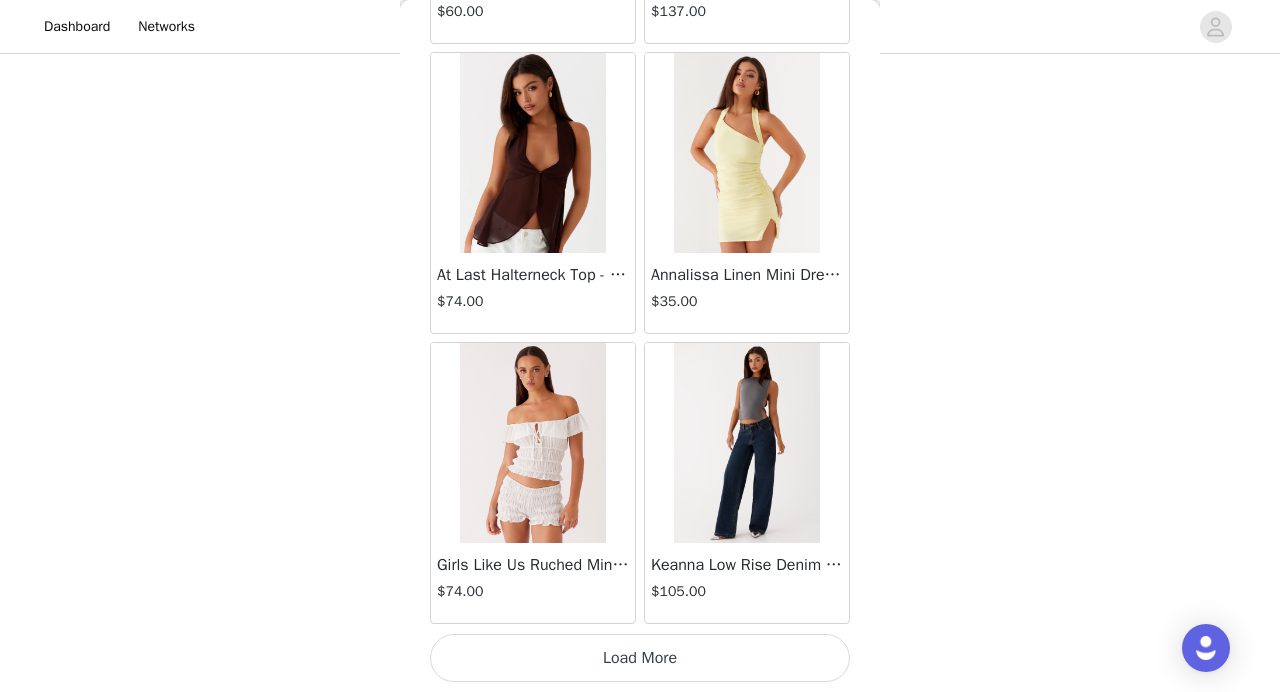 click on "Load More" at bounding box center [640, 658] 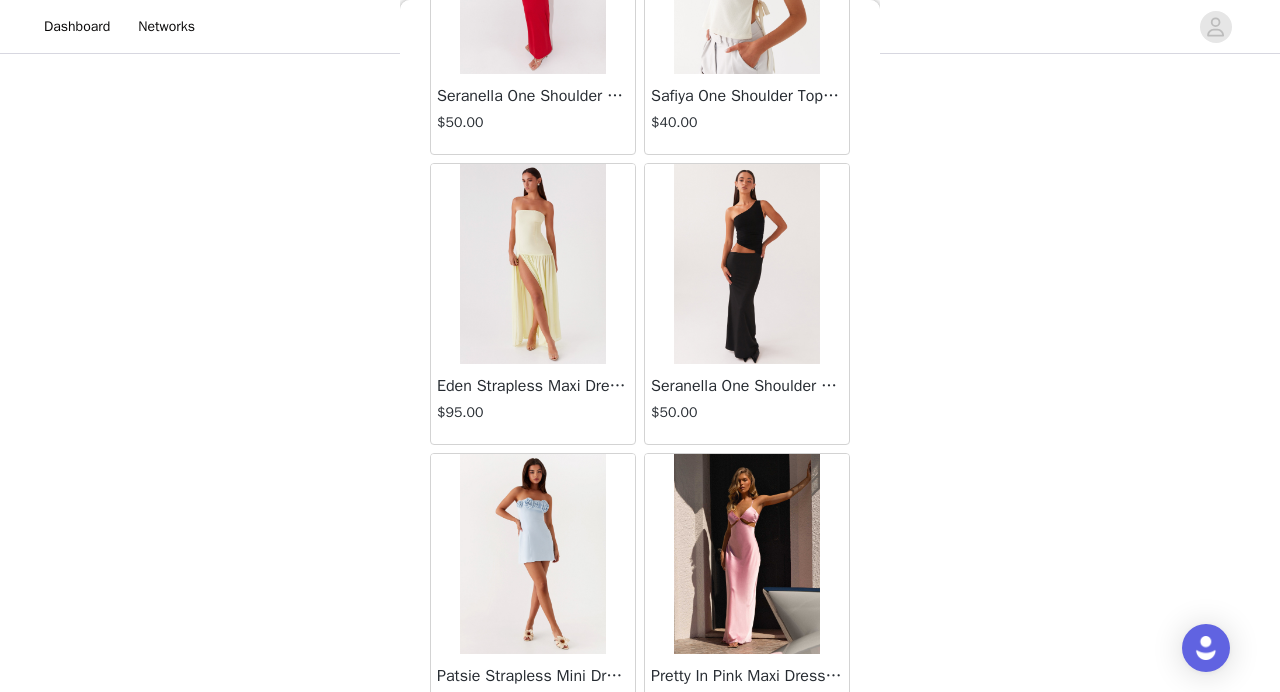 scroll, scrollTop: 5268, scrollLeft: 0, axis: vertical 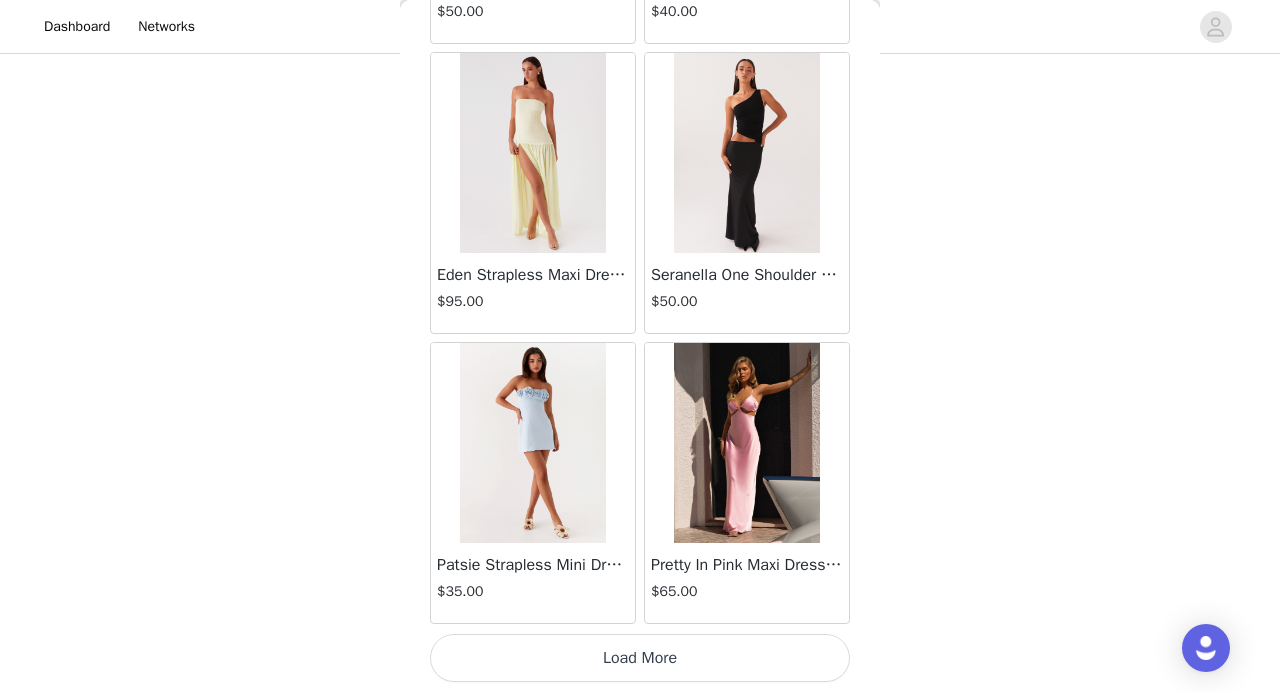 click on "Load More" at bounding box center [640, 658] 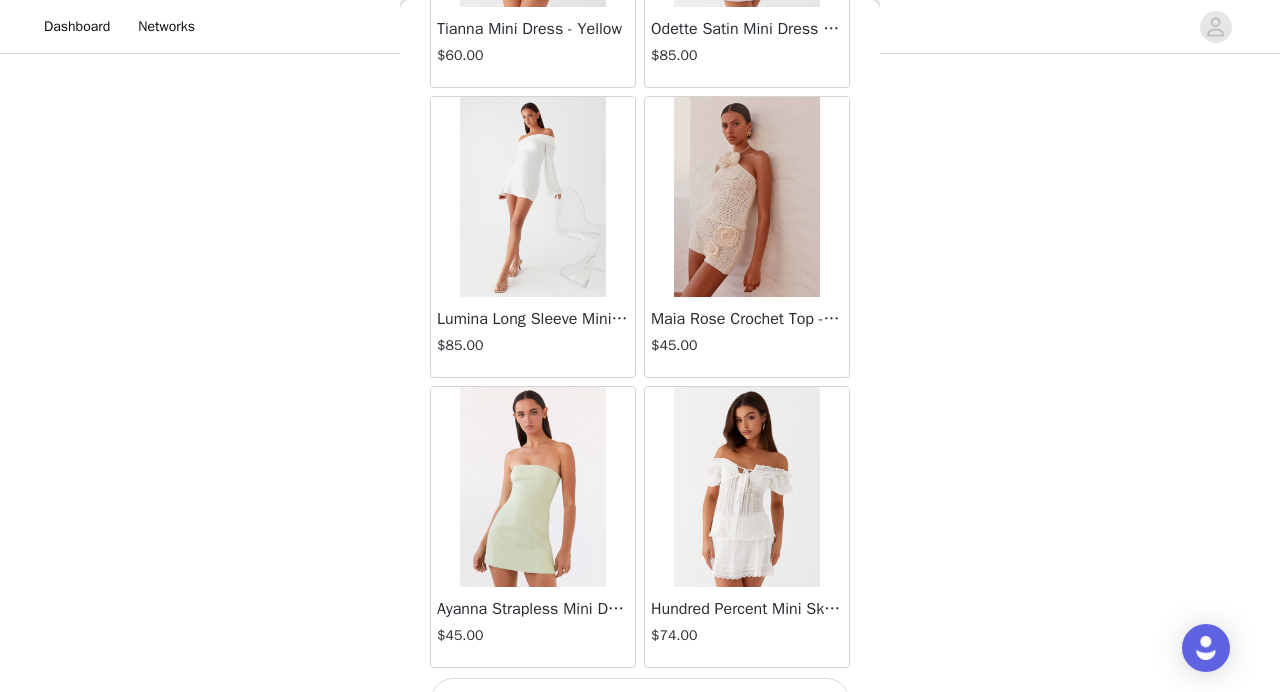 scroll, scrollTop: 8168, scrollLeft: 0, axis: vertical 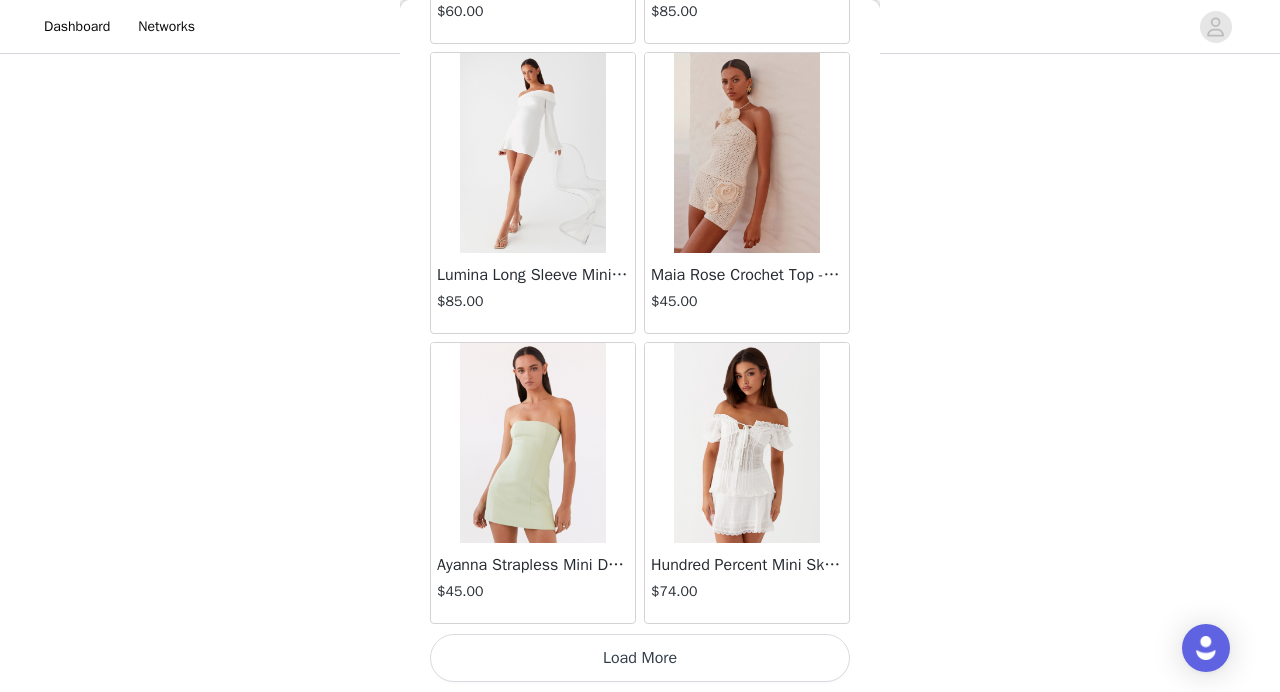 click on "Load More" at bounding box center (640, 658) 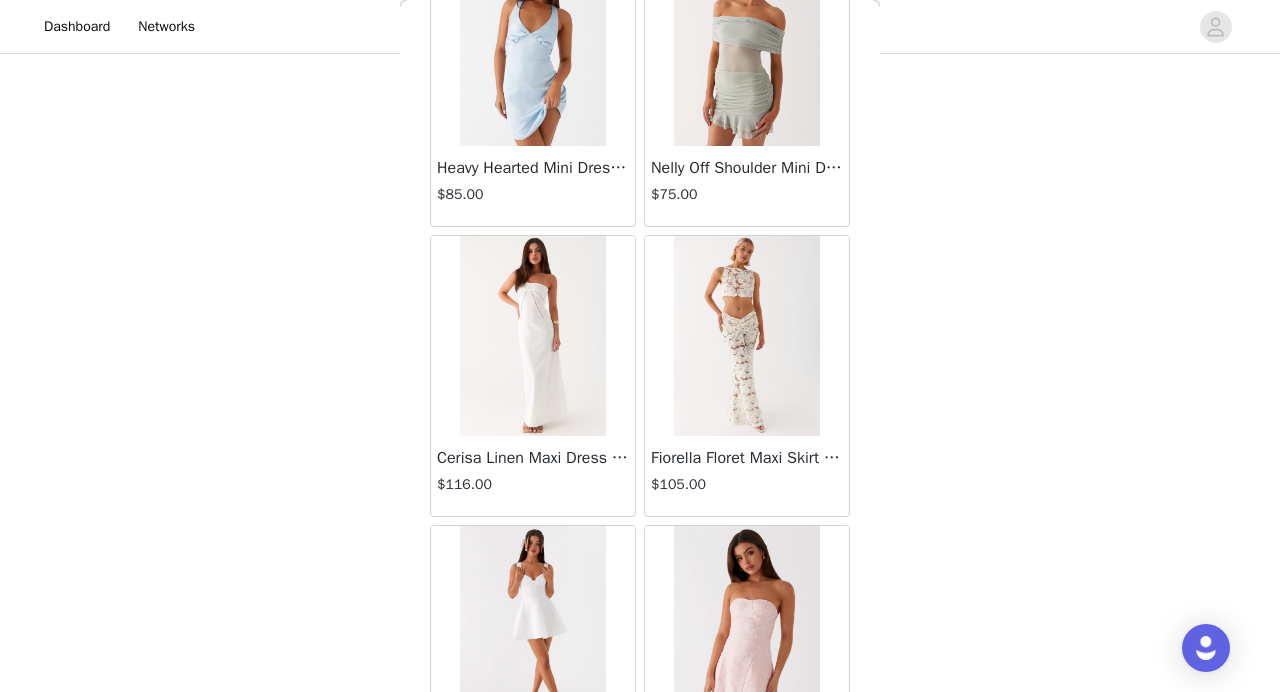 scroll, scrollTop: 9436, scrollLeft: 0, axis: vertical 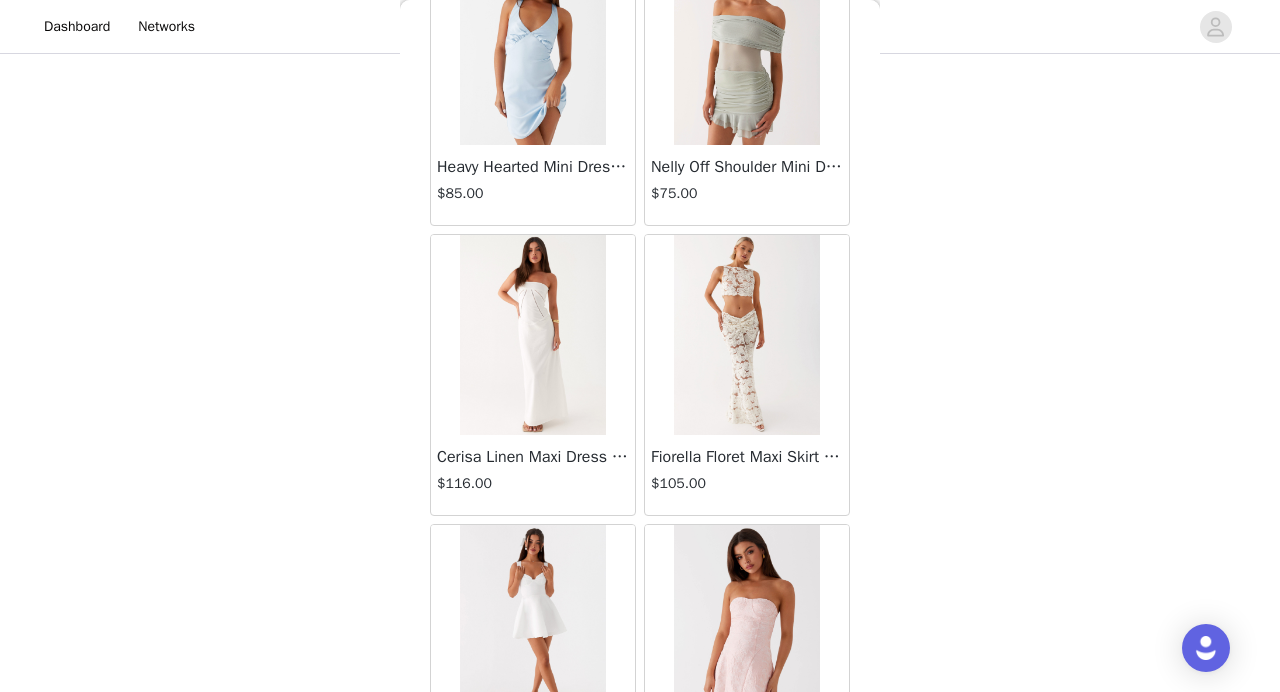 click at bounding box center [746, 335] 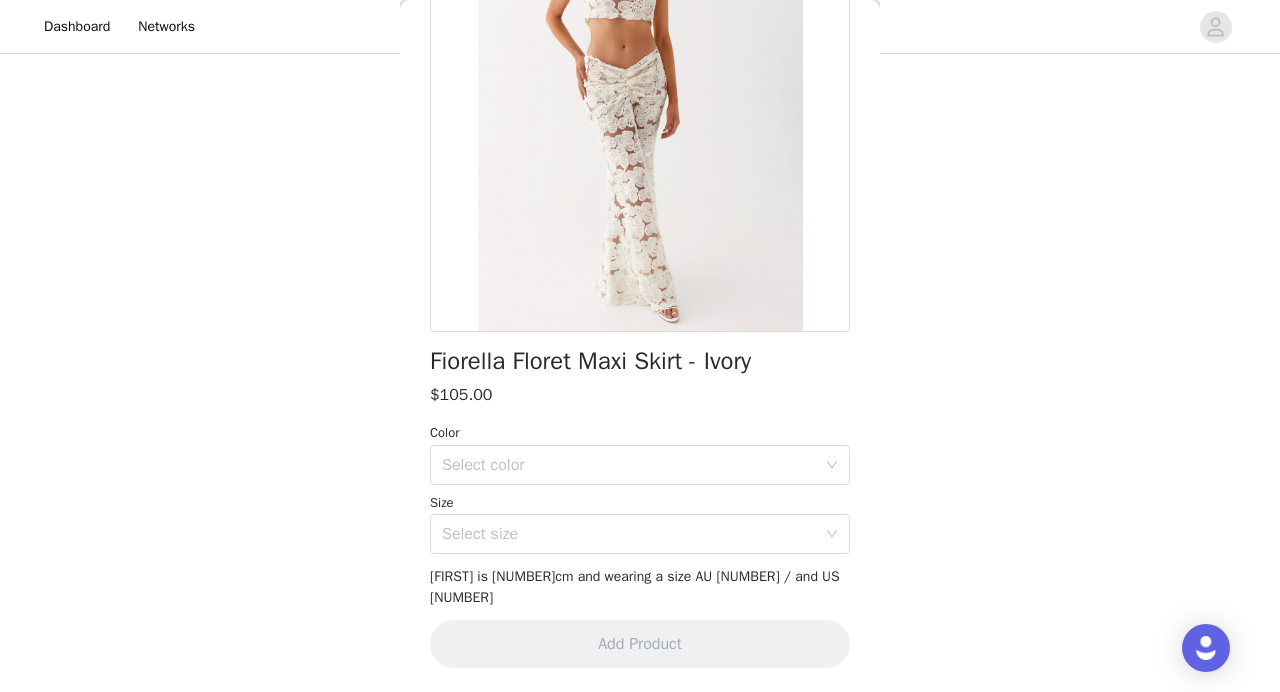 scroll, scrollTop: 386, scrollLeft: 0, axis: vertical 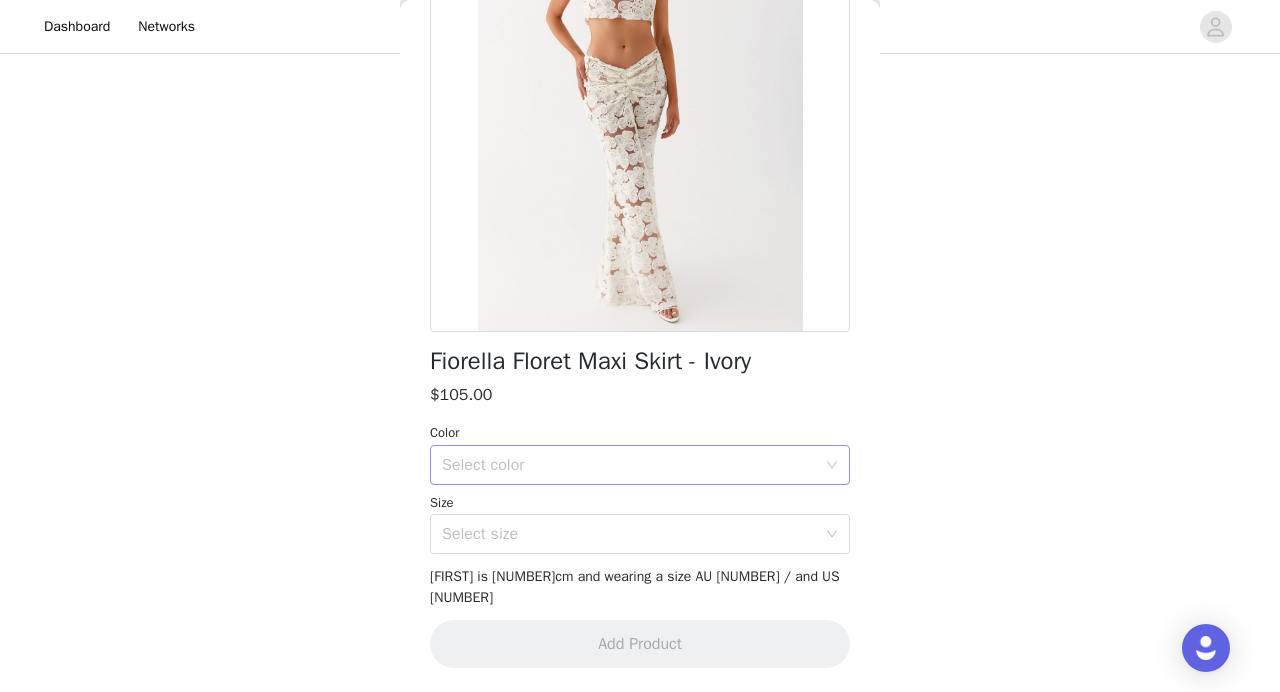 click on "Select color" at bounding box center [629, 465] 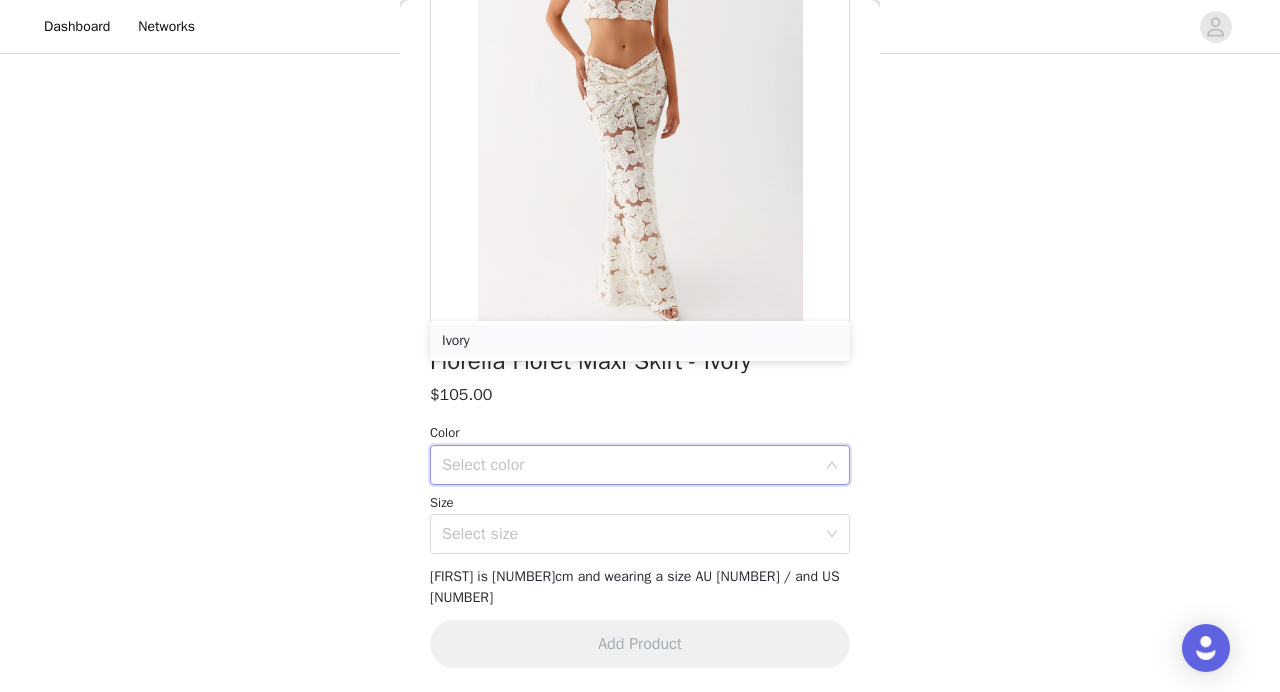 click on "Ivory" at bounding box center (640, 341) 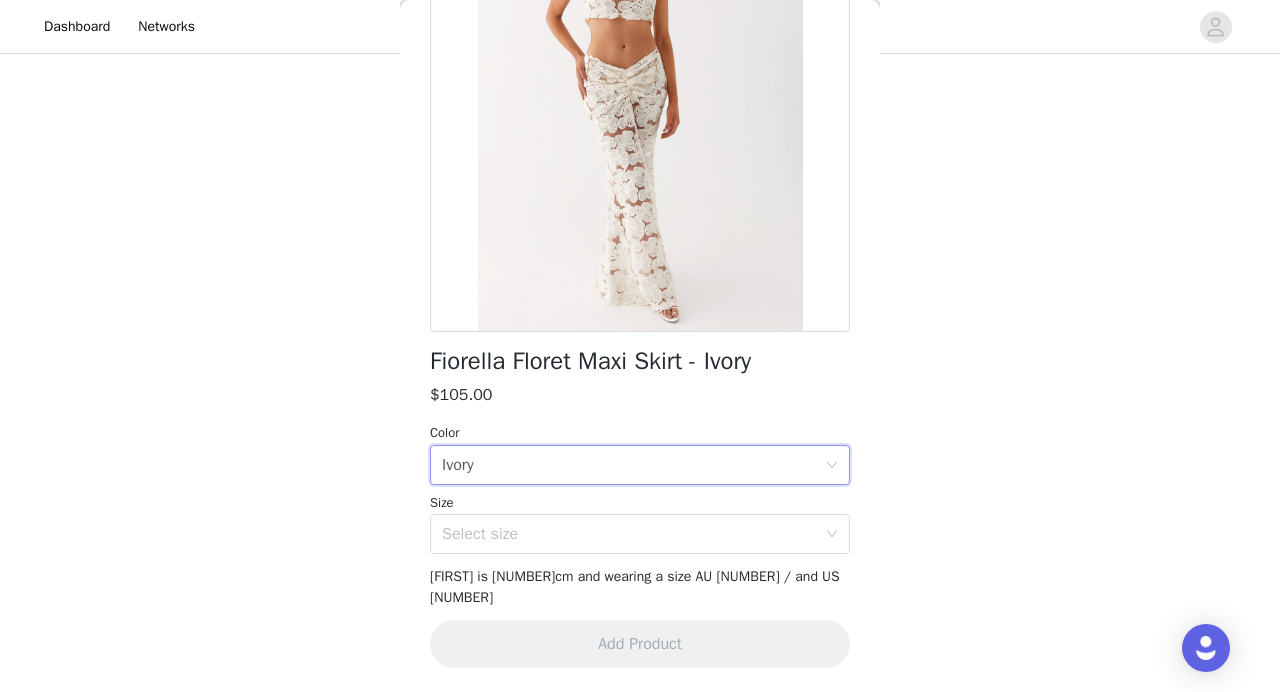 scroll, scrollTop: 366, scrollLeft: 0, axis: vertical 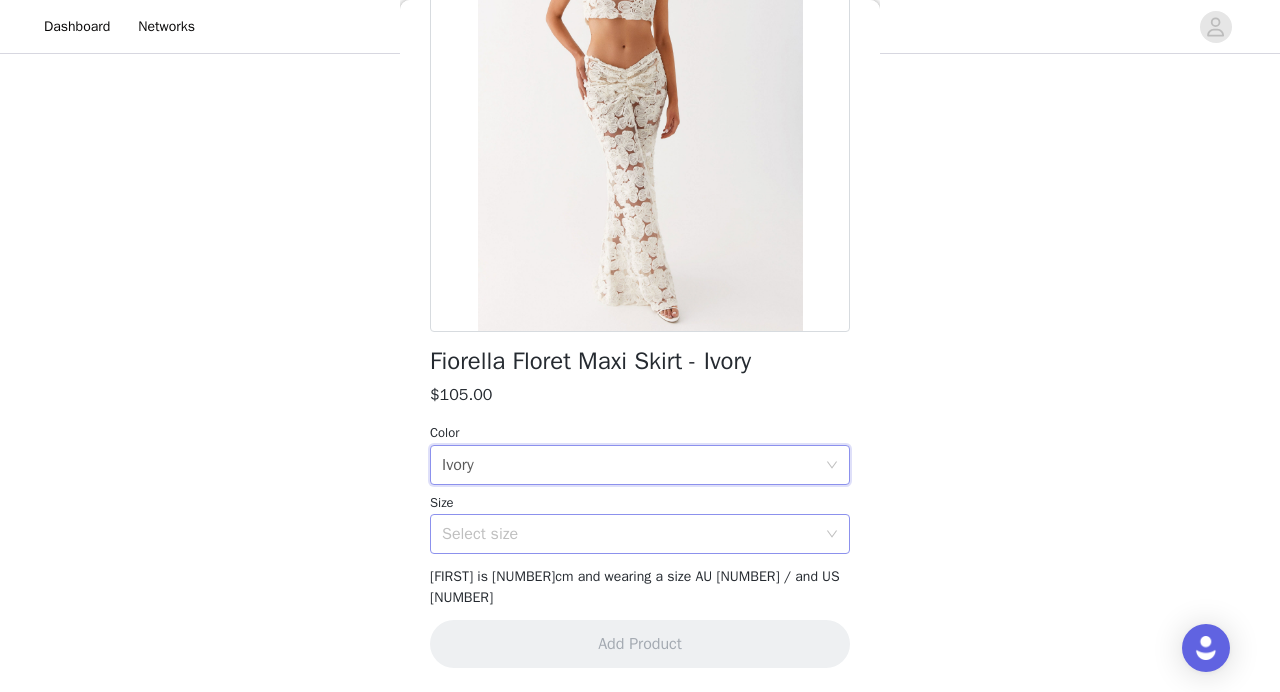 click on "Select size" at bounding box center [629, 534] 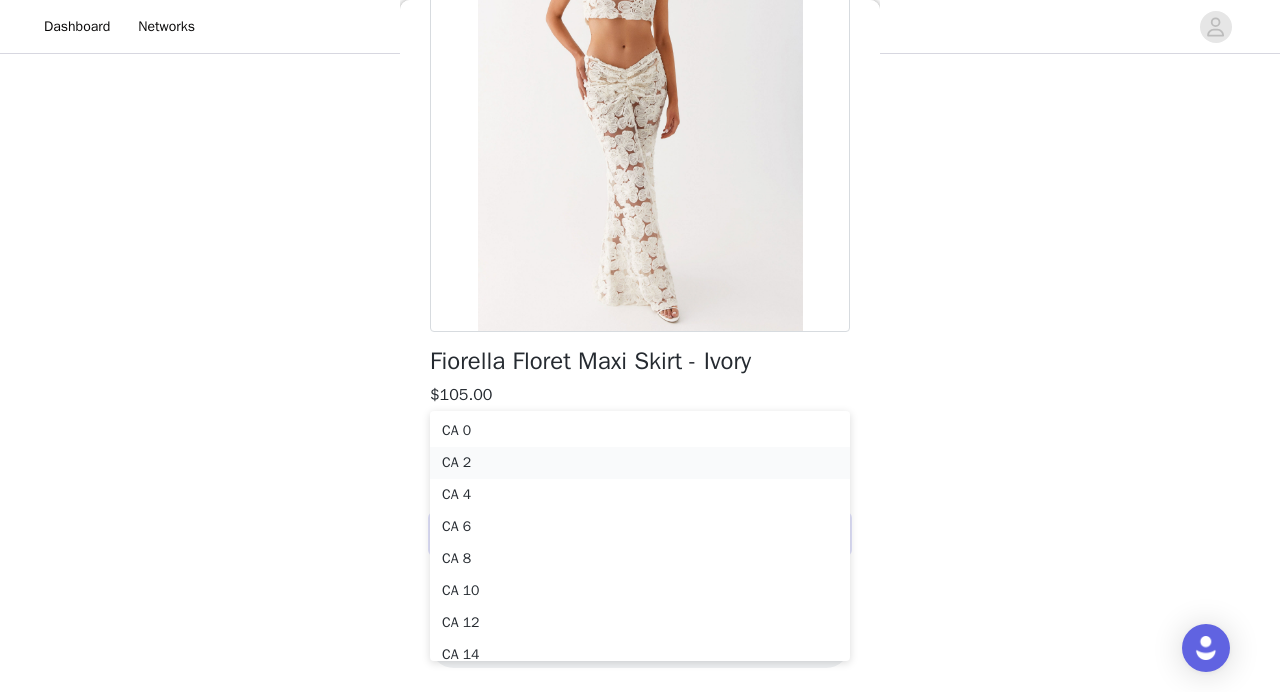 click on "CA 2" at bounding box center [640, 463] 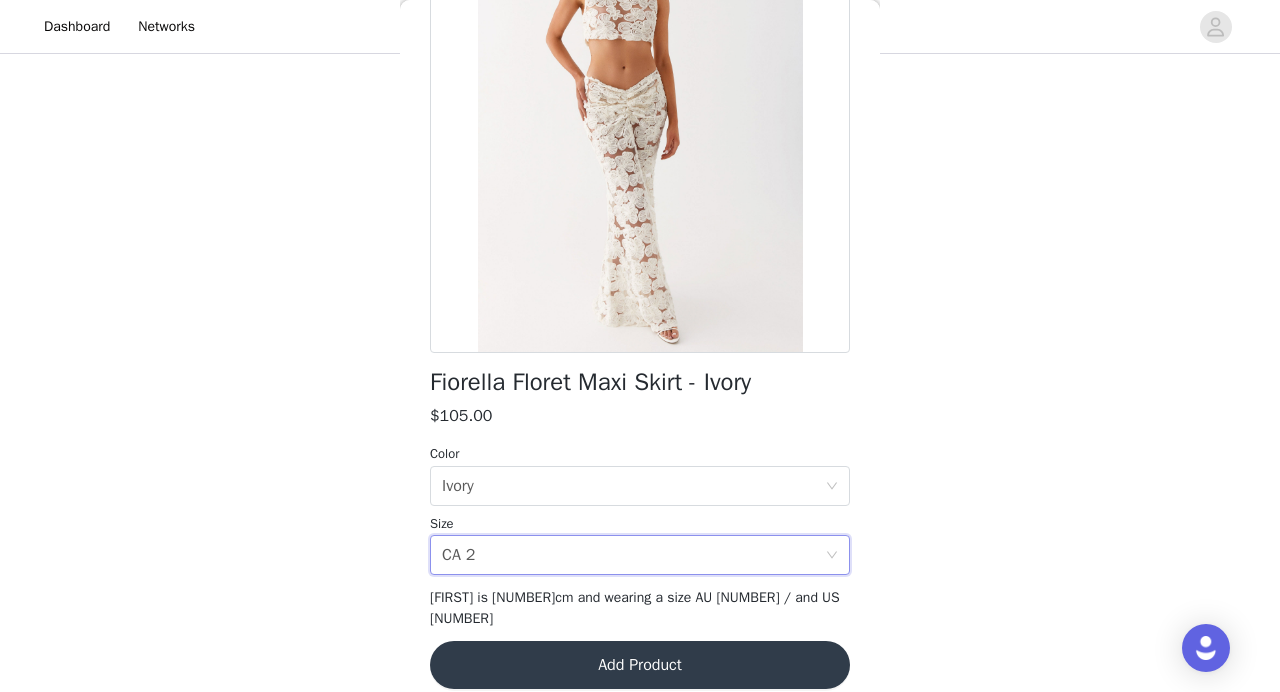 scroll, scrollTop: 386, scrollLeft: 0, axis: vertical 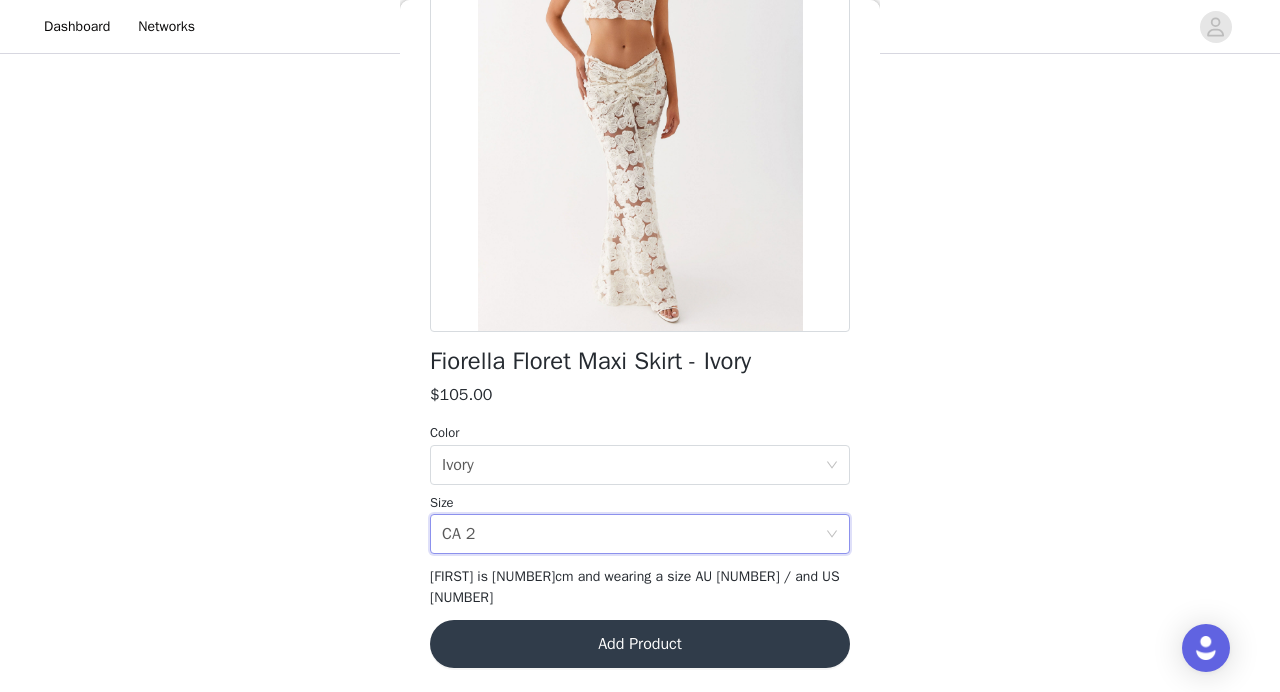 click on "Add Product" at bounding box center (640, 644) 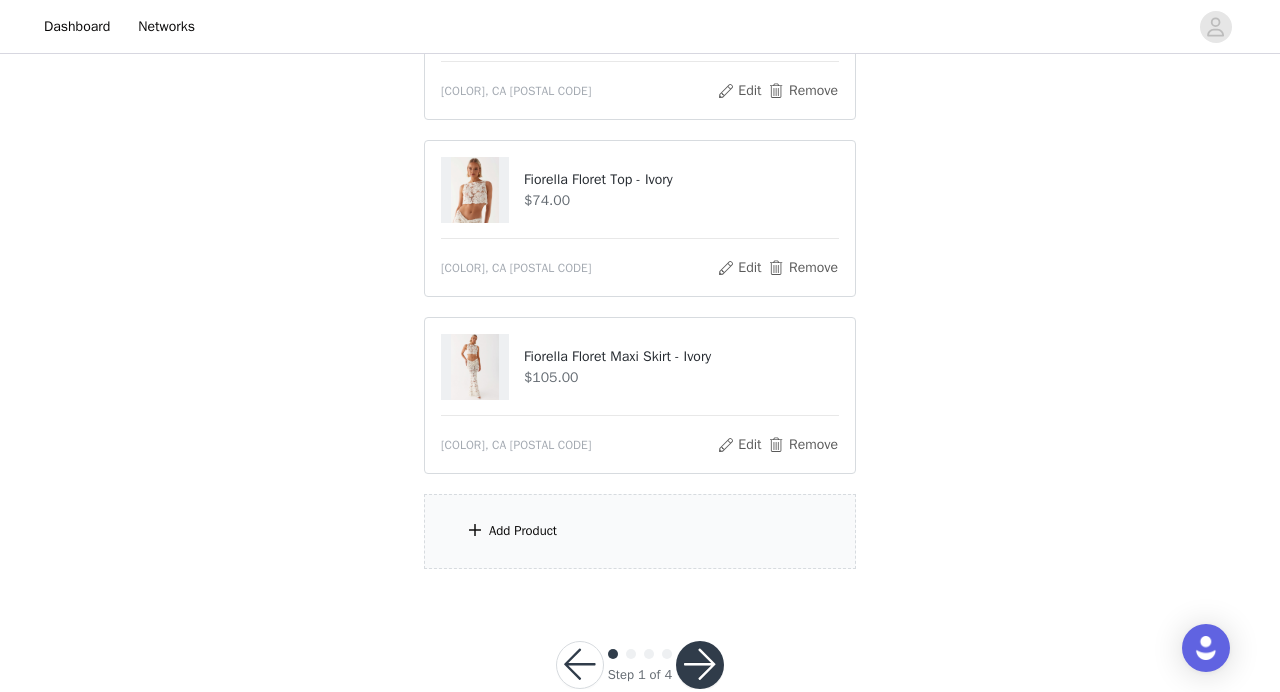 scroll, scrollTop: 340, scrollLeft: 0, axis: vertical 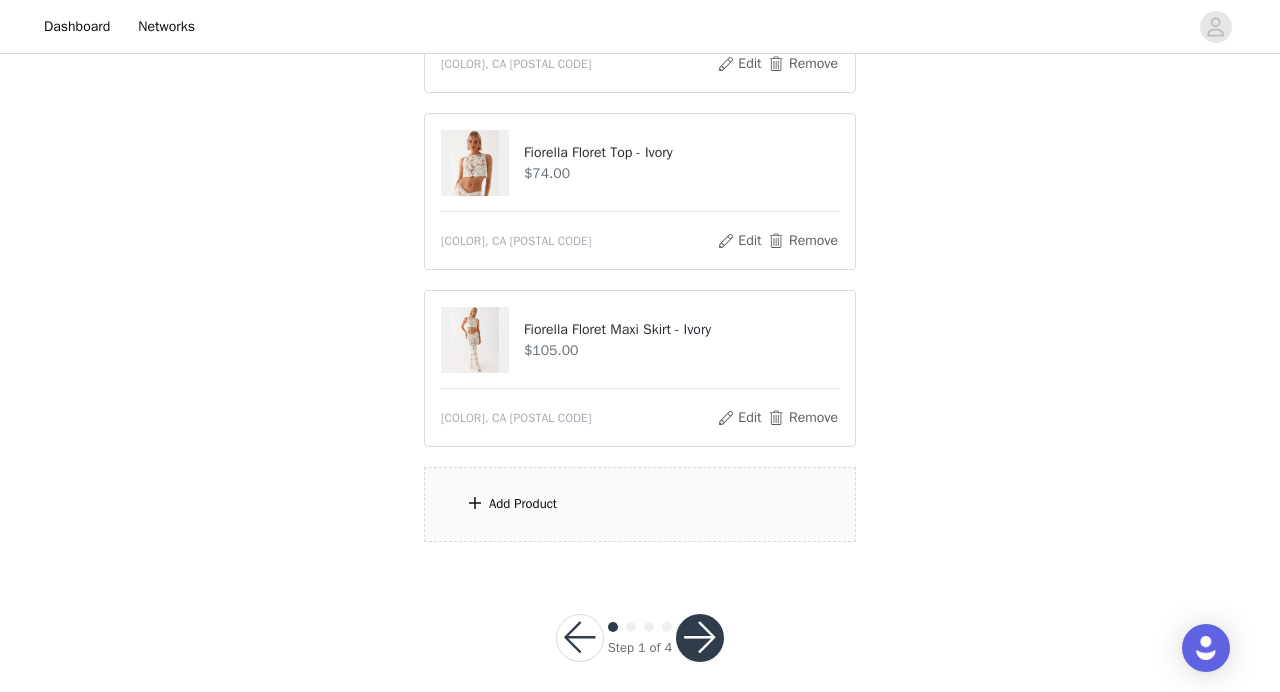 click on "Add Product" at bounding box center [640, 504] 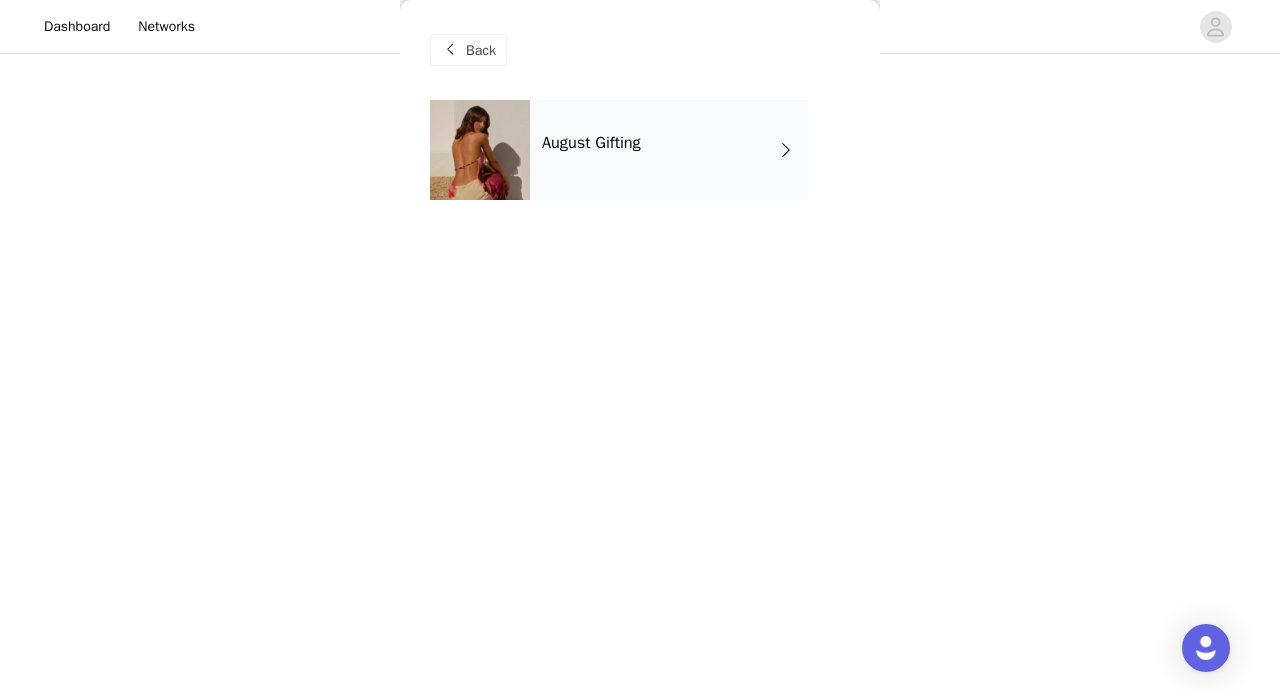 click on "August Gifting" at bounding box center (669, 150) 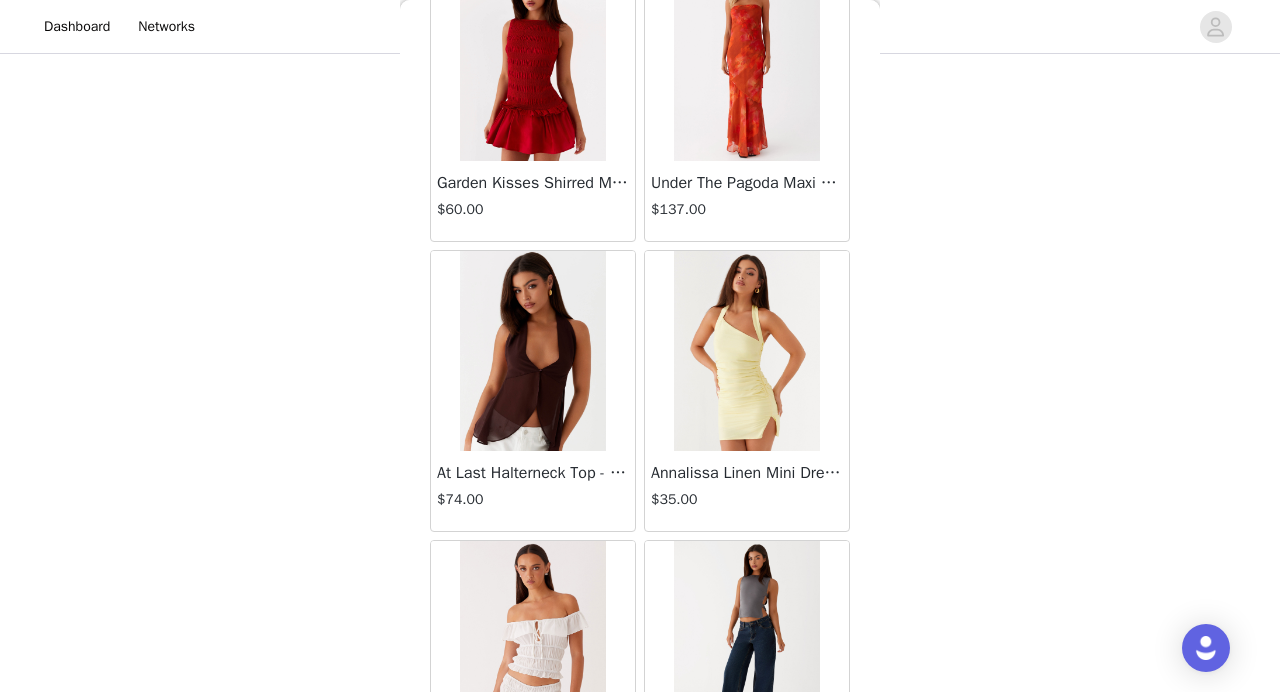 scroll, scrollTop: 2368, scrollLeft: 0, axis: vertical 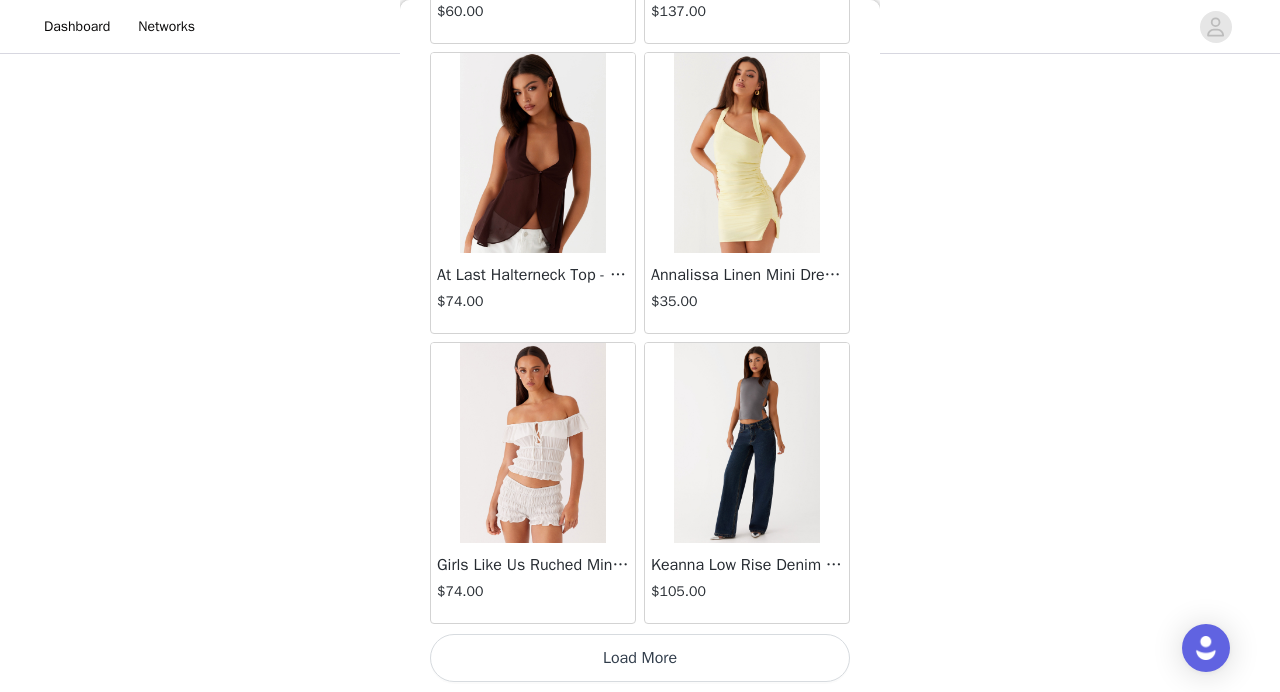 click on "Load More" at bounding box center [640, 658] 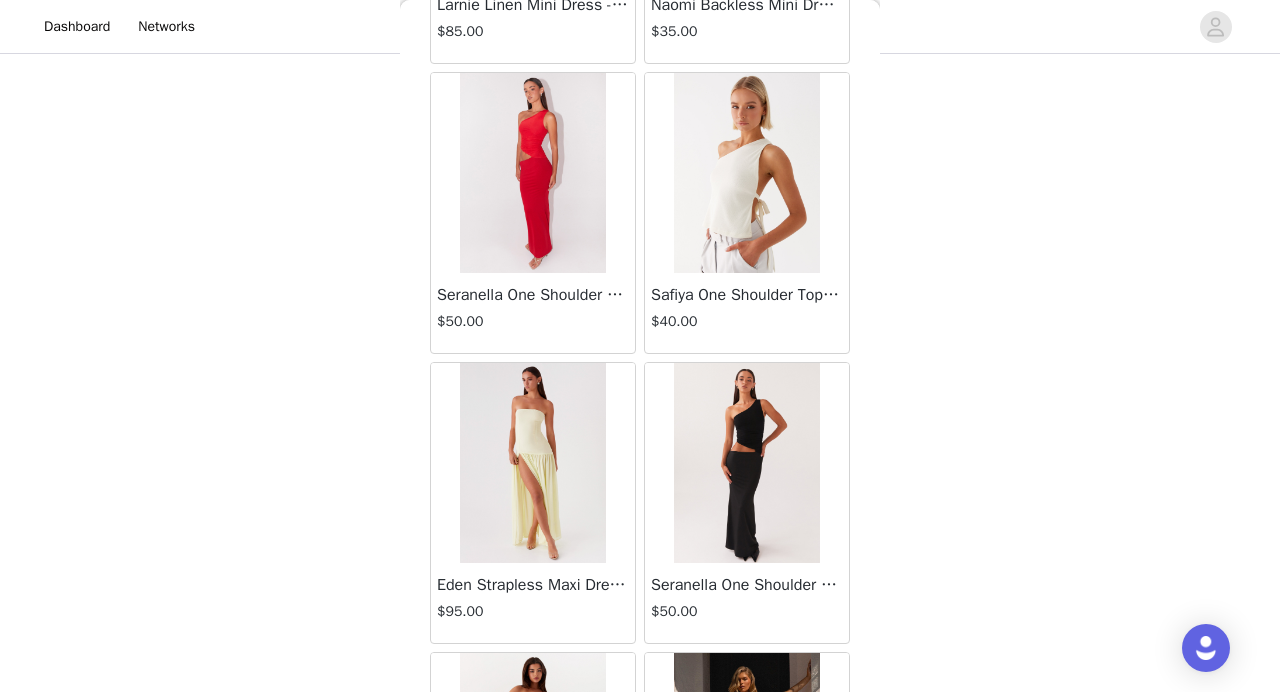 scroll, scrollTop: 5268, scrollLeft: 0, axis: vertical 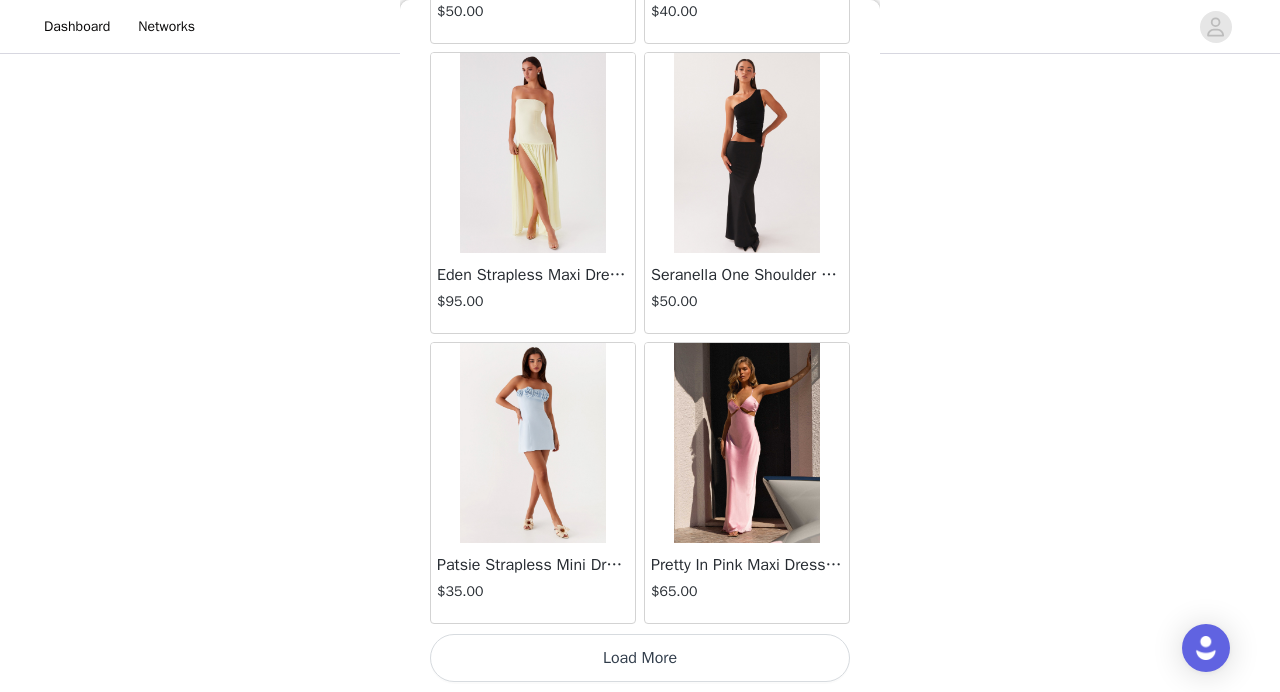 click on "Load More" at bounding box center (640, 658) 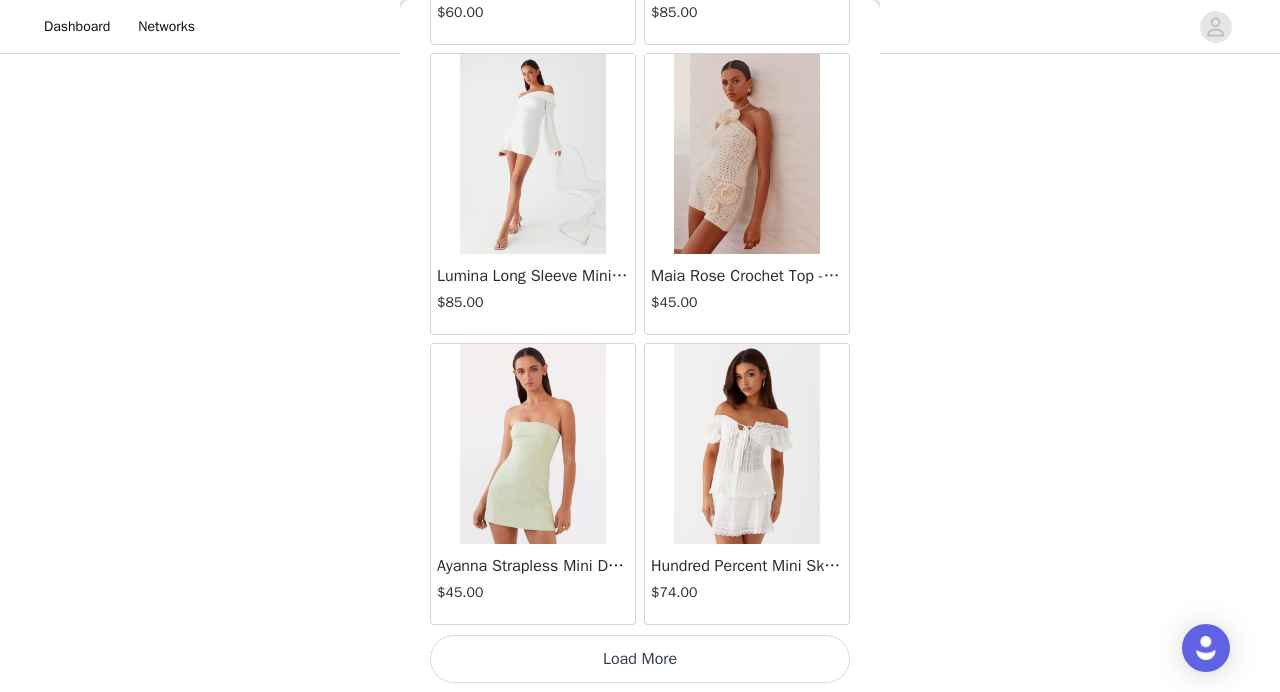scroll, scrollTop: 8168, scrollLeft: 0, axis: vertical 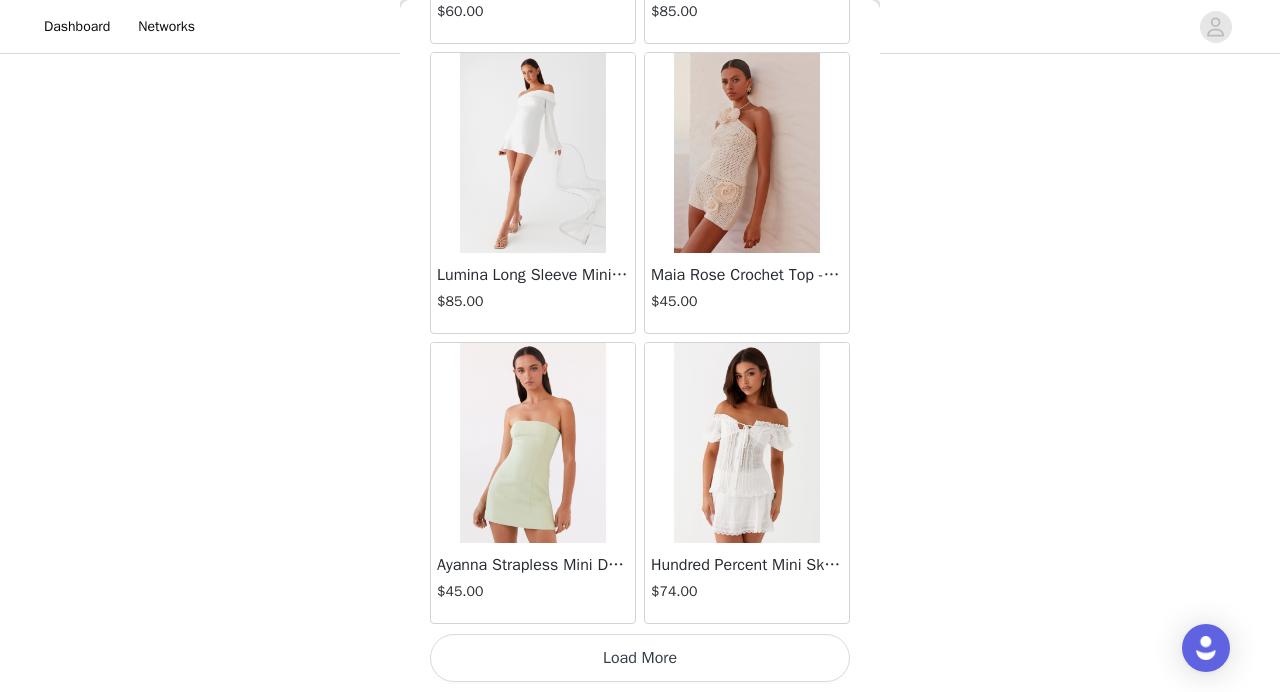 click on "Load More" at bounding box center [640, 658] 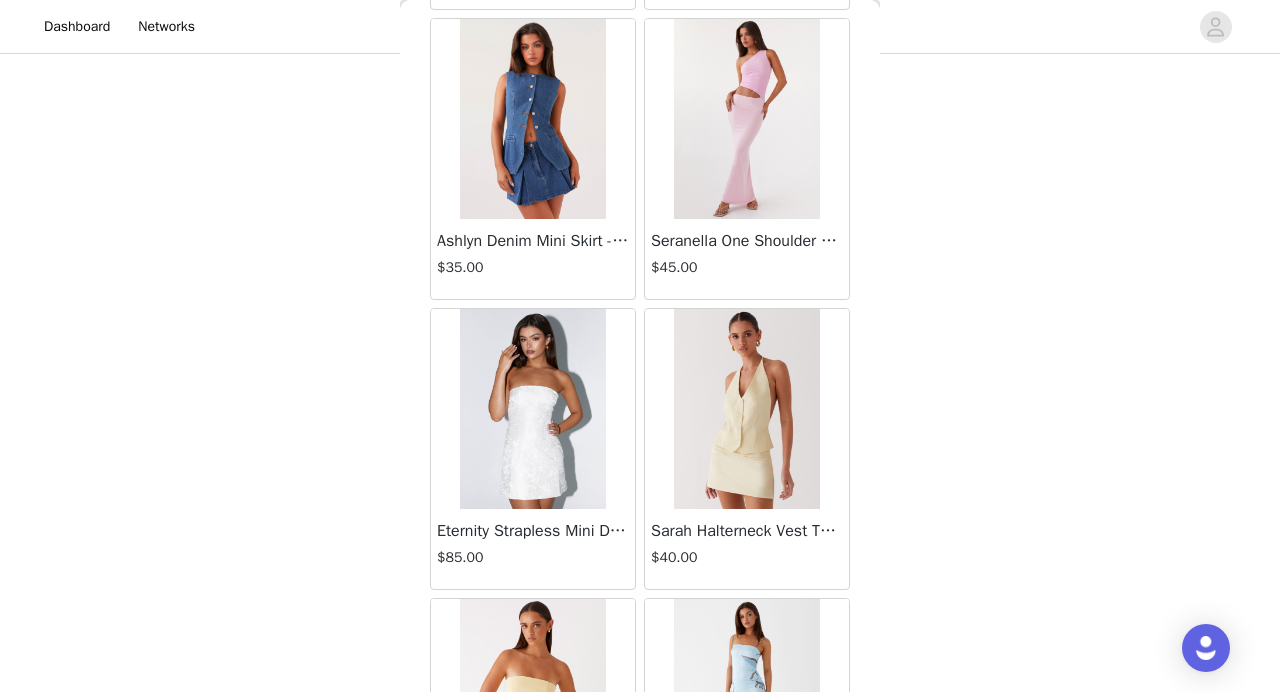 scroll, scrollTop: 11068, scrollLeft: 0, axis: vertical 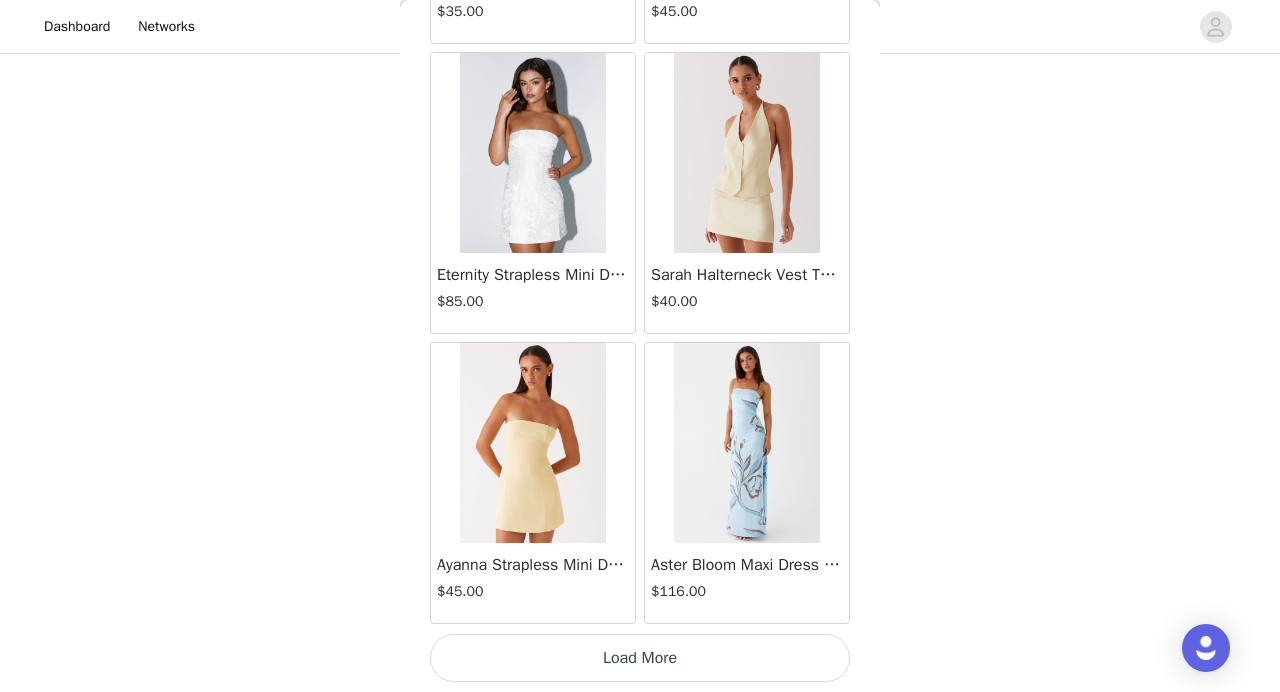 click on "Load More" at bounding box center (640, 658) 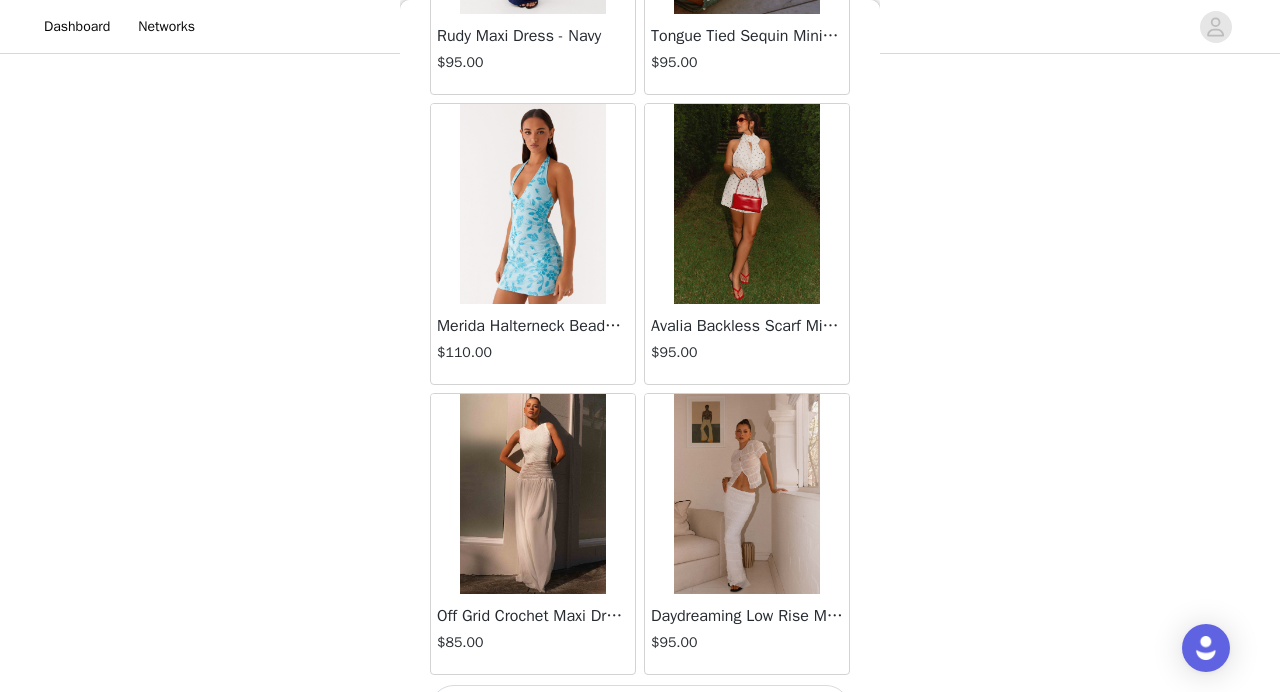 scroll, scrollTop: 13968, scrollLeft: 0, axis: vertical 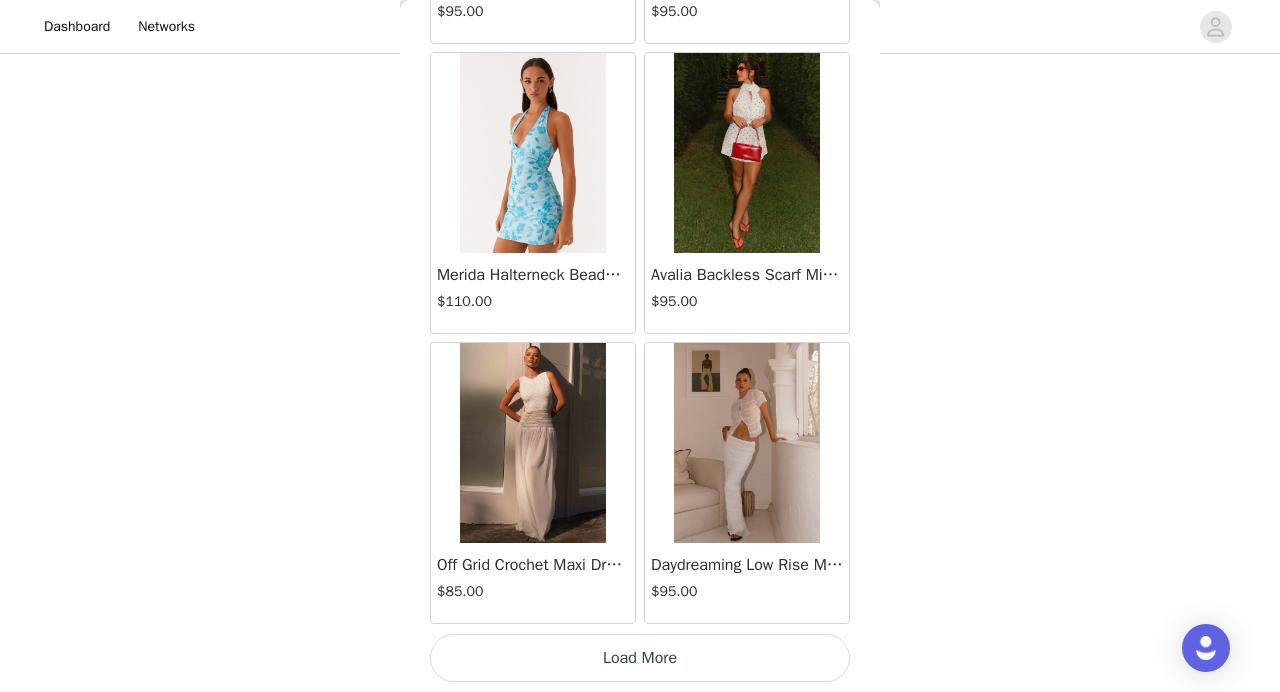 click on "Load More" at bounding box center (640, 658) 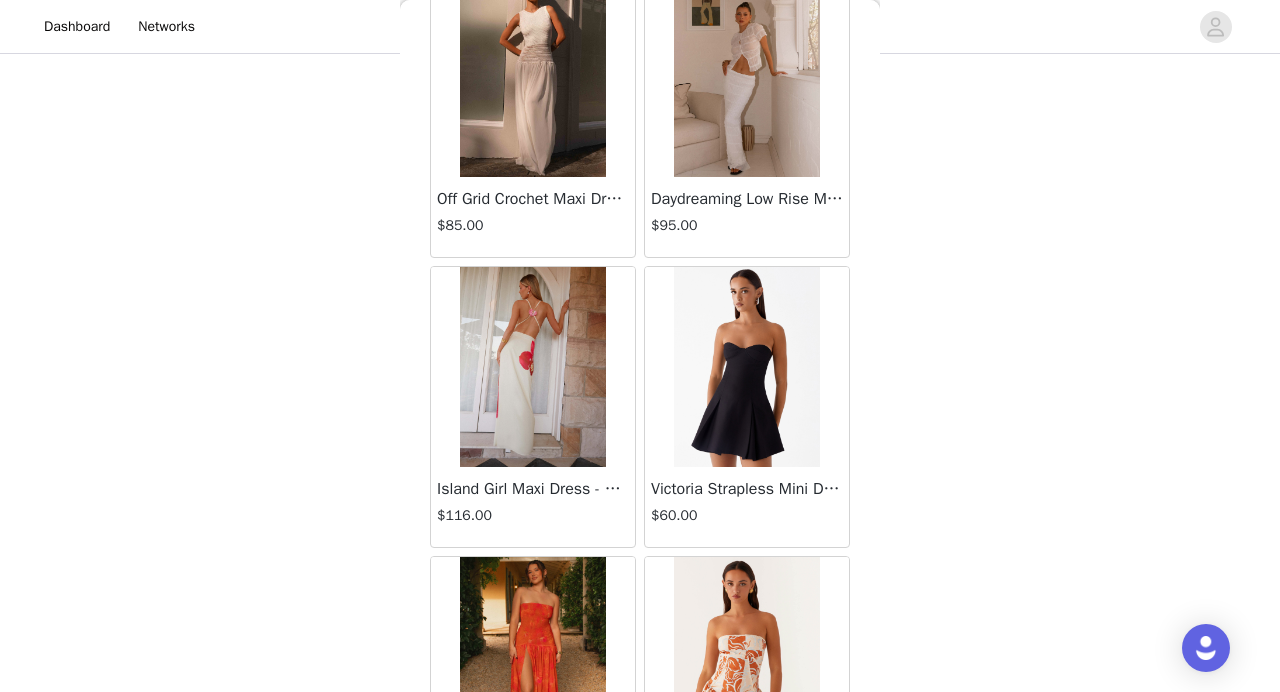 scroll, scrollTop: 14342, scrollLeft: 0, axis: vertical 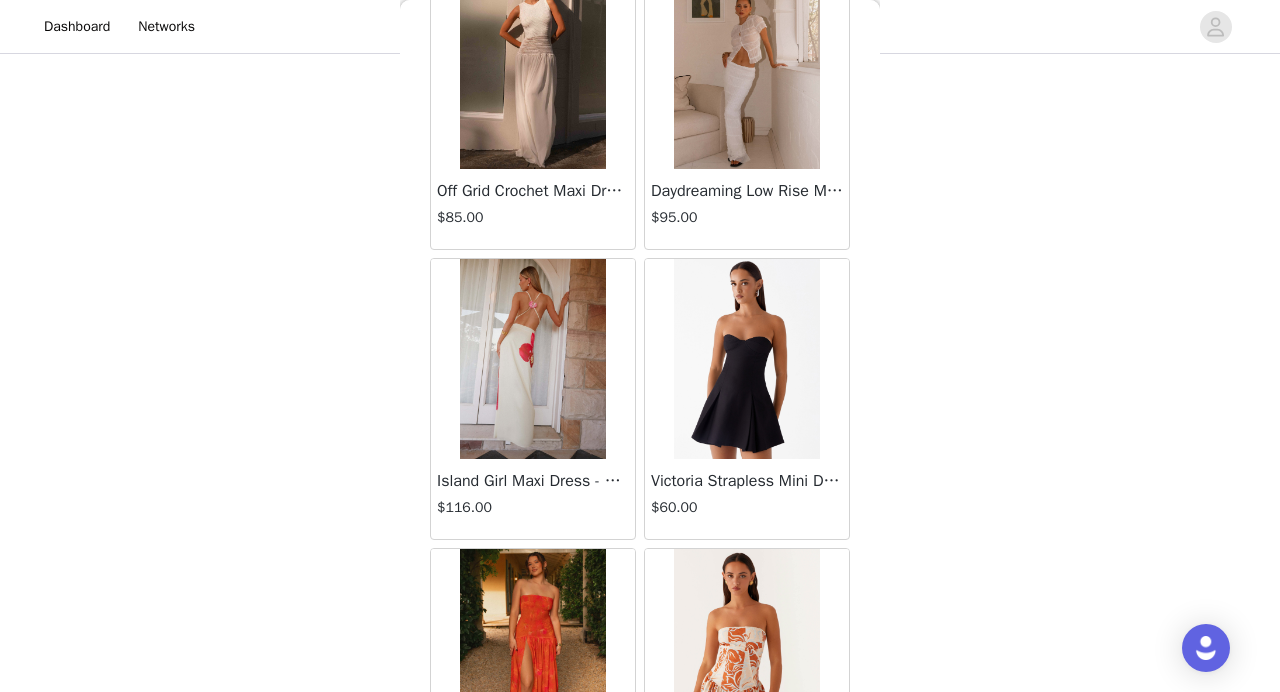 click on "[FIRST] [LAST] - [COLOR], CA [POSTAL CODE]     $[PRICE]       Edit   Remove     [FIRST] [LAST] Top - [COLOR]     $[PRICE]       [COLOR], CA [POSTAL CODE]       Edit   Remove     [FIRST] [LAST] Maxi Skirt - [COLOR]     $[PRICE]       [COLOR], CA [POSTAL CODE]       Edit   Remove     Add Product       Back       [FIRST] Mini Dress - [COLOR]   $[PRICE]       [FIRST] [LAST] Mini Dress - [COLOR]   $[PRICE]       [FIRST] [LAST] Mini Dress - [COLOR]   $[PRICE]       [FIRST] [LAST] Top - [COLOR]   $[PRICE]       [FIRST] [LAST] Mini Dress - [COLOR]   $[PRICE]       [FIRST] [LAST] Top - [COLOR]   $[PRICE]       [FIRST] [LAST] Mini Dress - [COLOR]   $[PRICE]       [FIRST] Tube Top - [COLOR]   $[PRICE]       [FIRST] Linen Mini Dress - [COLOR]   $[PRICE]       [FIRST] Knit Mini Dress - [COLOR]   $[PRICE]       [FIRST] Maxi Dress - [COLOR]" at bounding box center (640, 125) 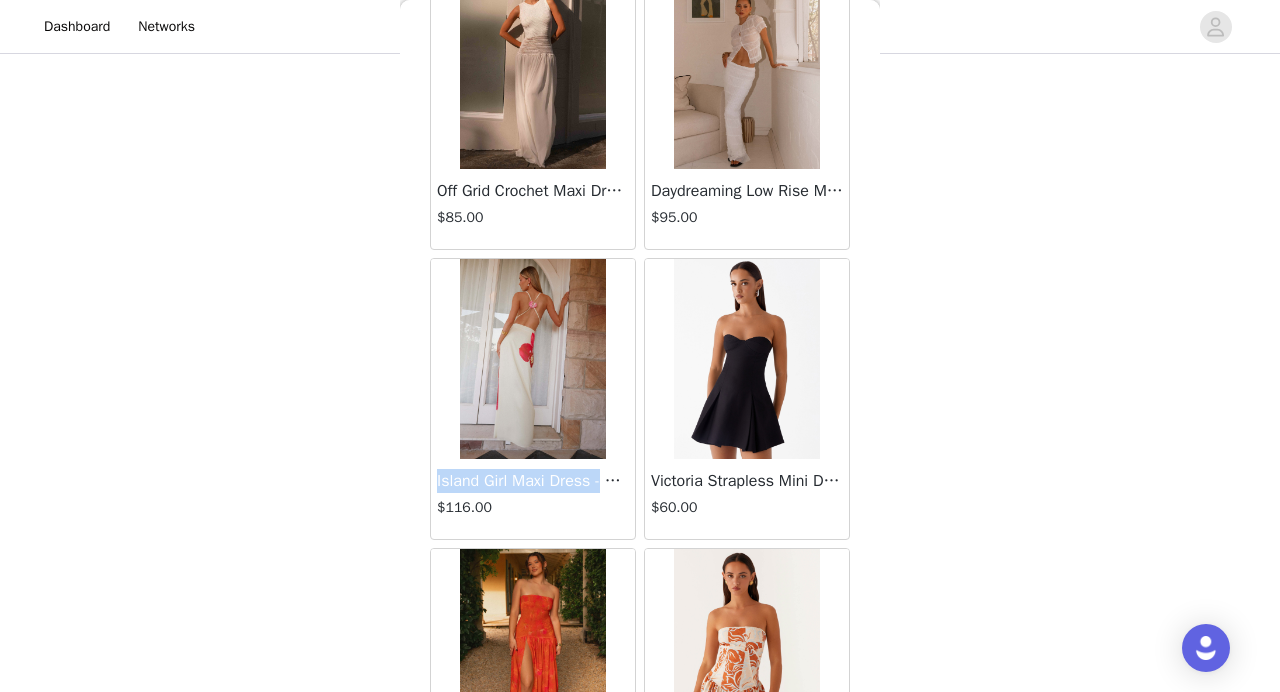drag, startPoint x: 439, startPoint y: 484, endPoint x: 605, endPoint y: 487, distance: 166.0271 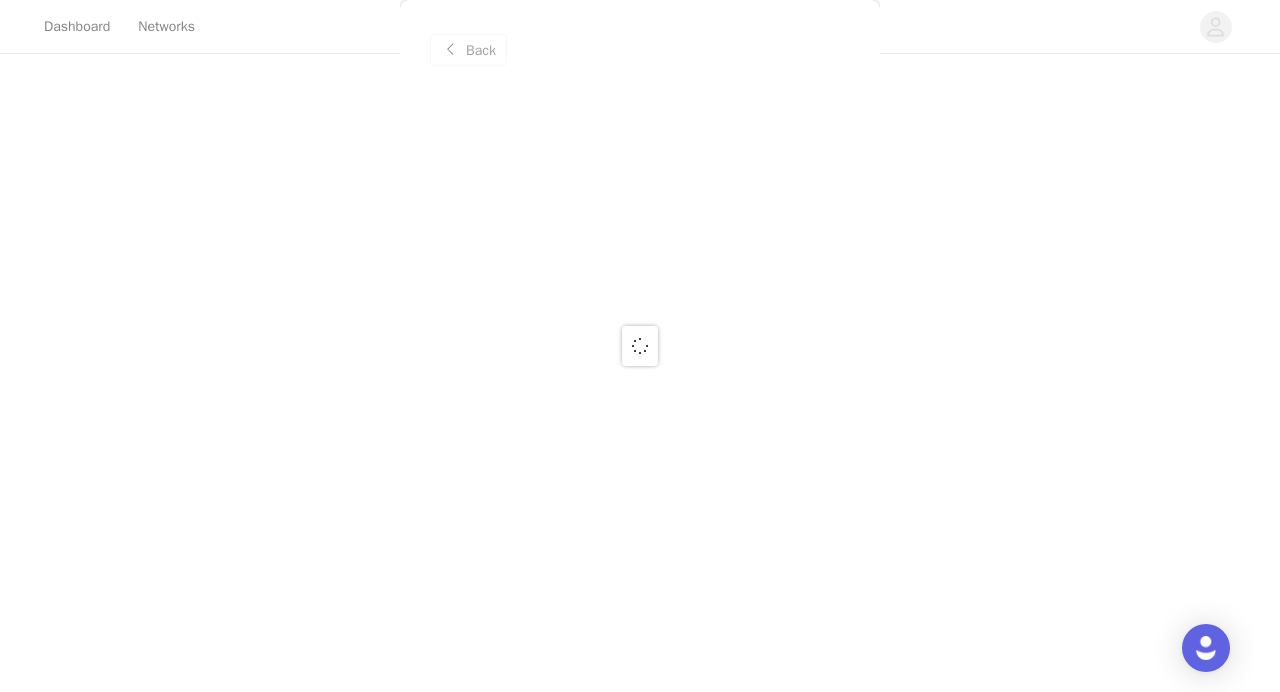 scroll, scrollTop: 0, scrollLeft: 0, axis: both 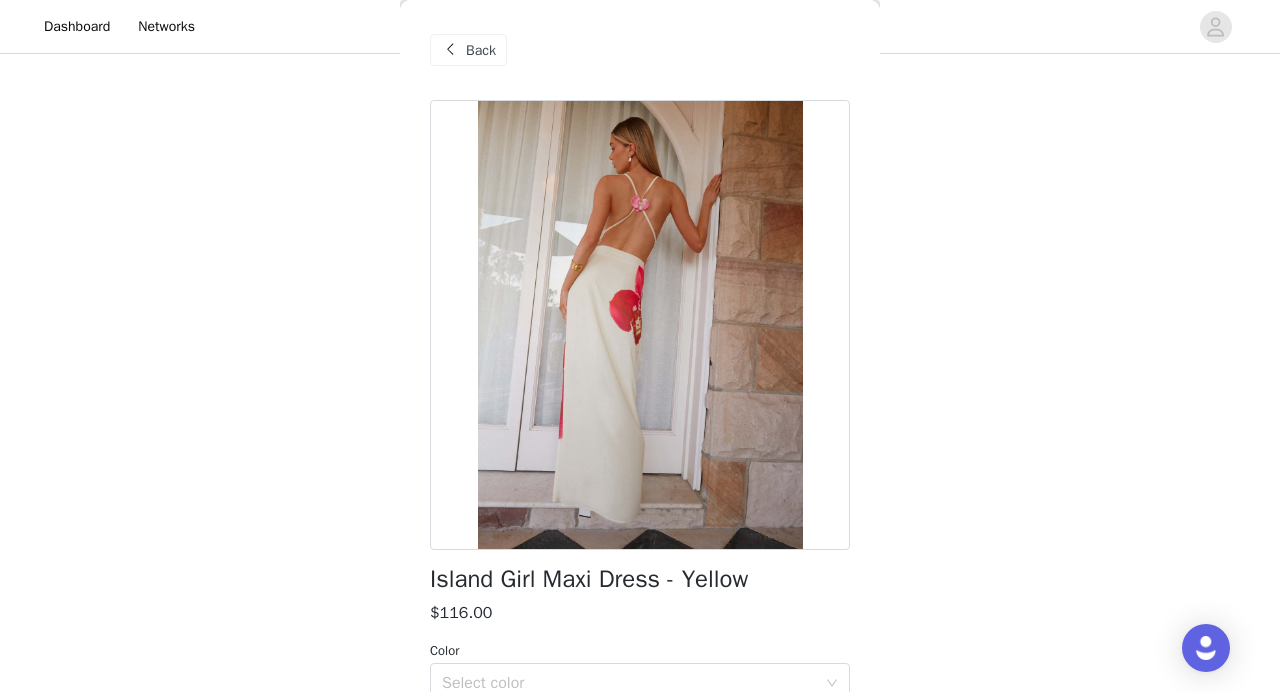 click on "Island Girl Maxi Dress - Yellow" at bounding box center (589, 579) 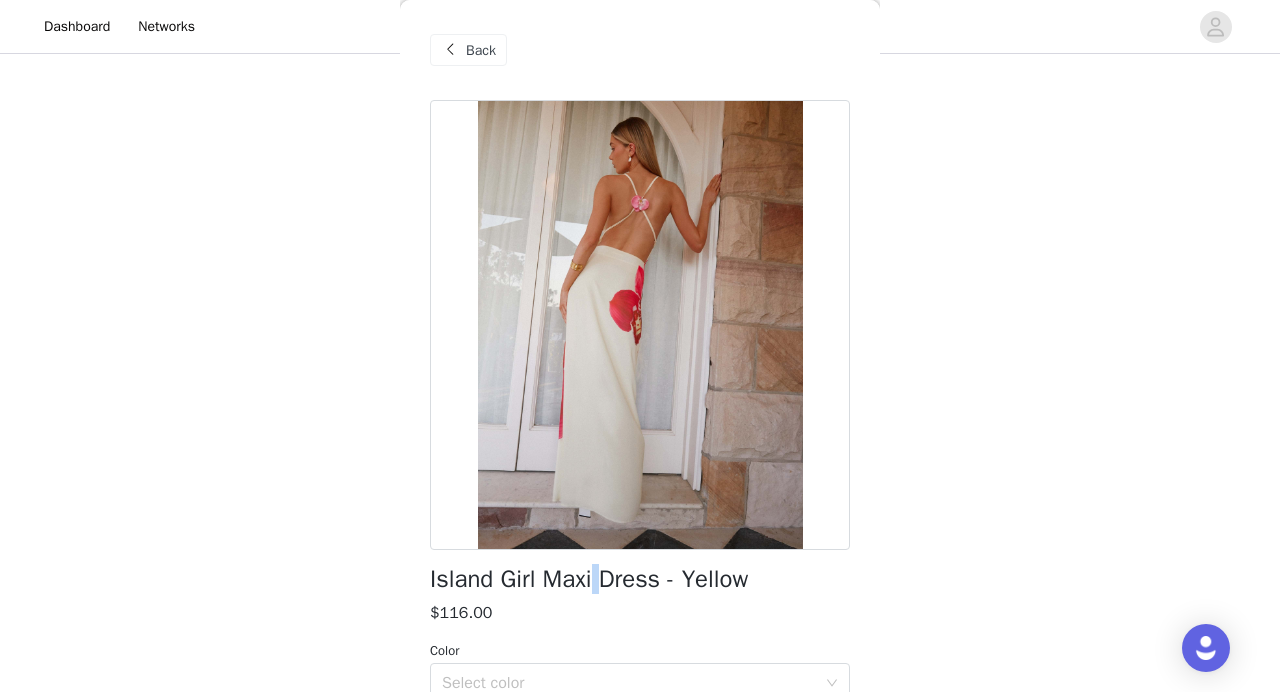 click on "Island Girl Maxi Dress - Yellow" at bounding box center [589, 579] 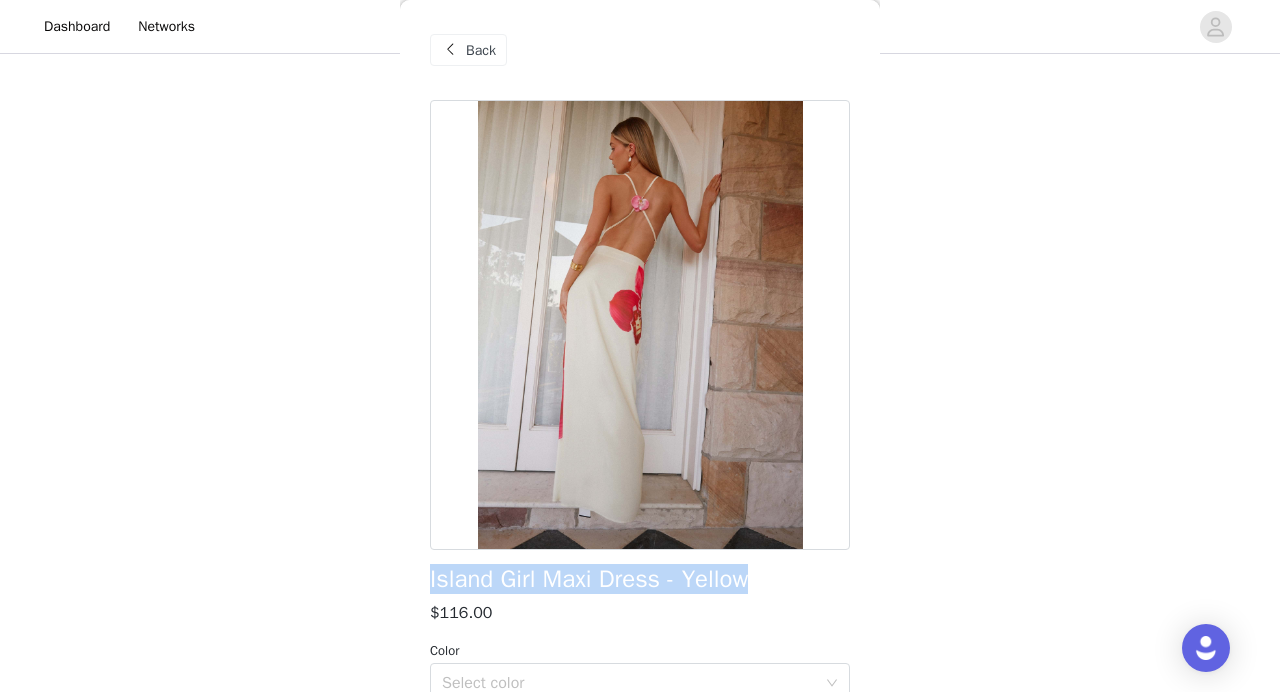 click on "Island Girl Maxi Dress - Yellow" at bounding box center [589, 579] 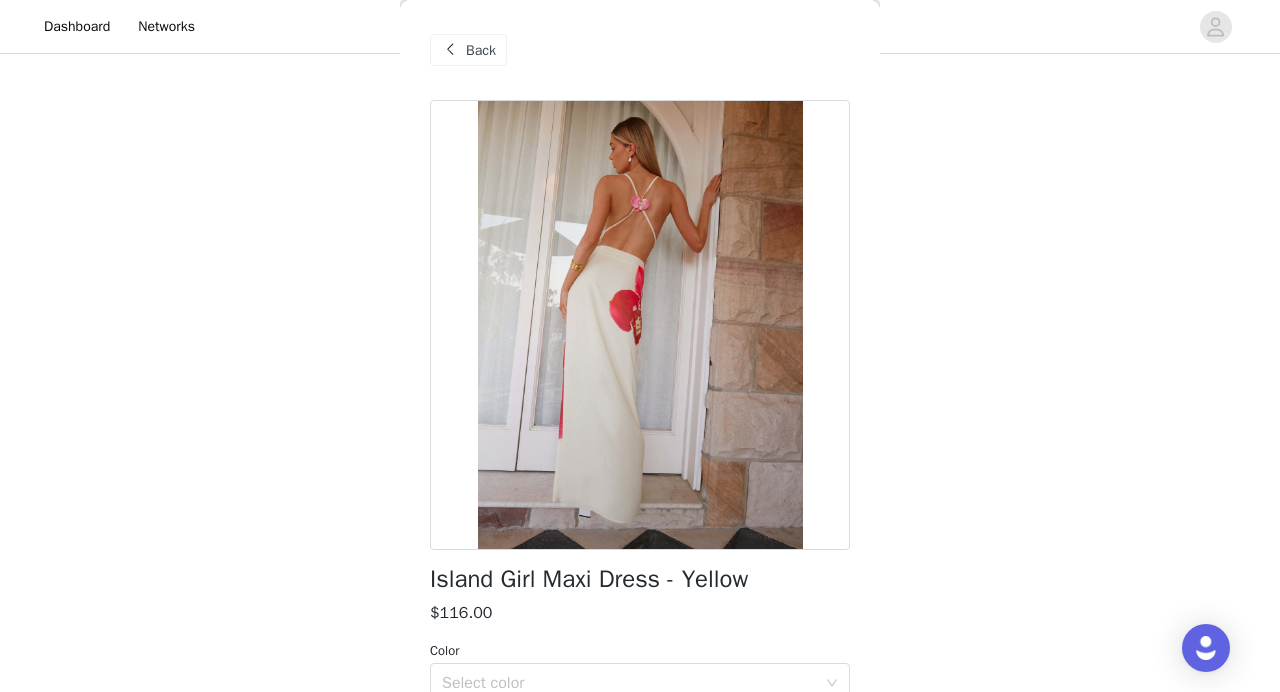 click on "Back" at bounding box center (481, 50) 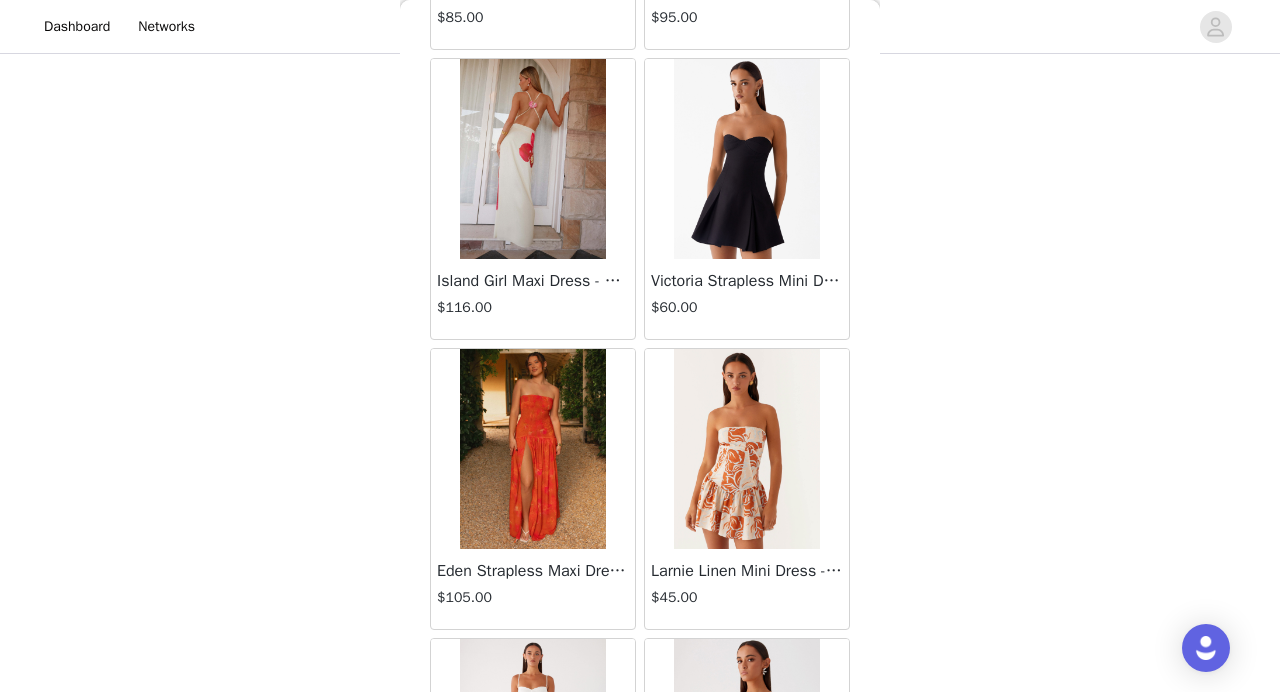 scroll, scrollTop: 14545, scrollLeft: 0, axis: vertical 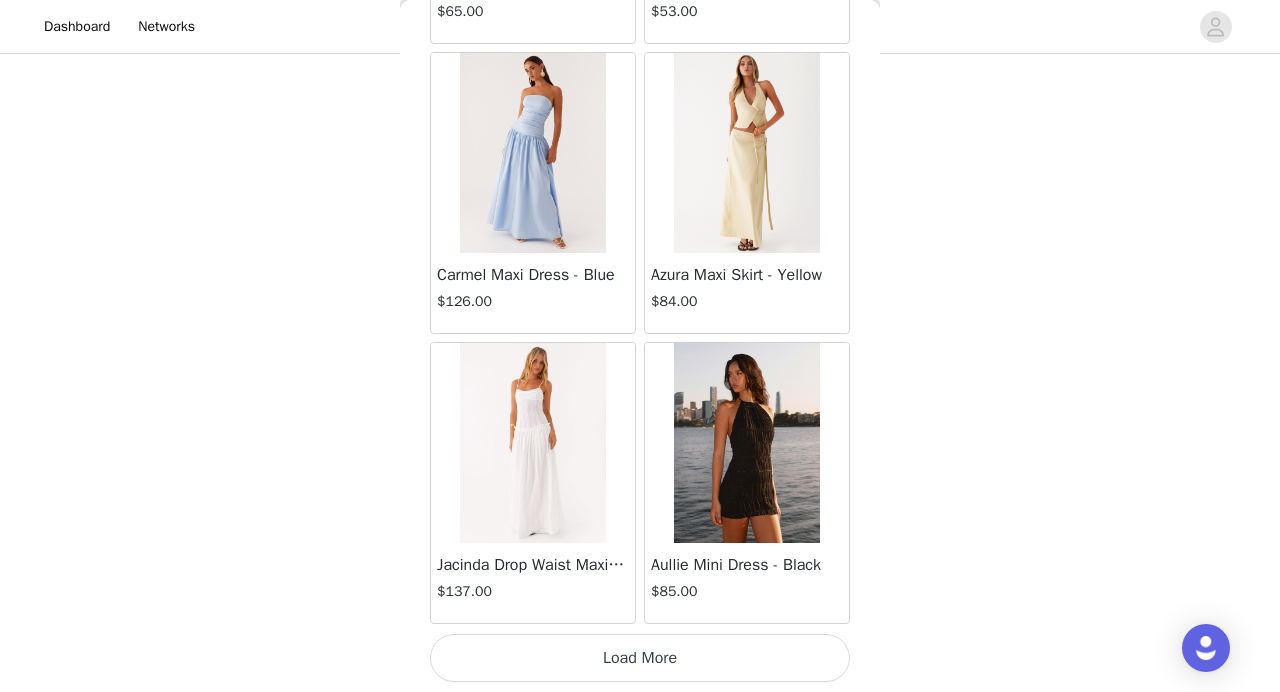 click on "Load More" at bounding box center (640, 658) 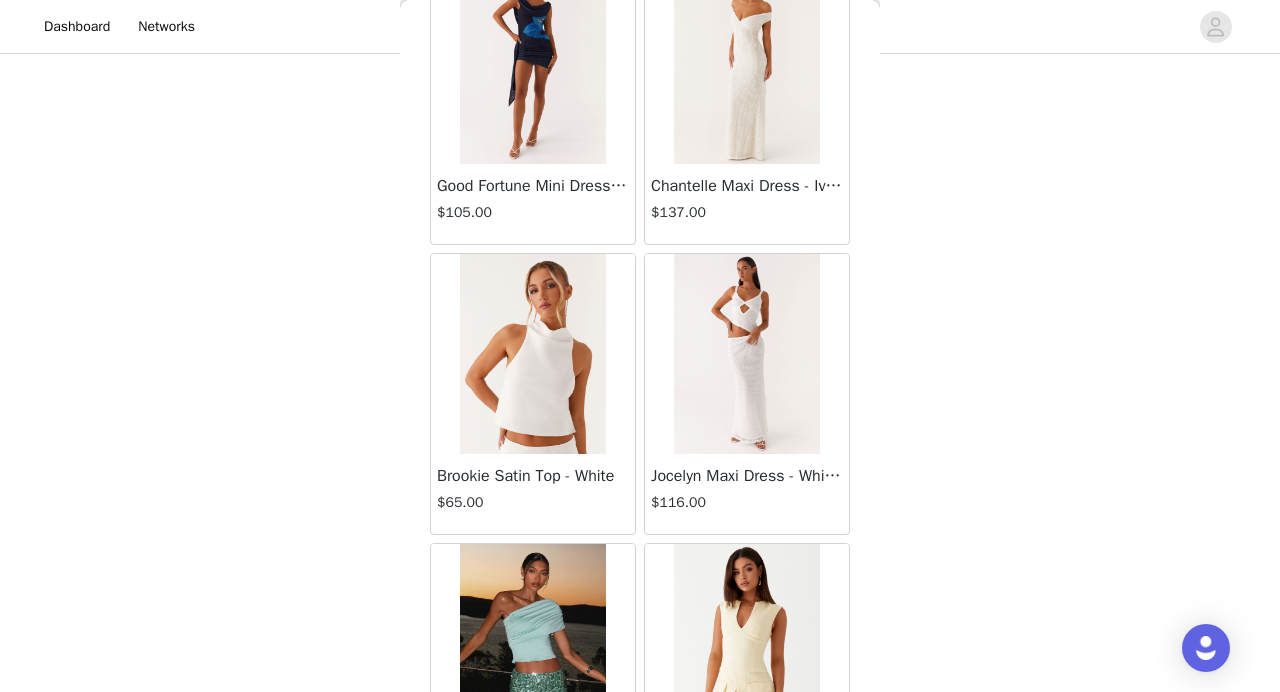 scroll, scrollTop: 18456, scrollLeft: 0, axis: vertical 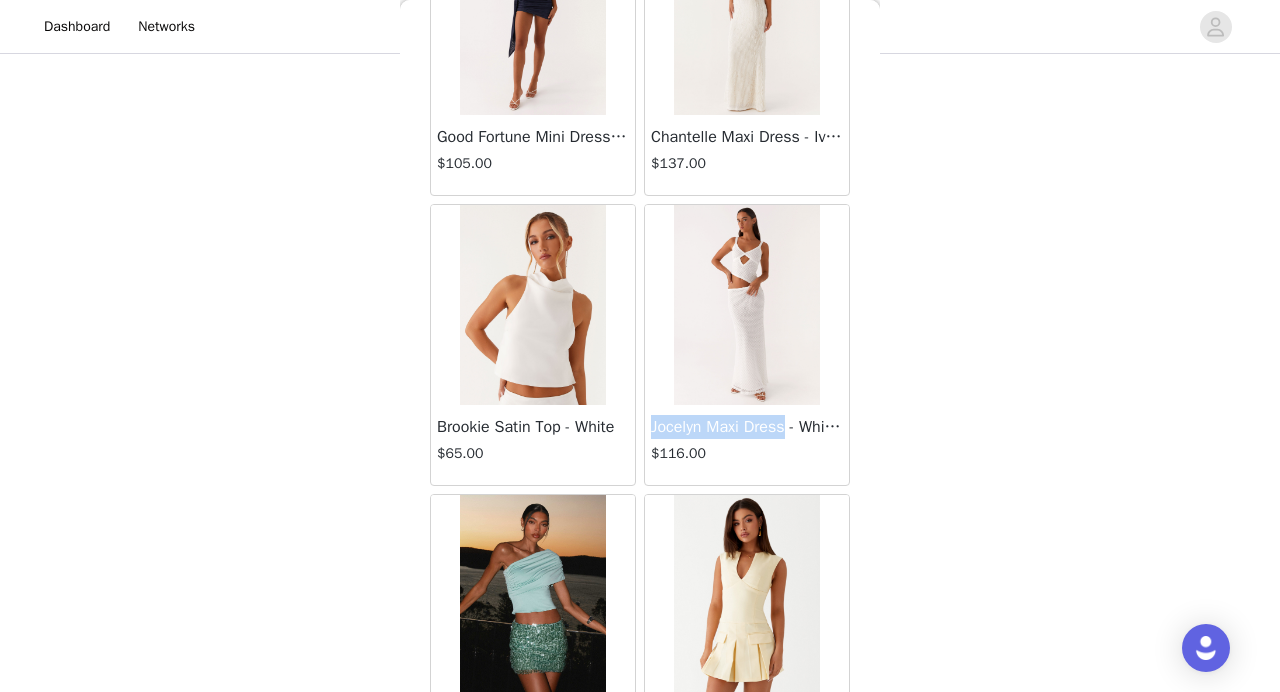 drag, startPoint x: 651, startPoint y: 431, endPoint x: 792, endPoint y: 433, distance: 141.01419 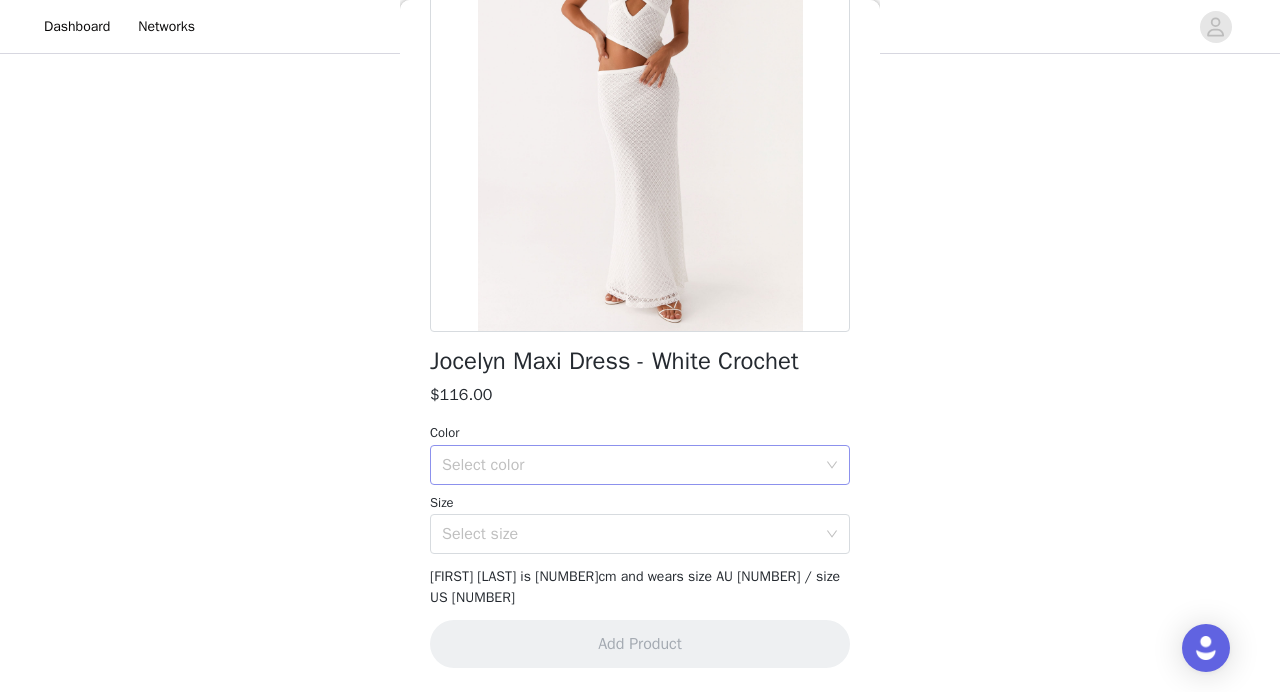 scroll, scrollTop: 328, scrollLeft: 0, axis: vertical 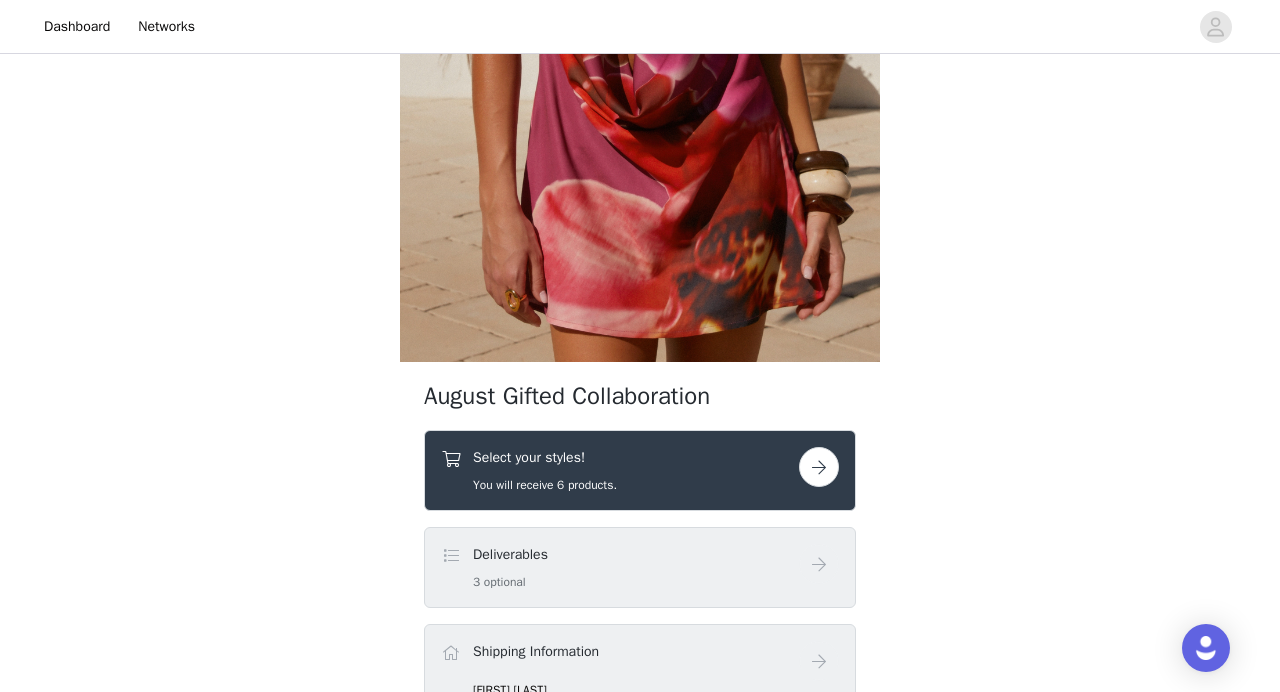 click on "Select your styles!   You will receive 6 products." at bounding box center [620, 470] 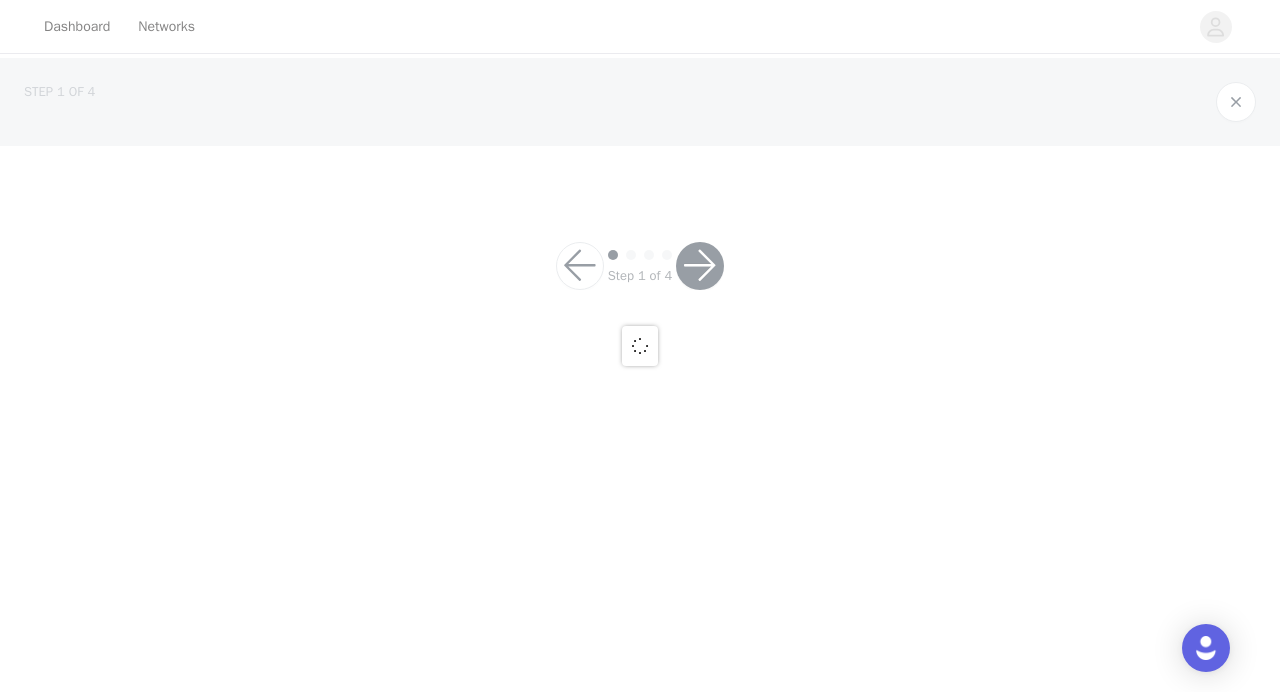 scroll, scrollTop: 0, scrollLeft: 0, axis: both 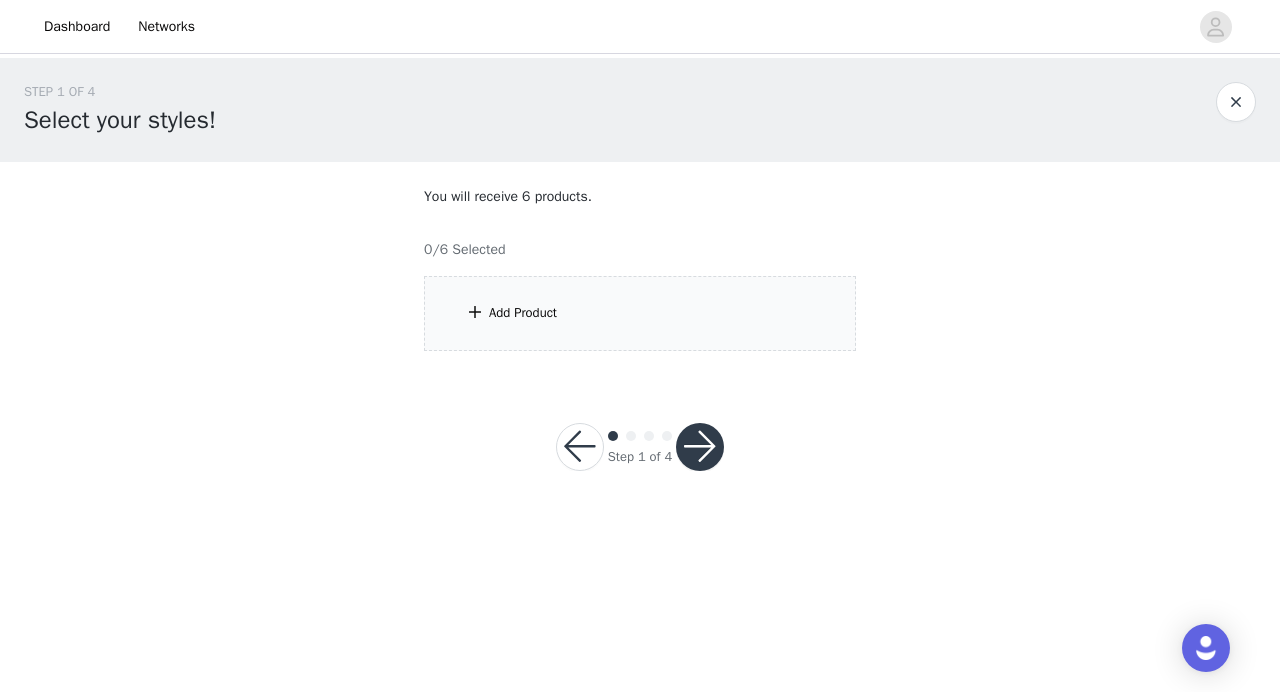 click on "Add Product" at bounding box center (640, 313) 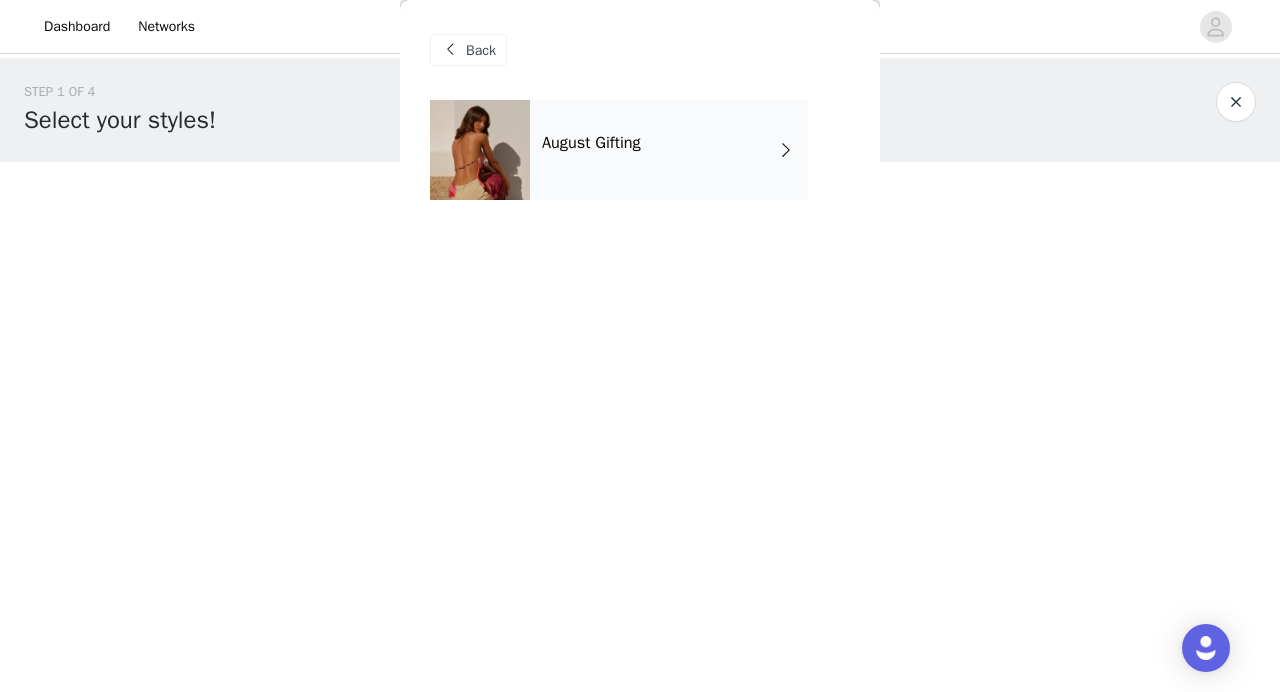 click on "August Gifting" at bounding box center (669, 150) 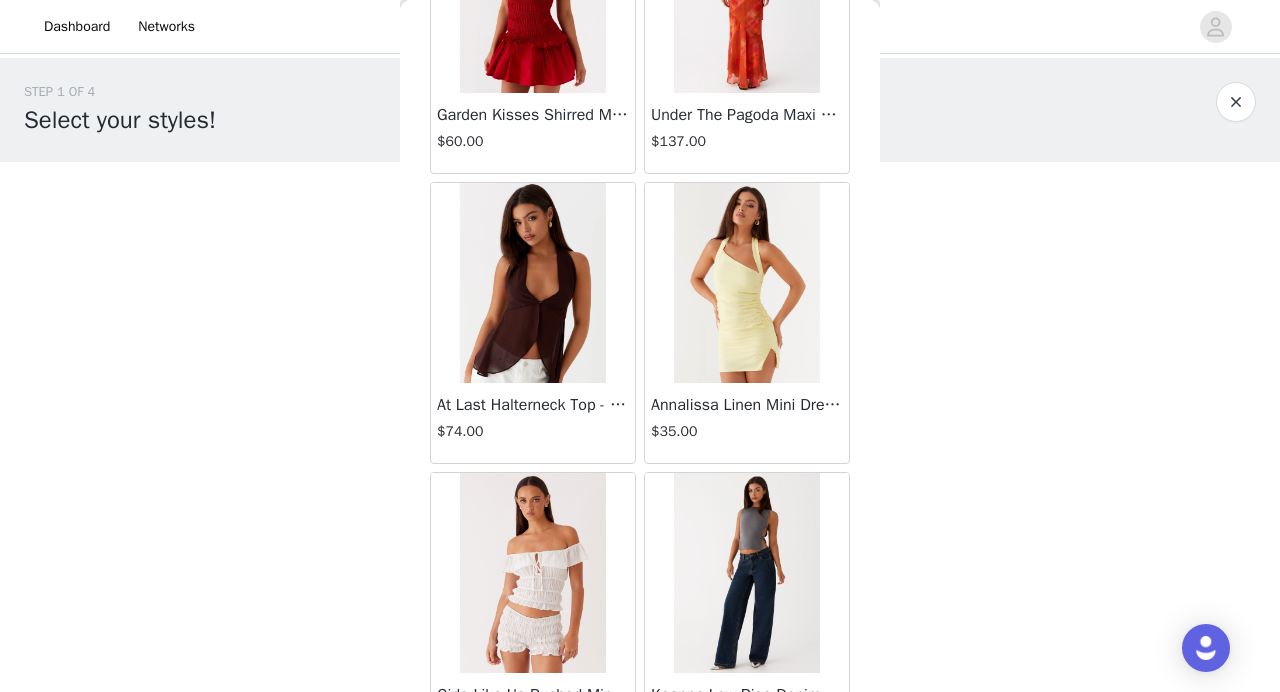 scroll, scrollTop: 2368, scrollLeft: 0, axis: vertical 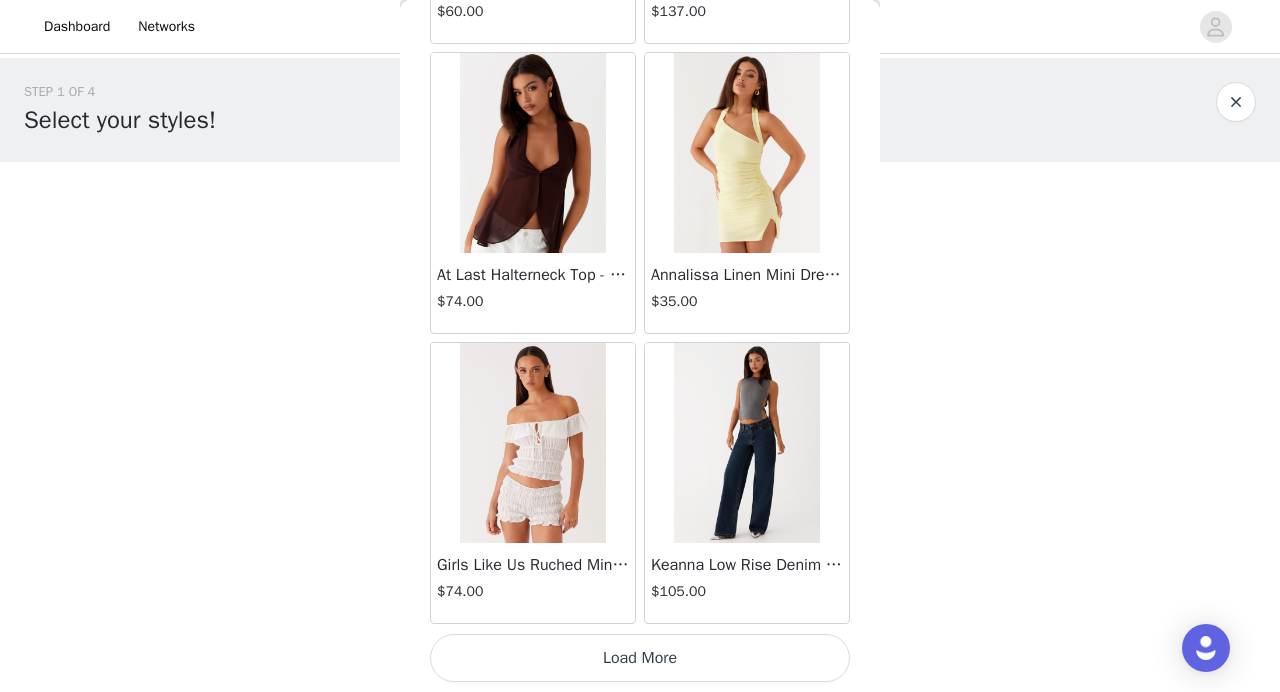 click on "Load More" at bounding box center (640, 658) 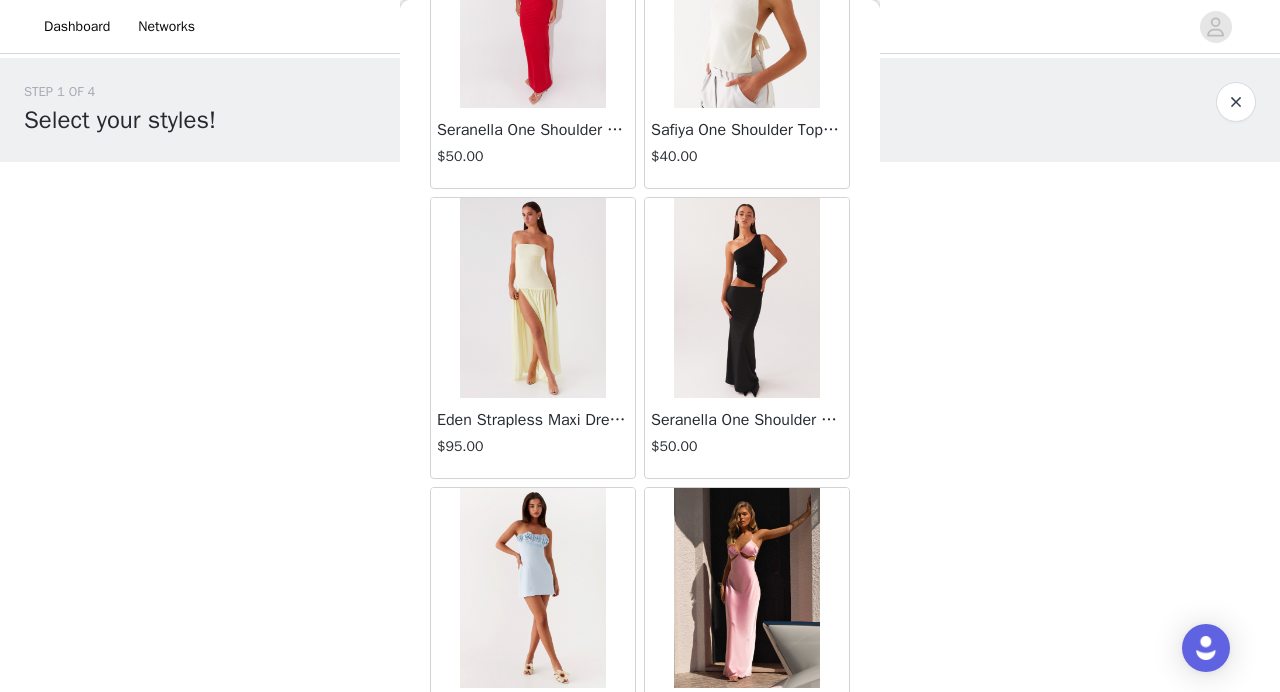 scroll, scrollTop: 5268, scrollLeft: 0, axis: vertical 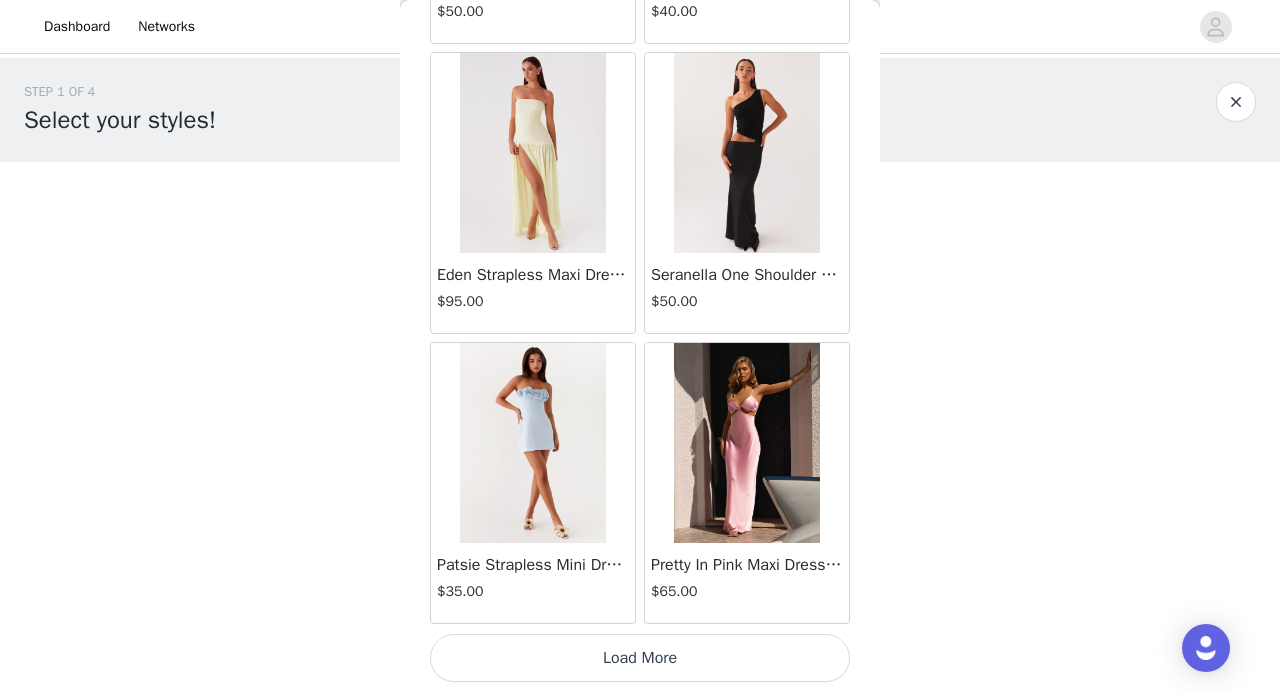 click on "Load More" at bounding box center [640, 658] 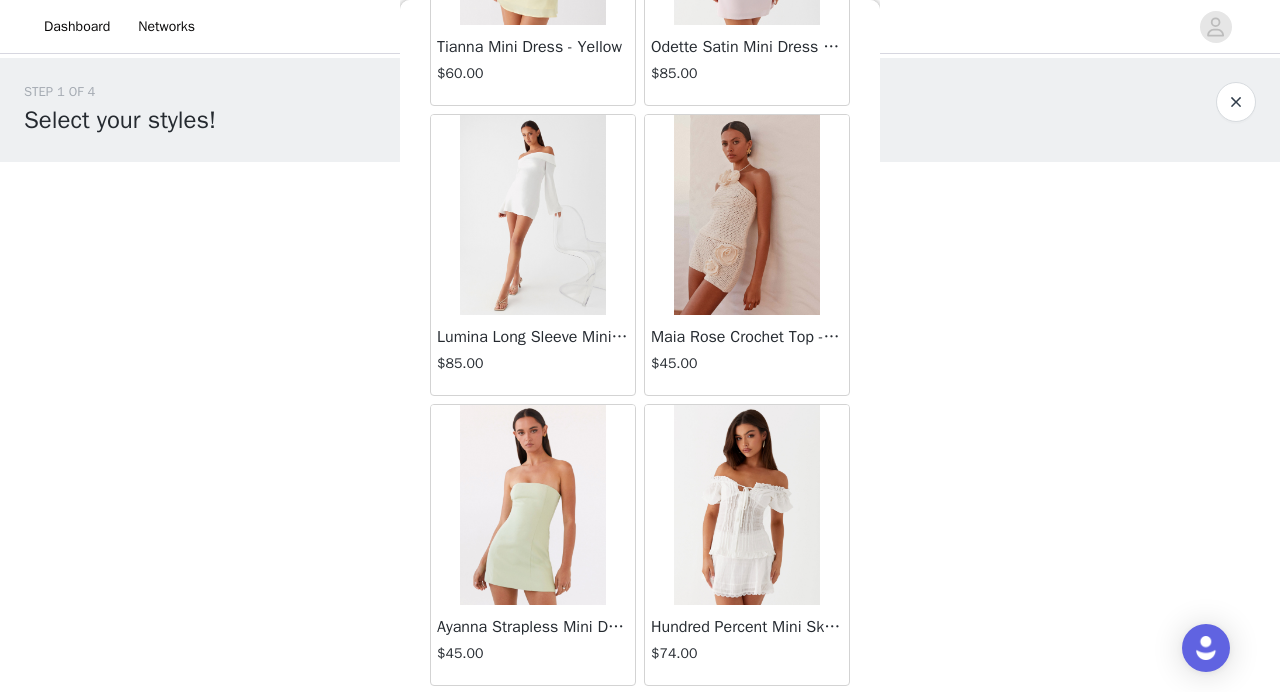 scroll, scrollTop: 8168, scrollLeft: 0, axis: vertical 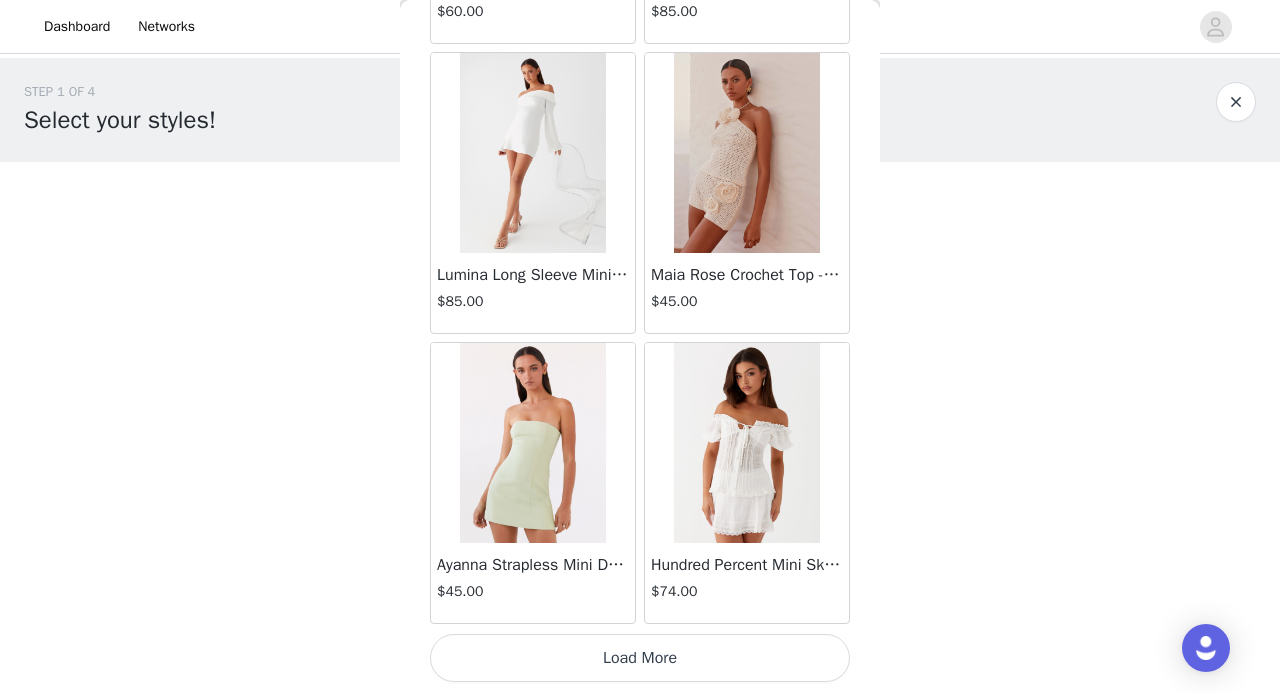 click on "Load More" at bounding box center [640, 658] 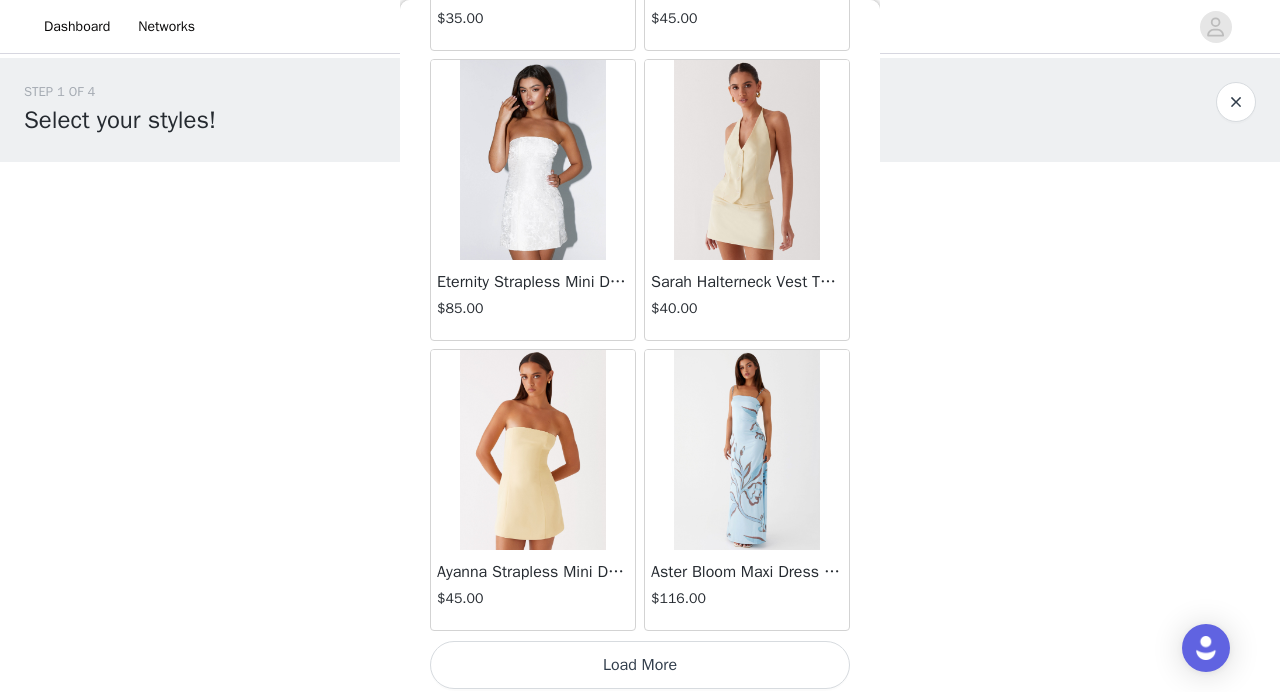 scroll, scrollTop: 11068, scrollLeft: 0, axis: vertical 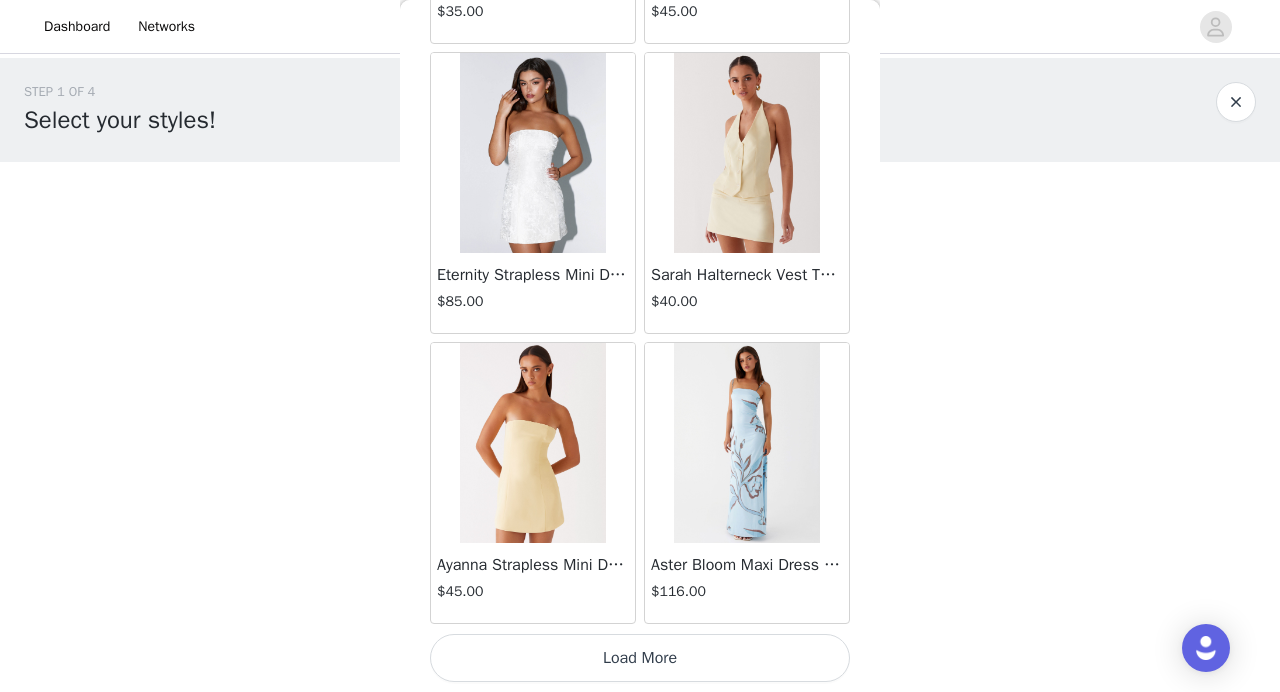 click on "Load More" at bounding box center (640, 658) 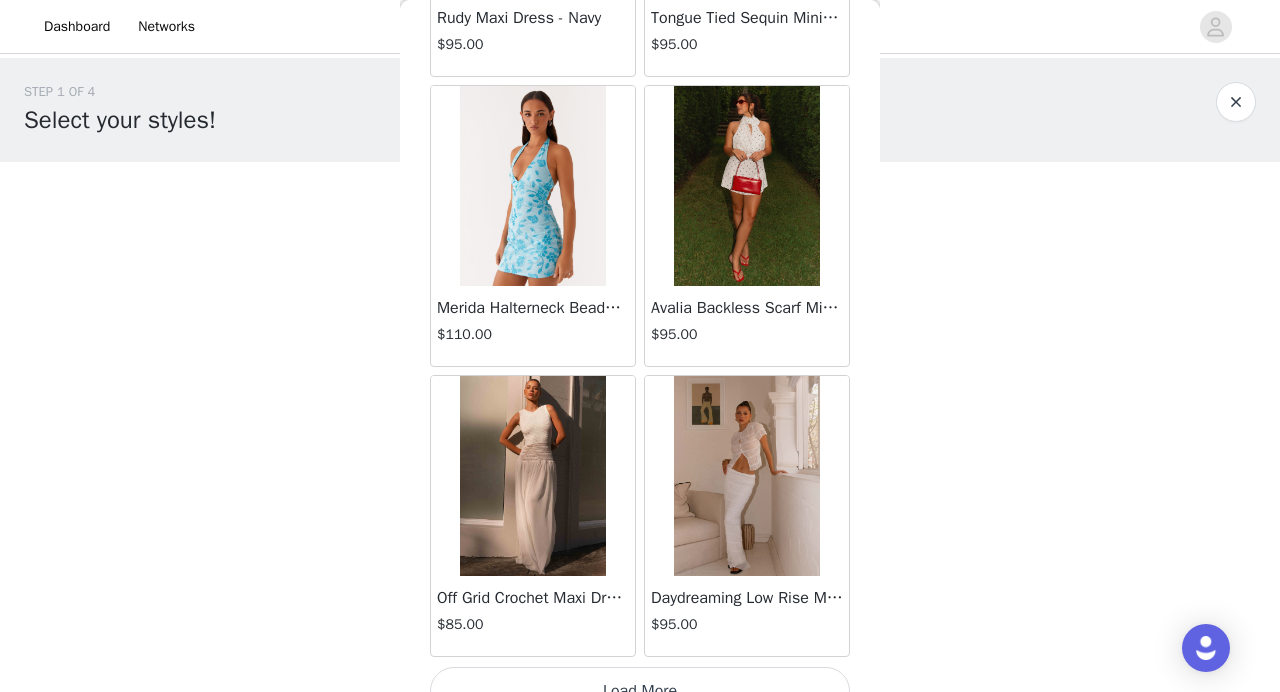 scroll, scrollTop: 13968, scrollLeft: 0, axis: vertical 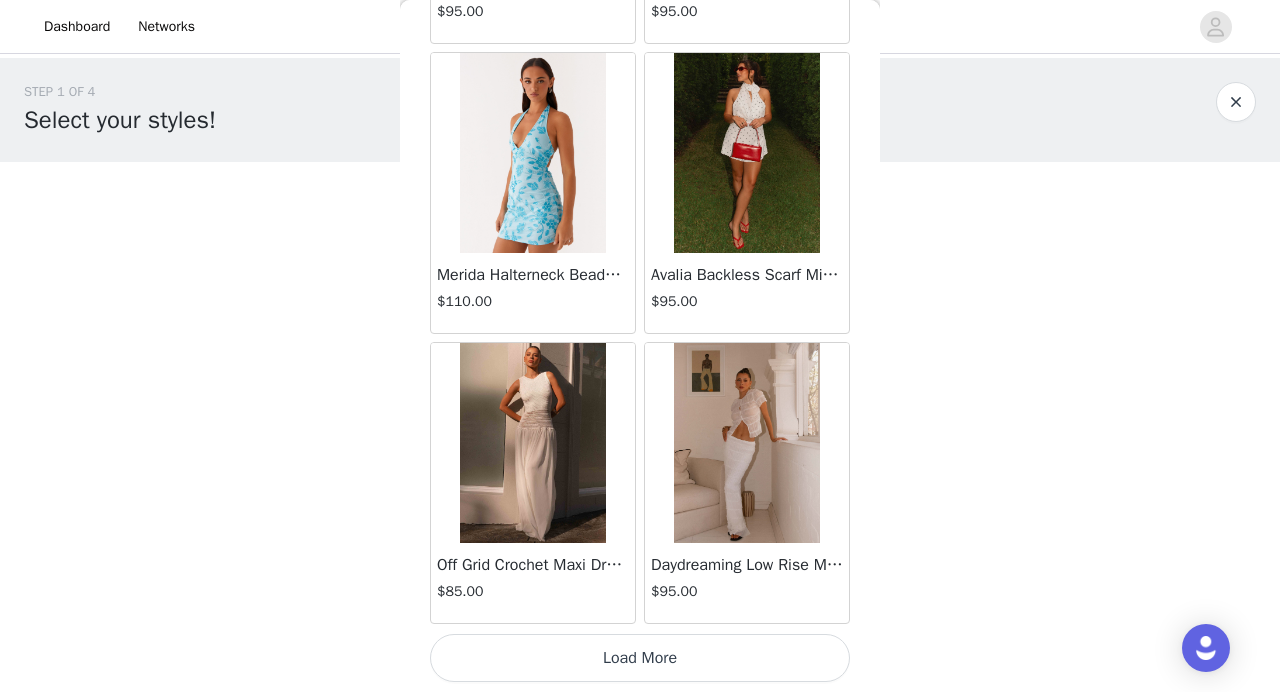 click on "Load More" at bounding box center [640, 658] 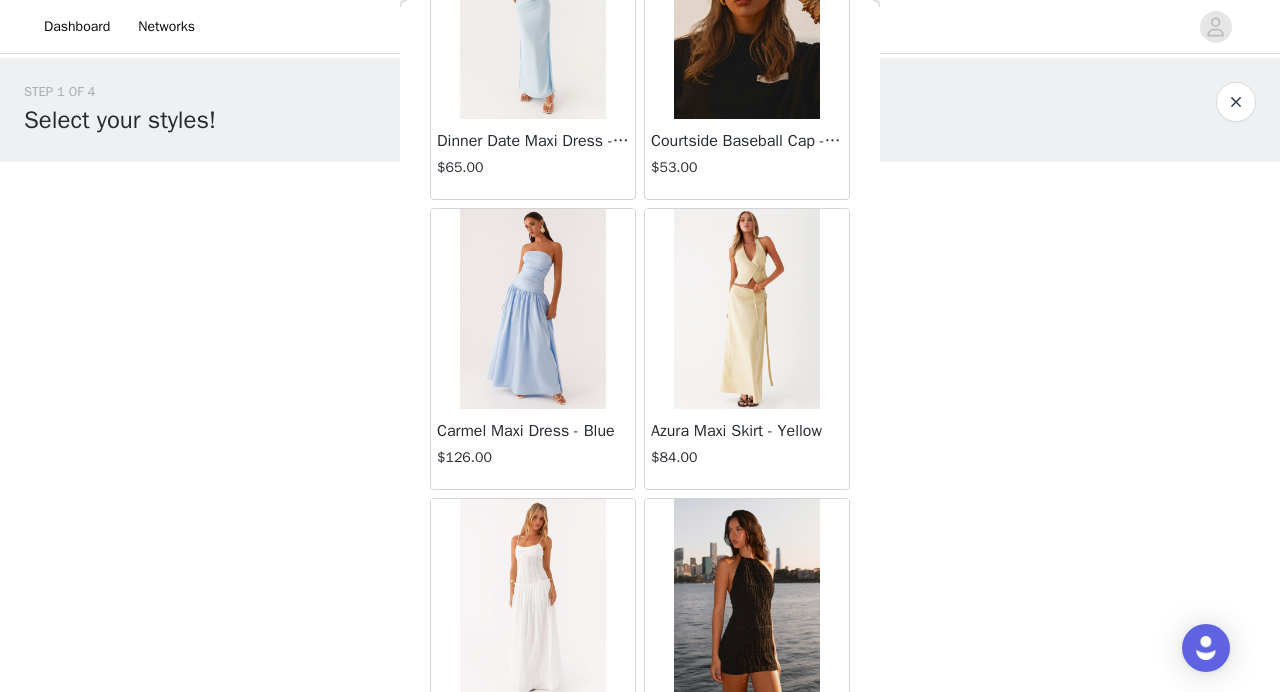 scroll, scrollTop: 16868, scrollLeft: 0, axis: vertical 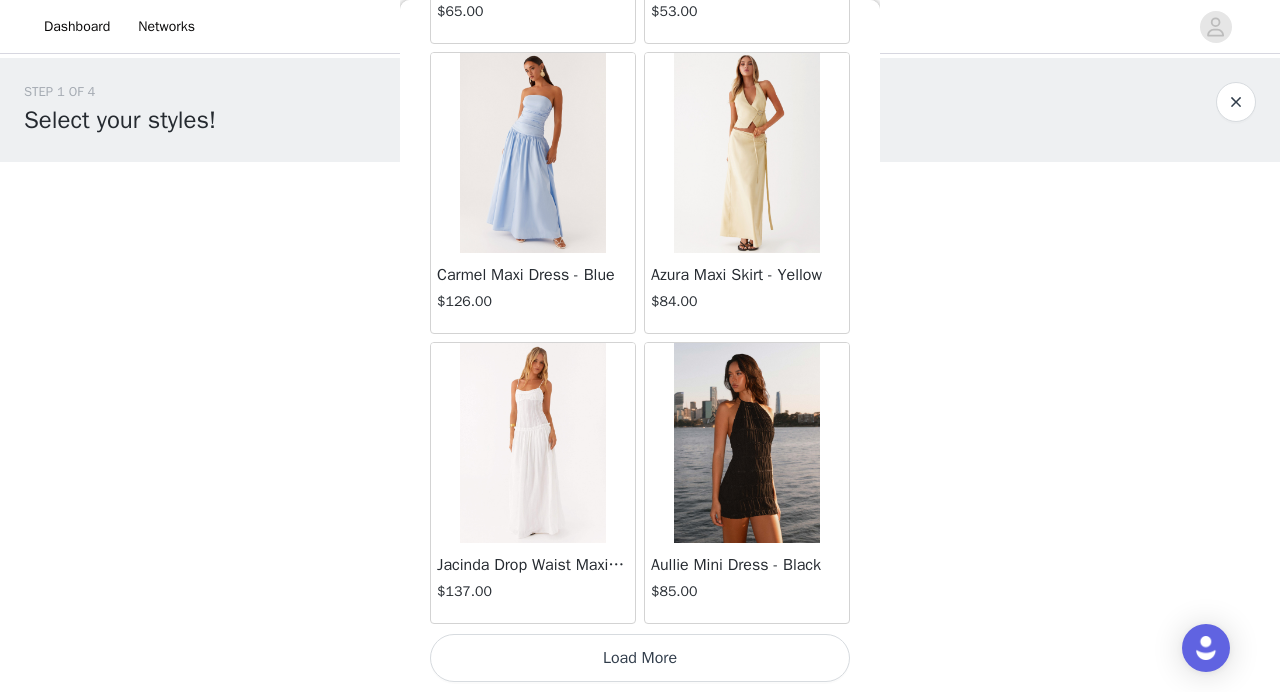 click on "Load More" at bounding box center (640, 658) 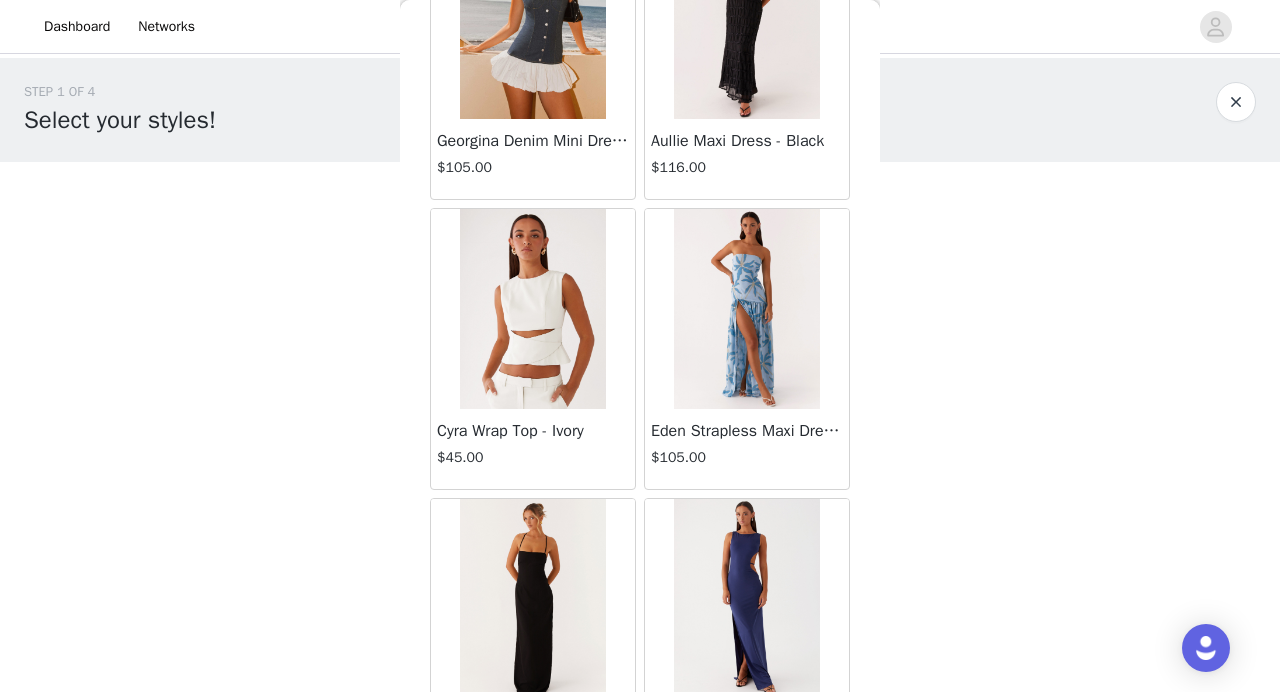 scroll, scrollTop: 19768, scrollLeft: 0, axis: vertical 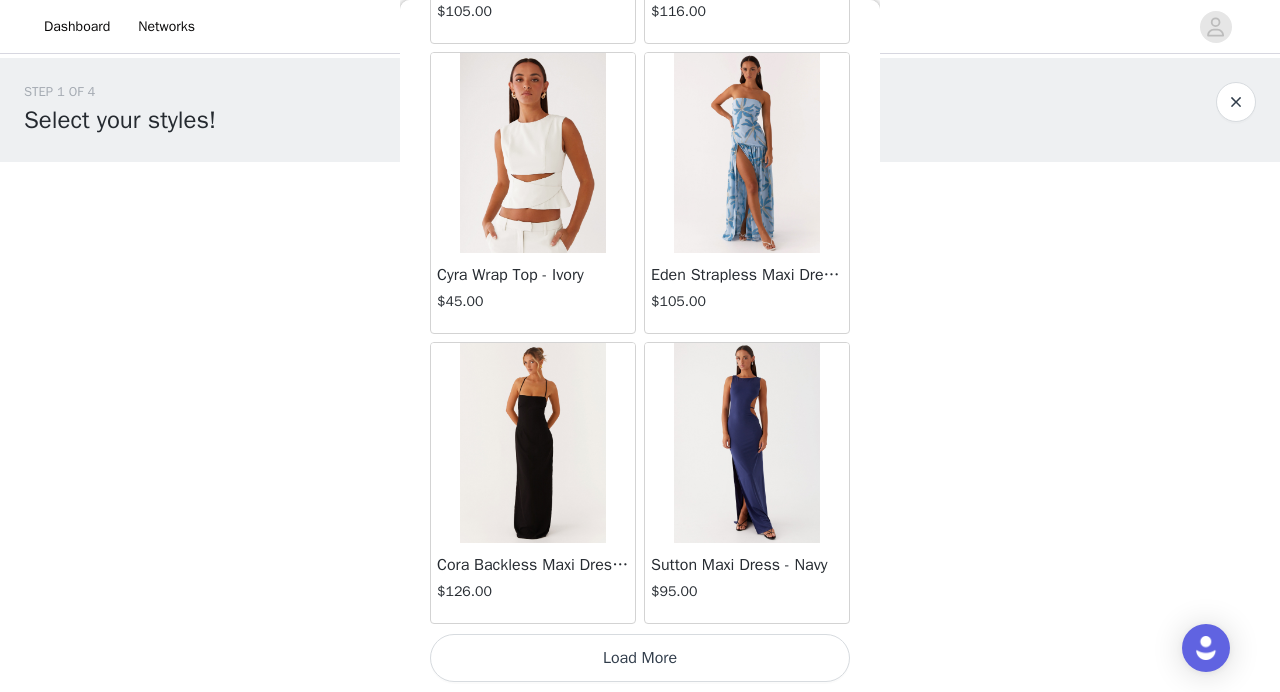 click on "Load More" at bounding box center [640, 658] 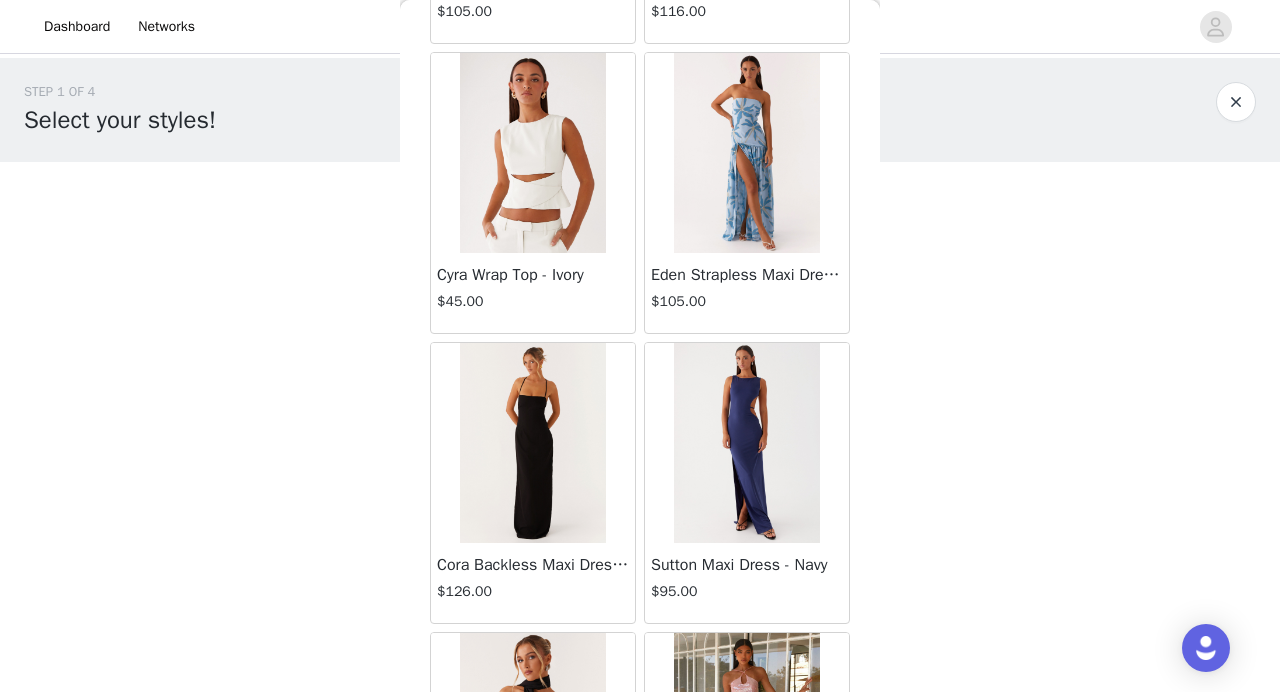 scroll, scrollTop: 20180, scrollLeft: 0, axis: vertical 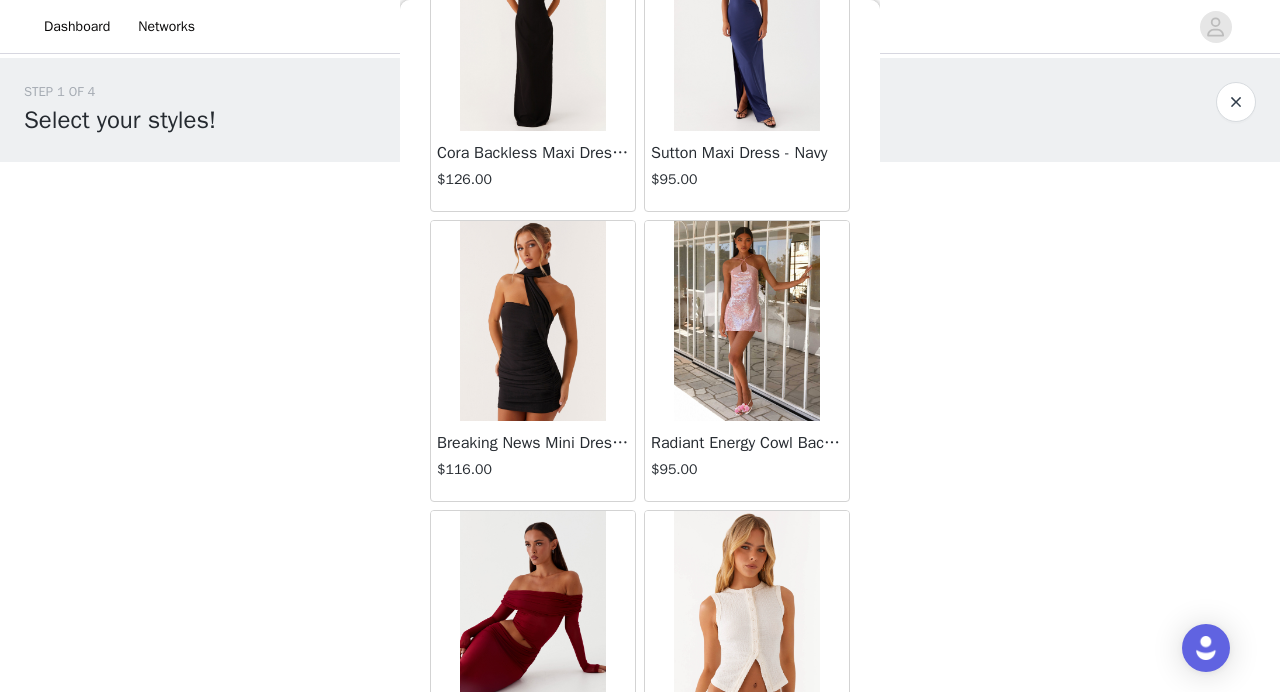 click at bounding box center [746, 321] 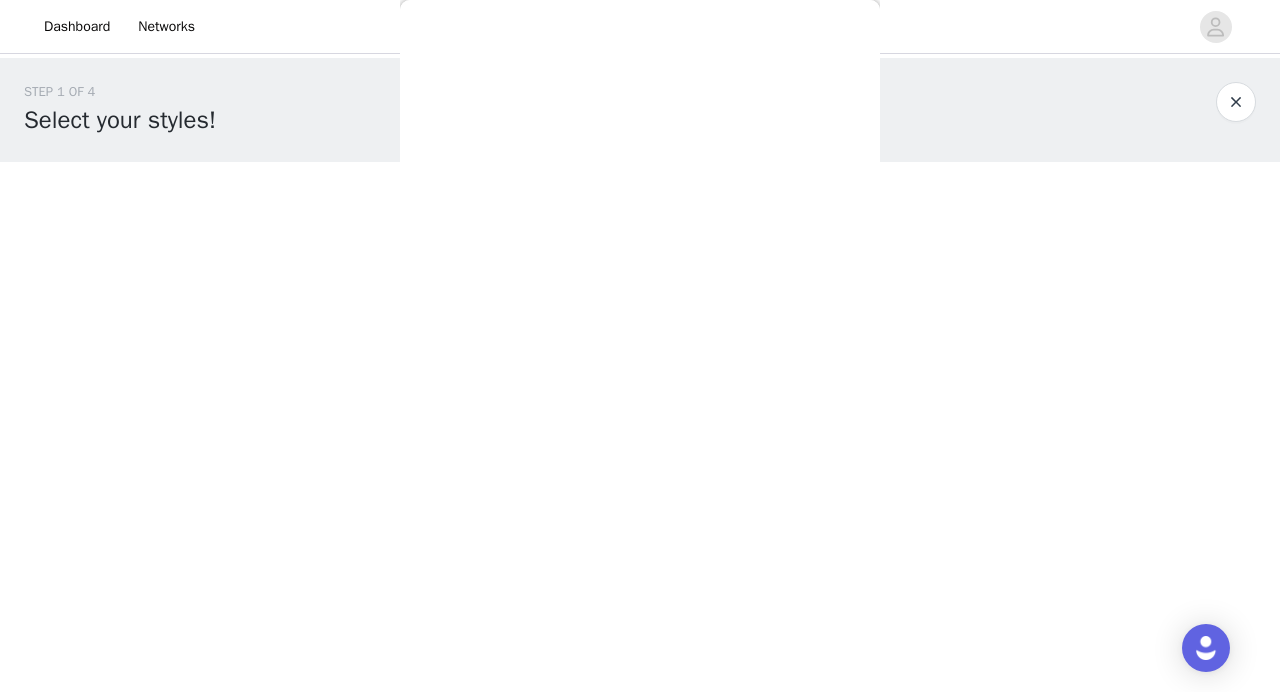 scroll, scrollTop: 434, scrollLeft: 0, axis: vertical 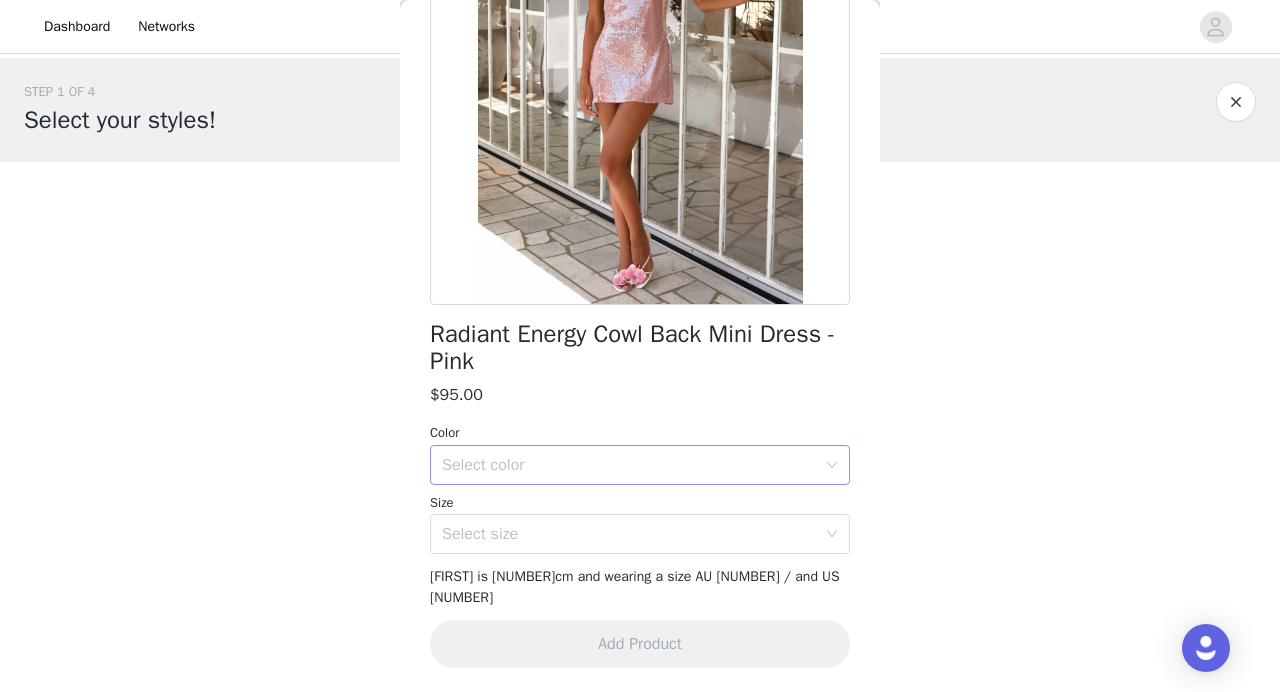 click on "Select color" at bounding box center [629, 465] 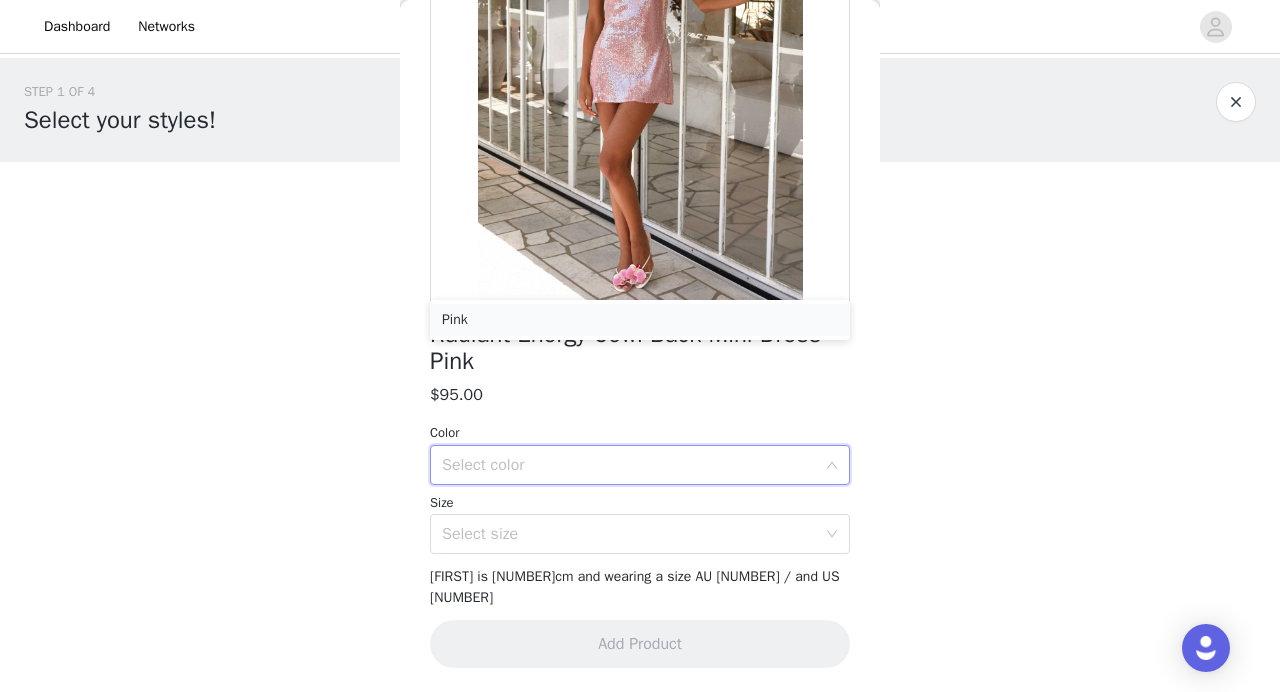 click on "Pink" at bounding box center [640, 320] 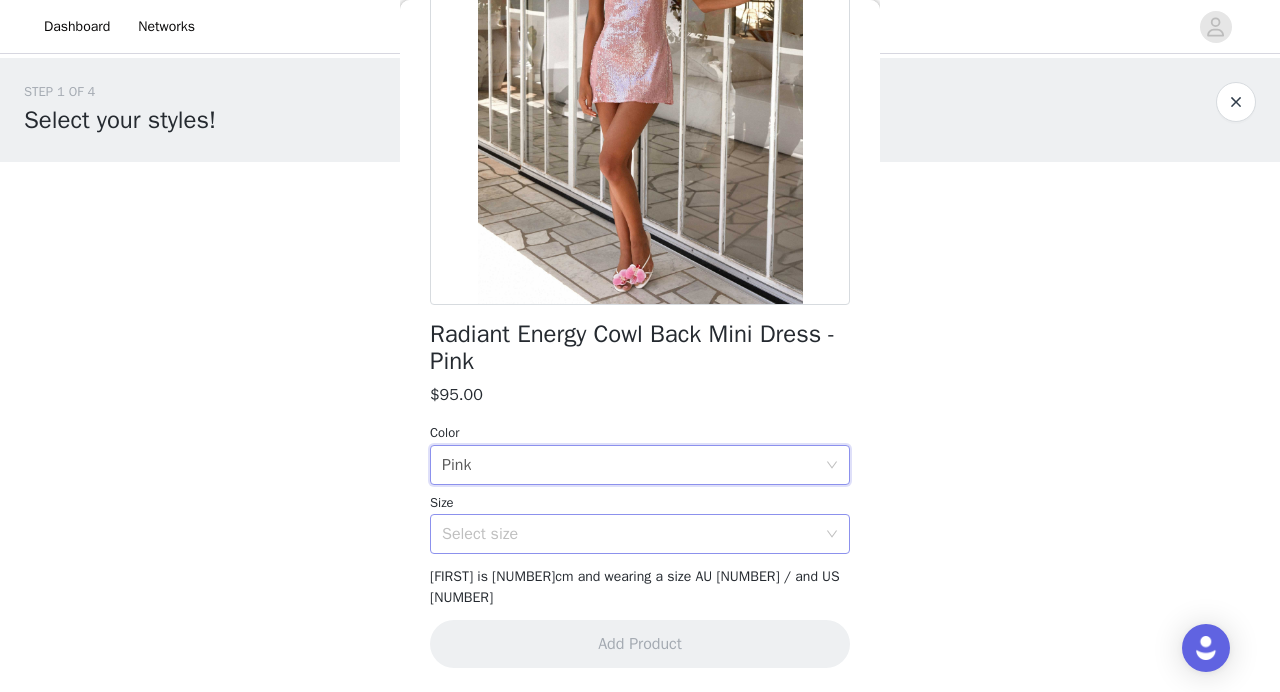 scroll, scrollTop: 389, scrollLeft: 0, axis: vertical 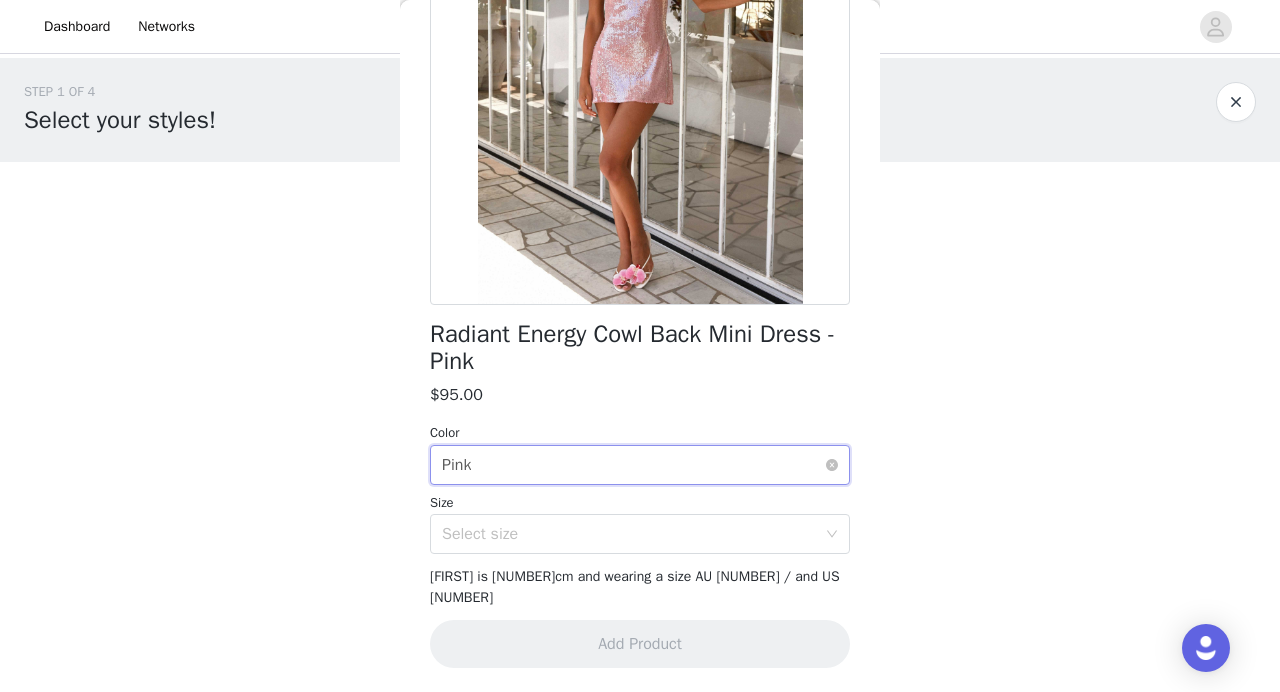 click on "Select color [COLOR]" at bounding box center (633, 465) 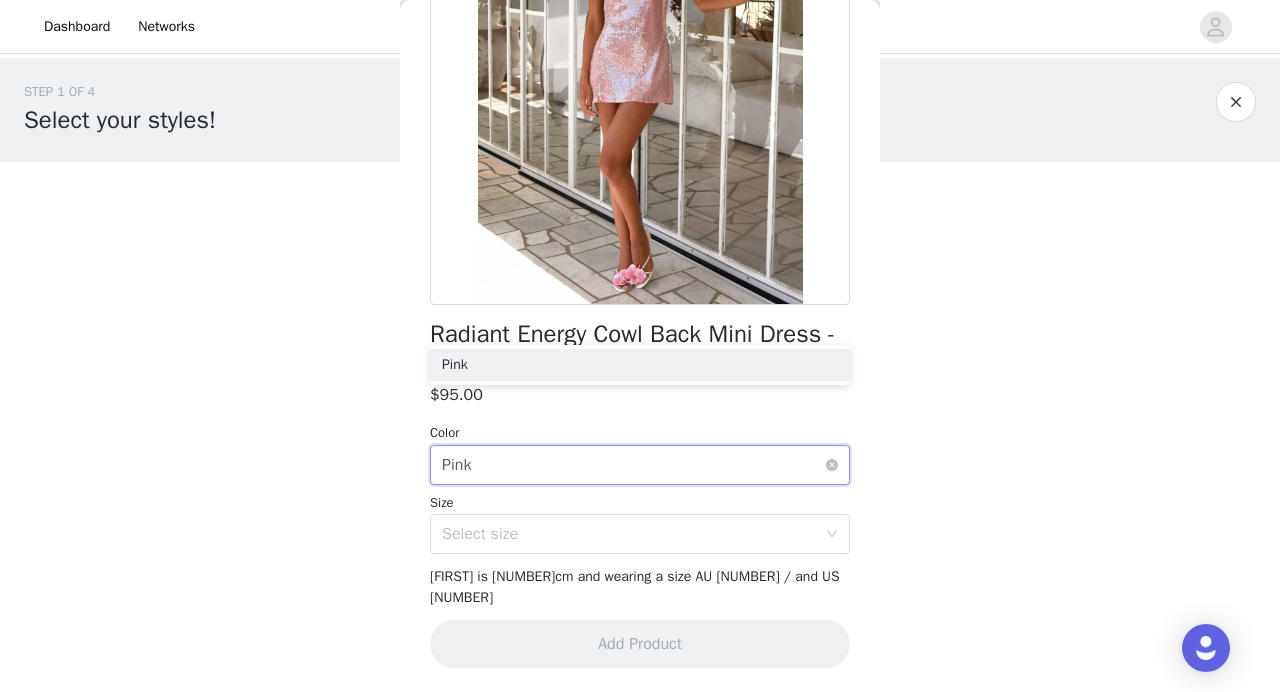 click on "Select color [COLOR]" at bounding box center (633, 465) 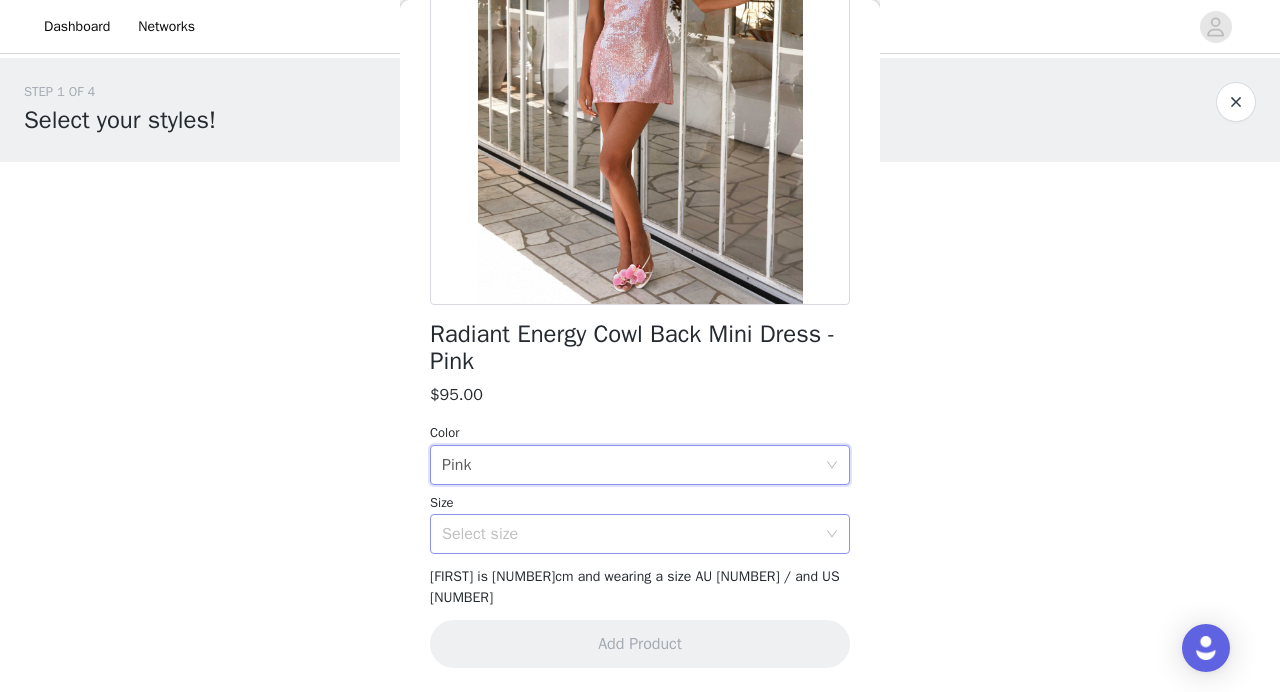 click on "Select size" at bounding box center (629, 534) 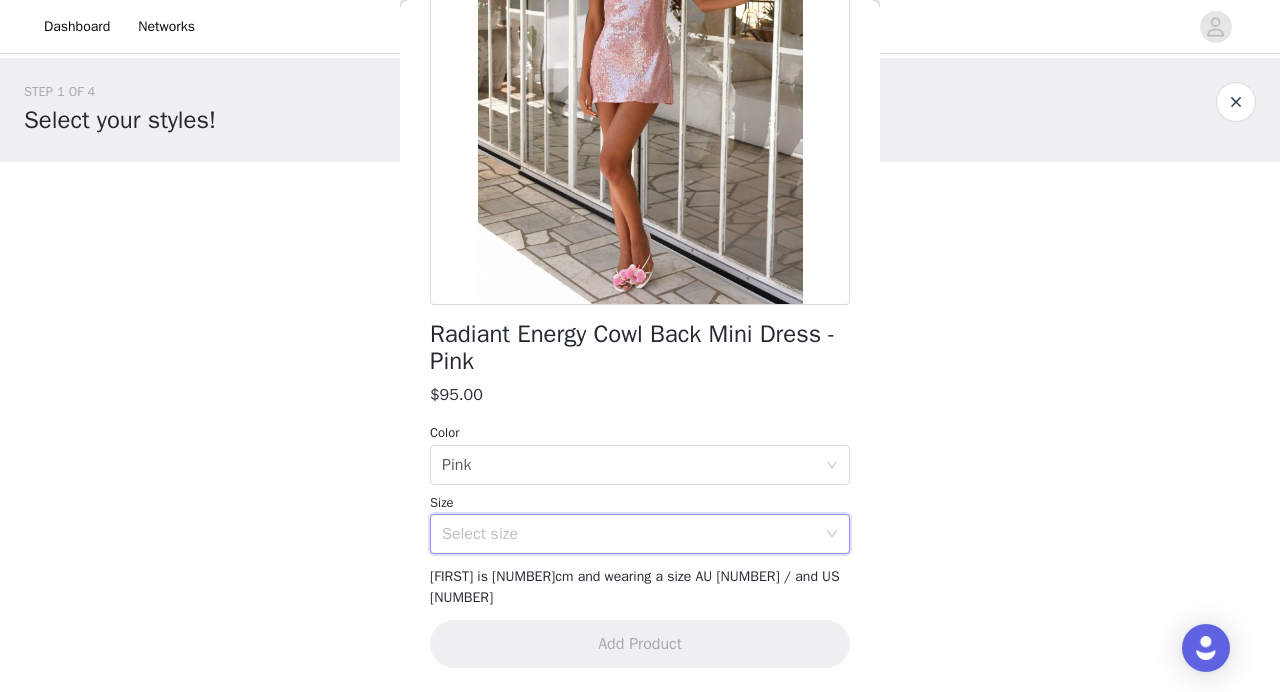 click on "Select size" at bounding box center [629, 534] 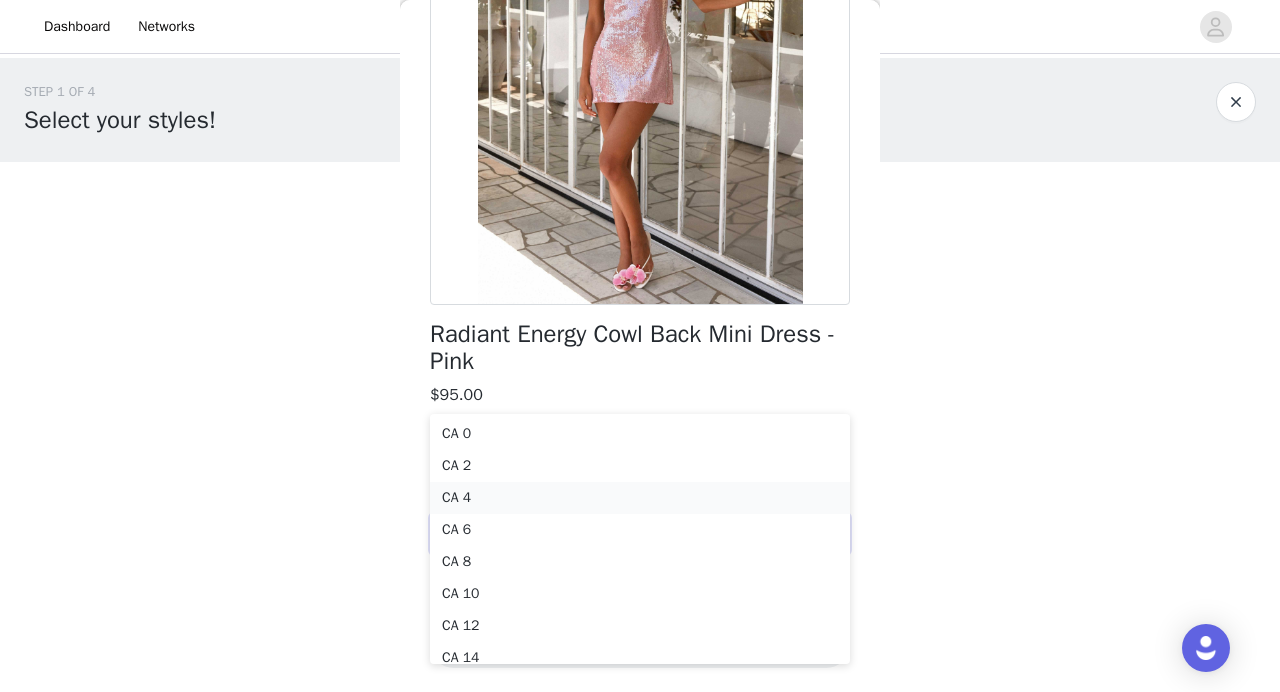 click on "CA 4" at bounding box center [640, 498] 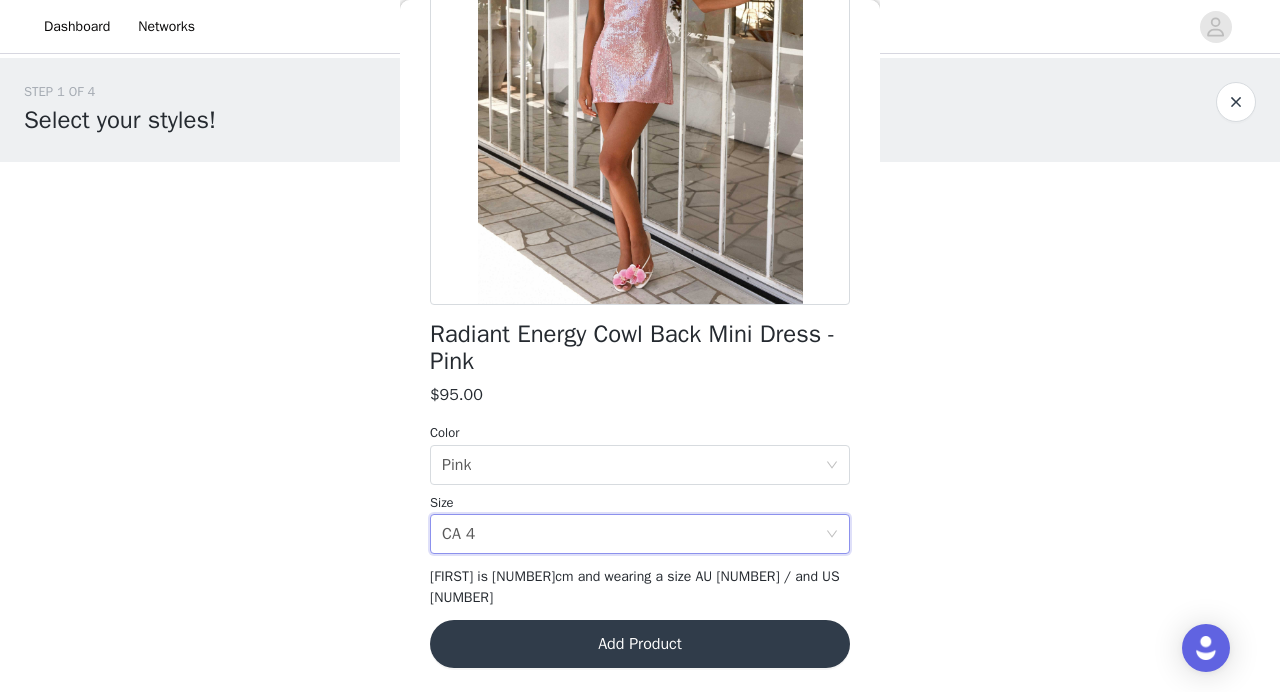 scroll, scrollTop: 434, scrollLeft: 0, axis: vertical 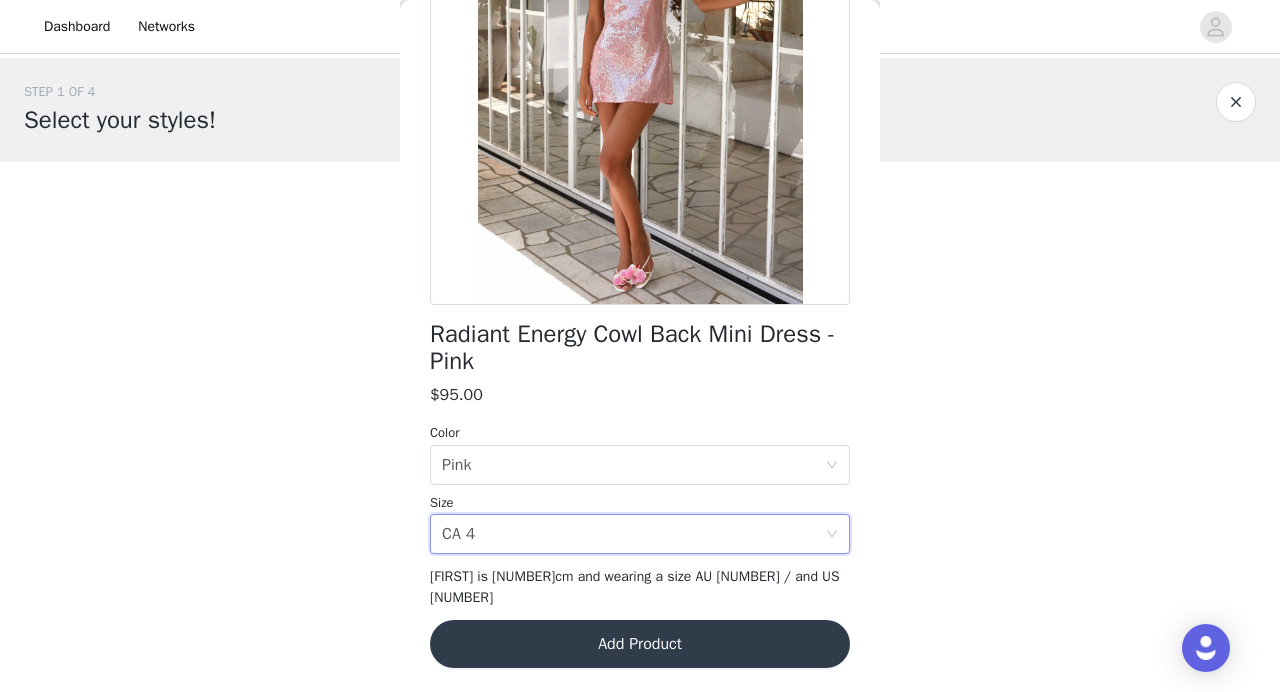 click on "Add Product" at bounding box center (640, 644) 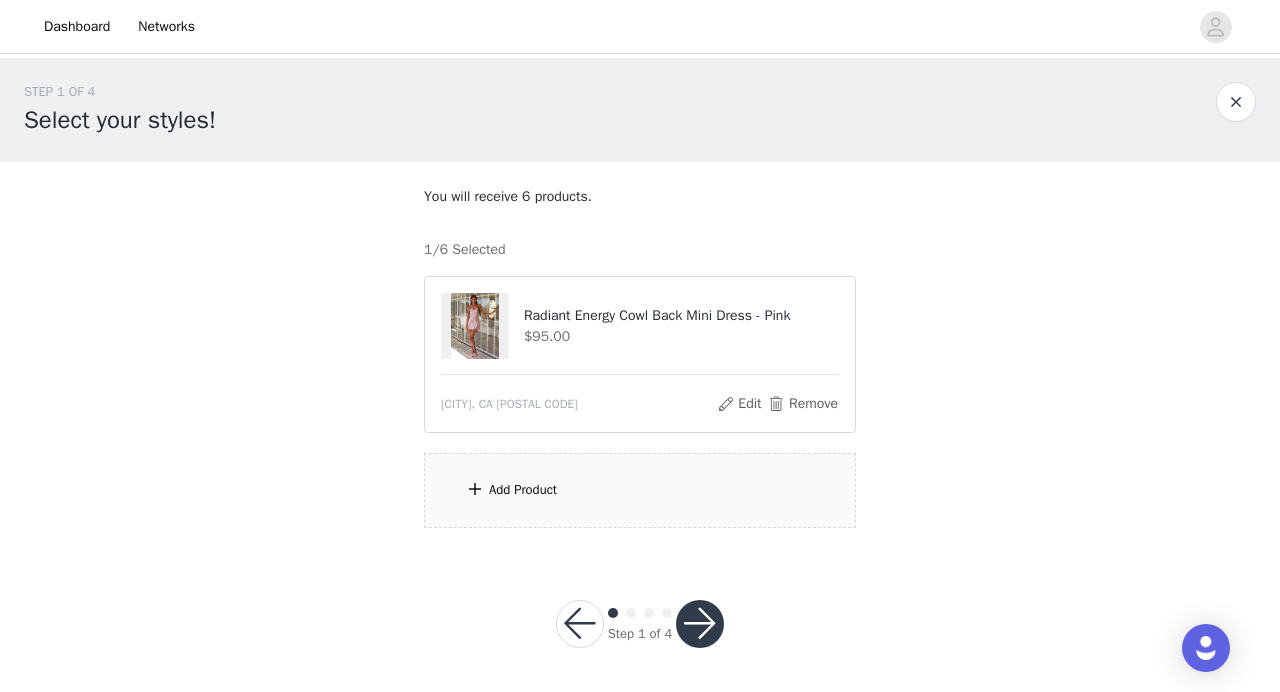 click on "Add Product" at bounding box center (640, 490) 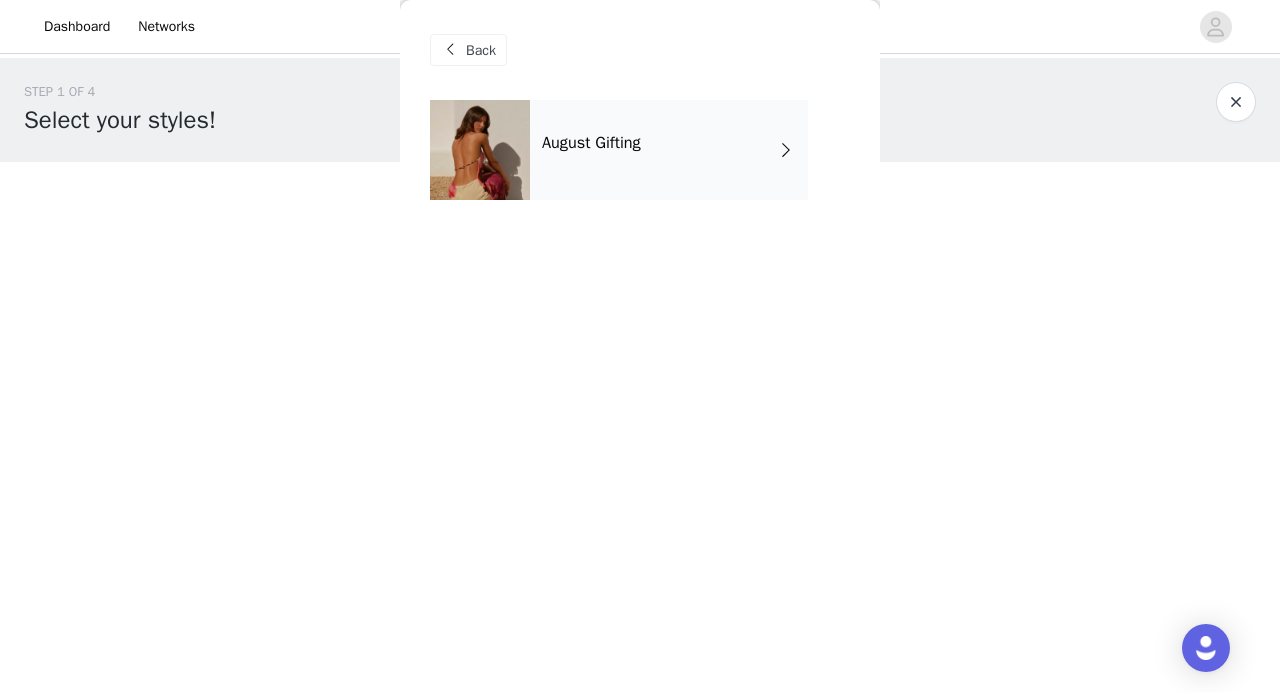click on "August Gifting" at bounding box center [669, 150] 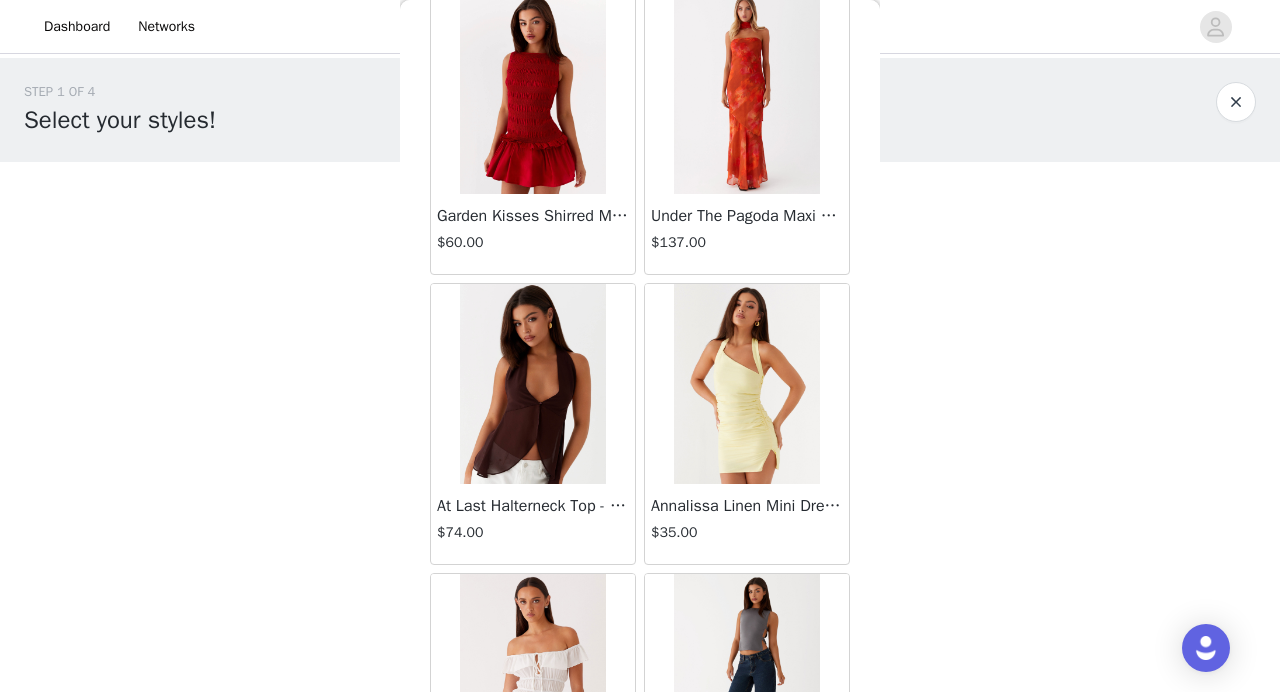 scroll, scrollTop: 2368, scrollLeft: 0, axis: vertical 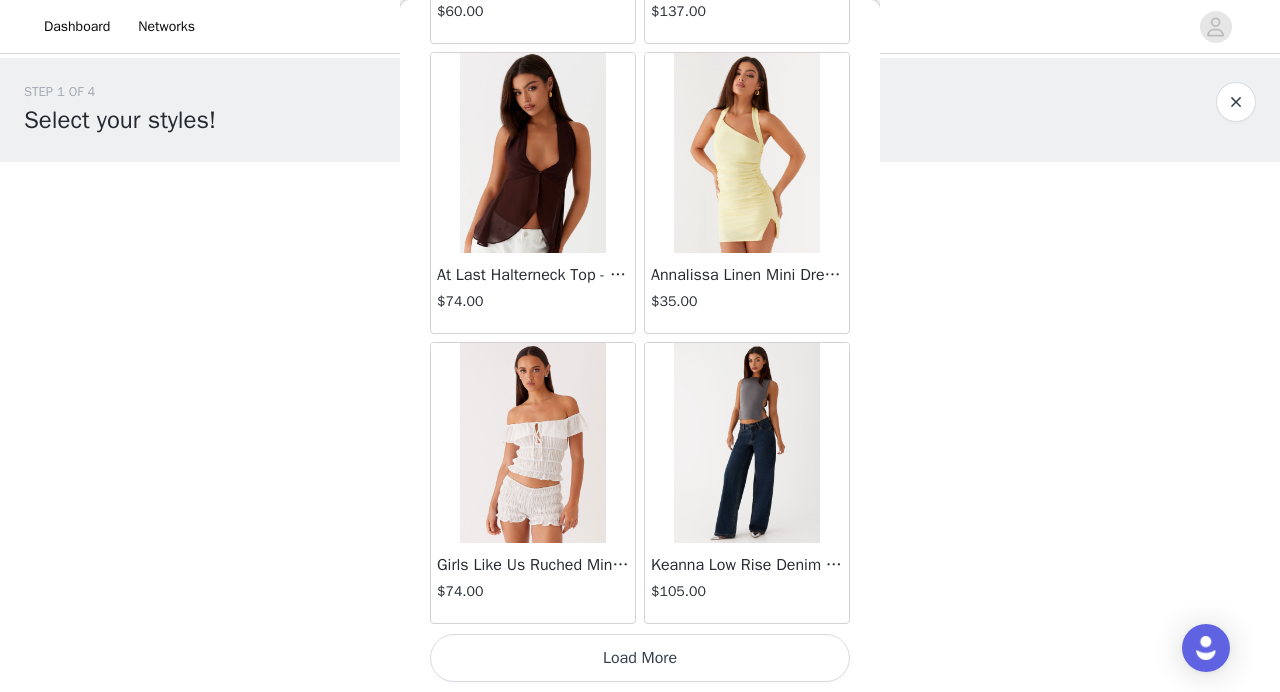 click on "Load More" at bounding box center [640, 658] 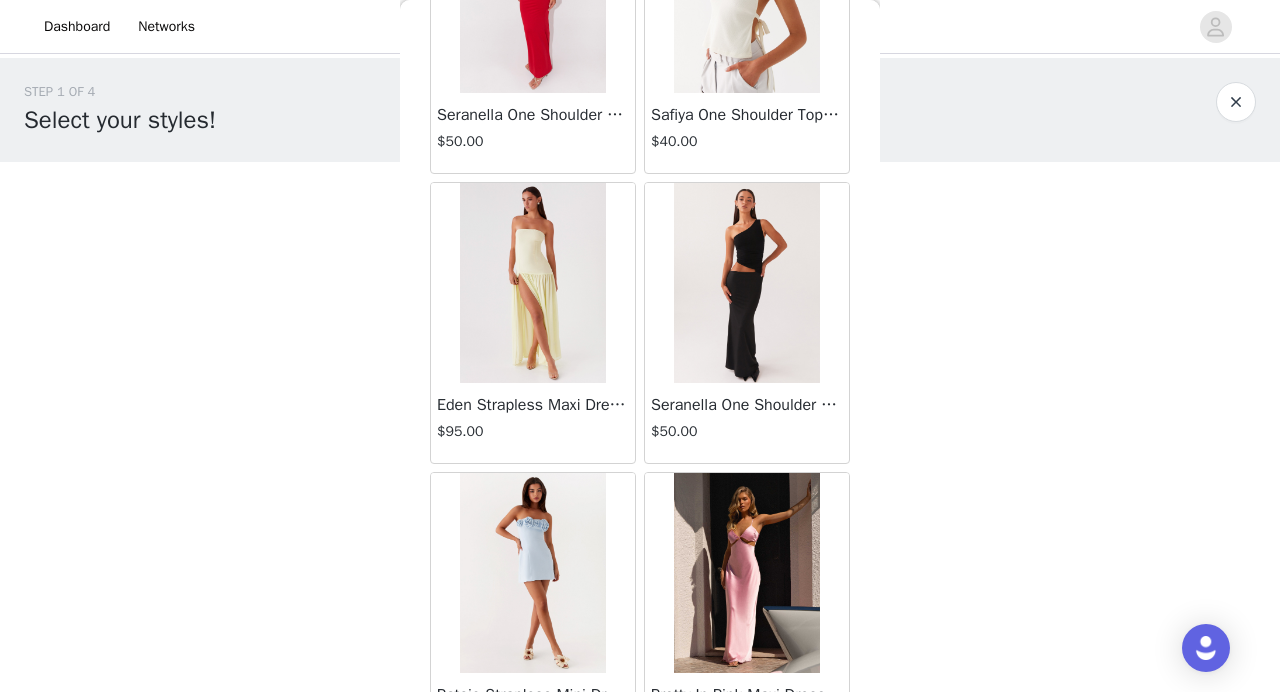 scroll, scrollTop: 5268, scrollLeft: 0, axis: vertical 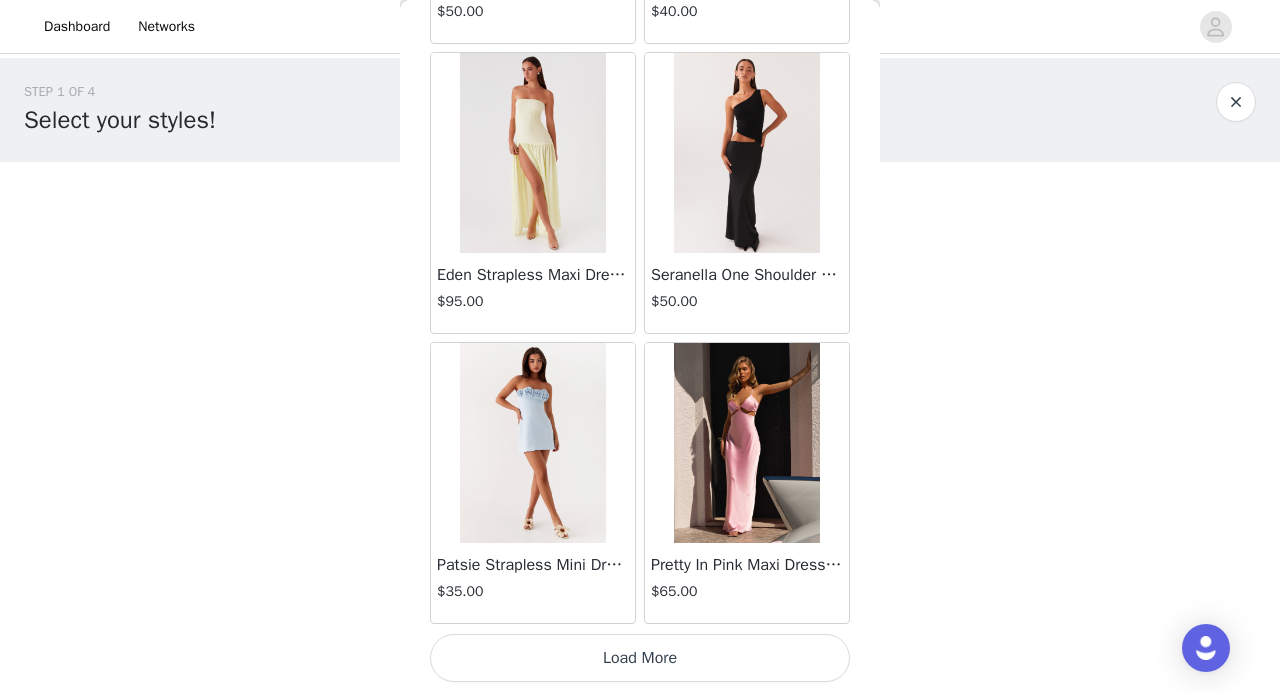 click on "Load More" at bounding box center (640, 658) 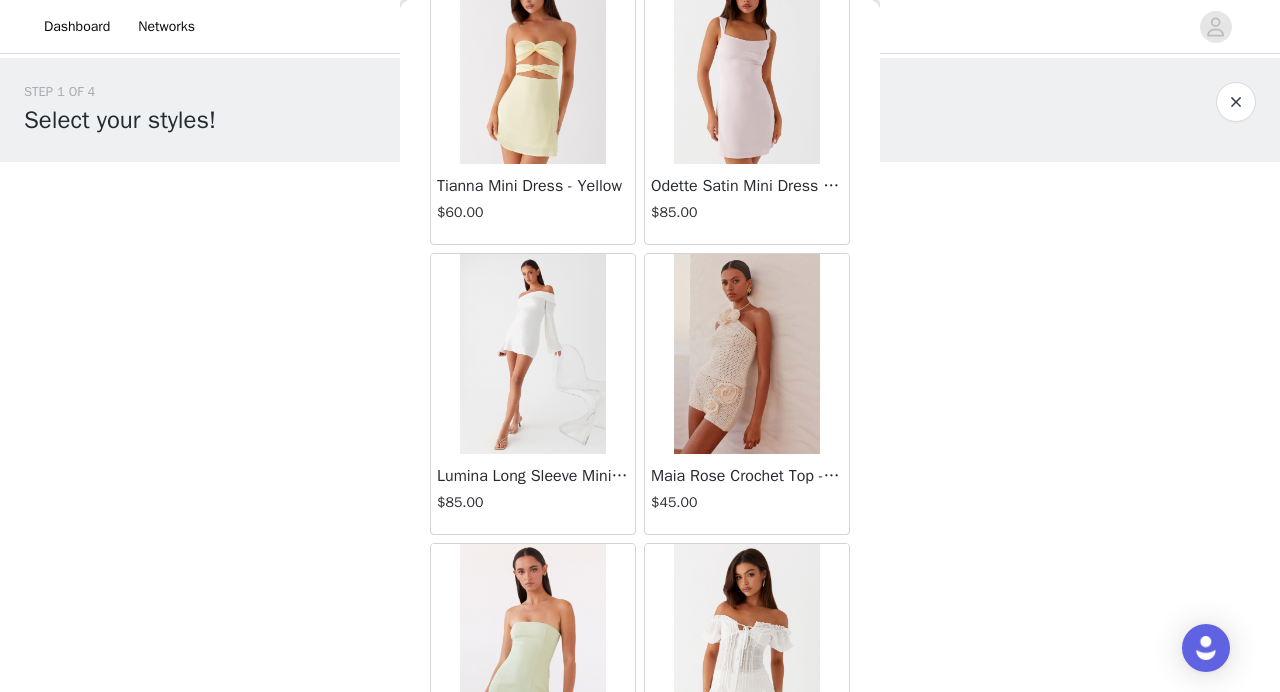 scroll, scrollTop: 8168, scrollLeft: 0, axis: vertical 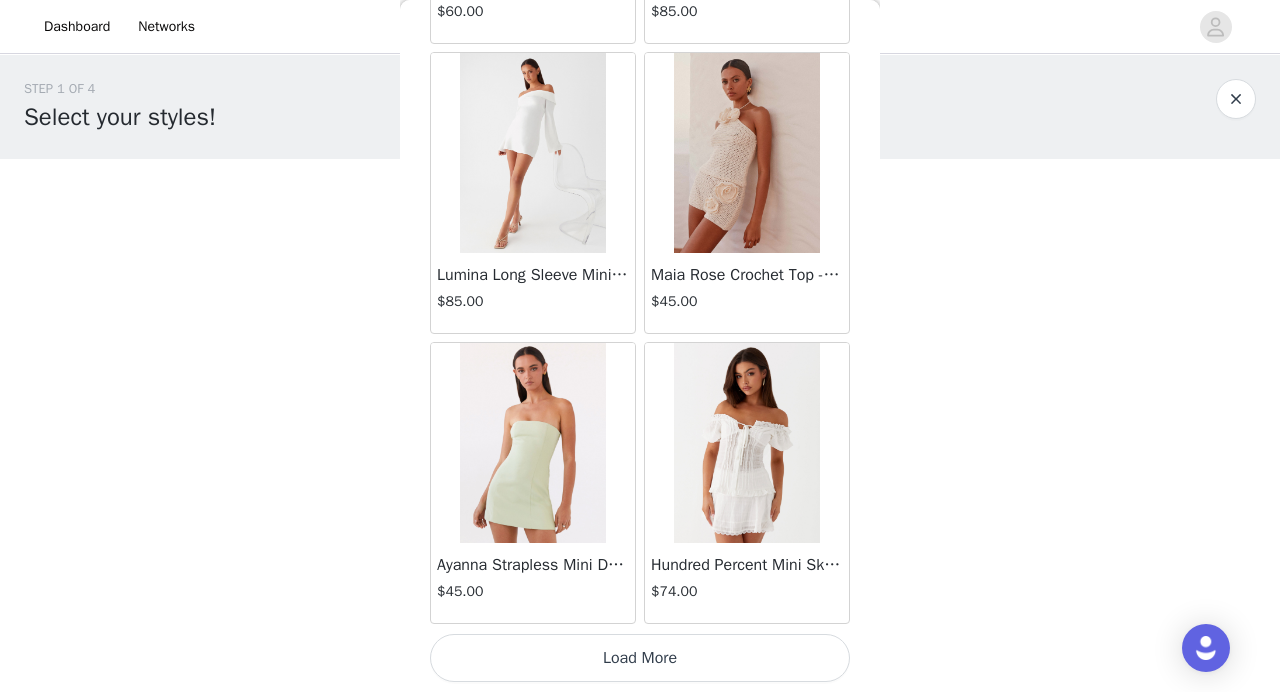 click on "Load More" at bounding box center (640, 658) 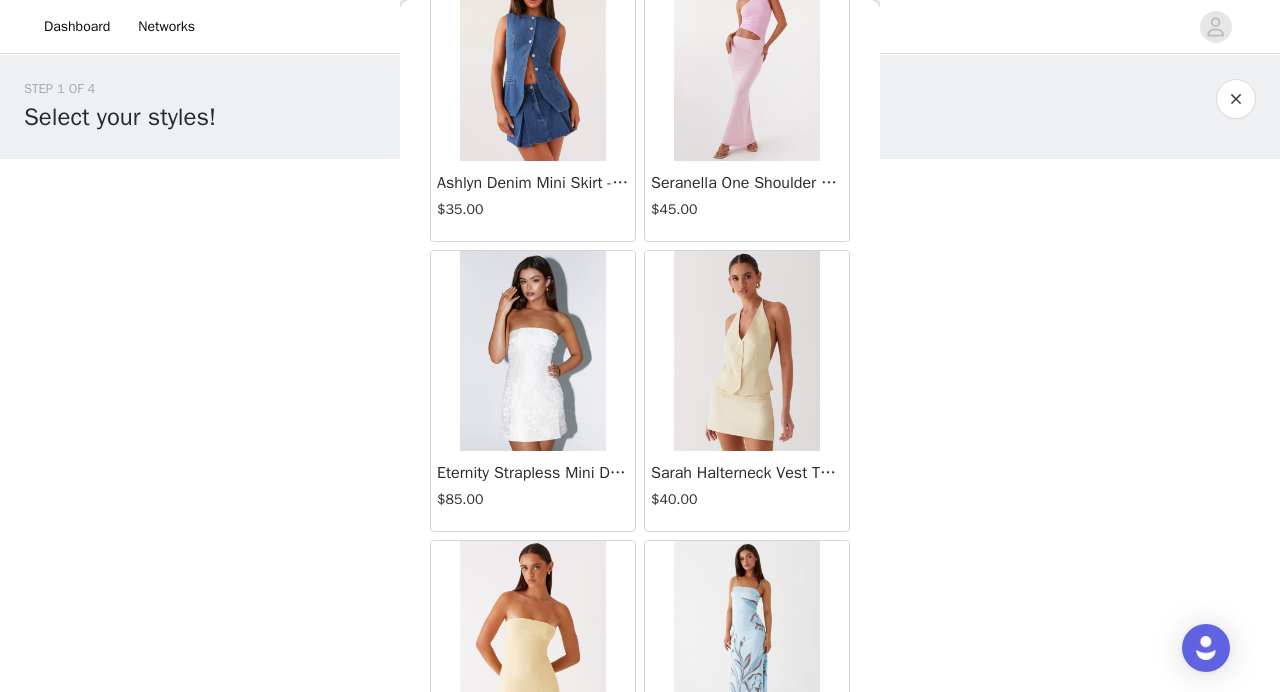 scroll, scrollTop: 11068, scrollLeft: 0, axis: vertical 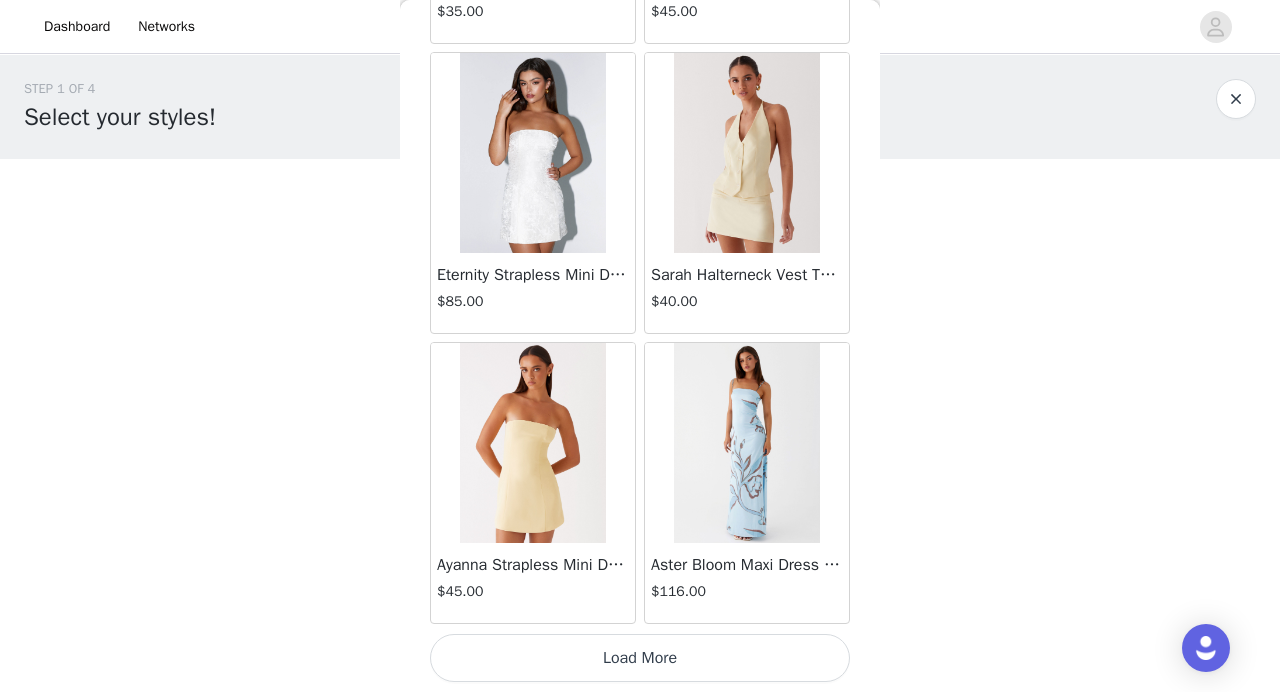 click on "Load More" at bounding box center [640, 658] 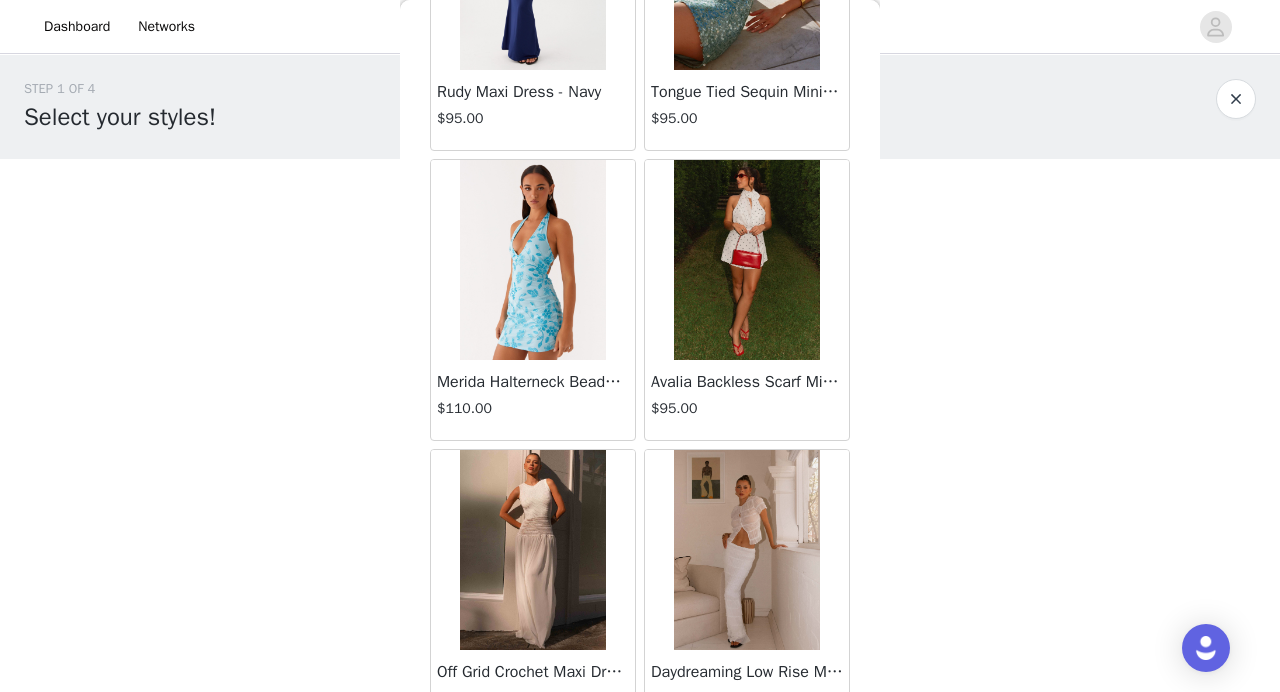 scroll, scrollTop: 13968, scrollLeft: 0, axis: vertical 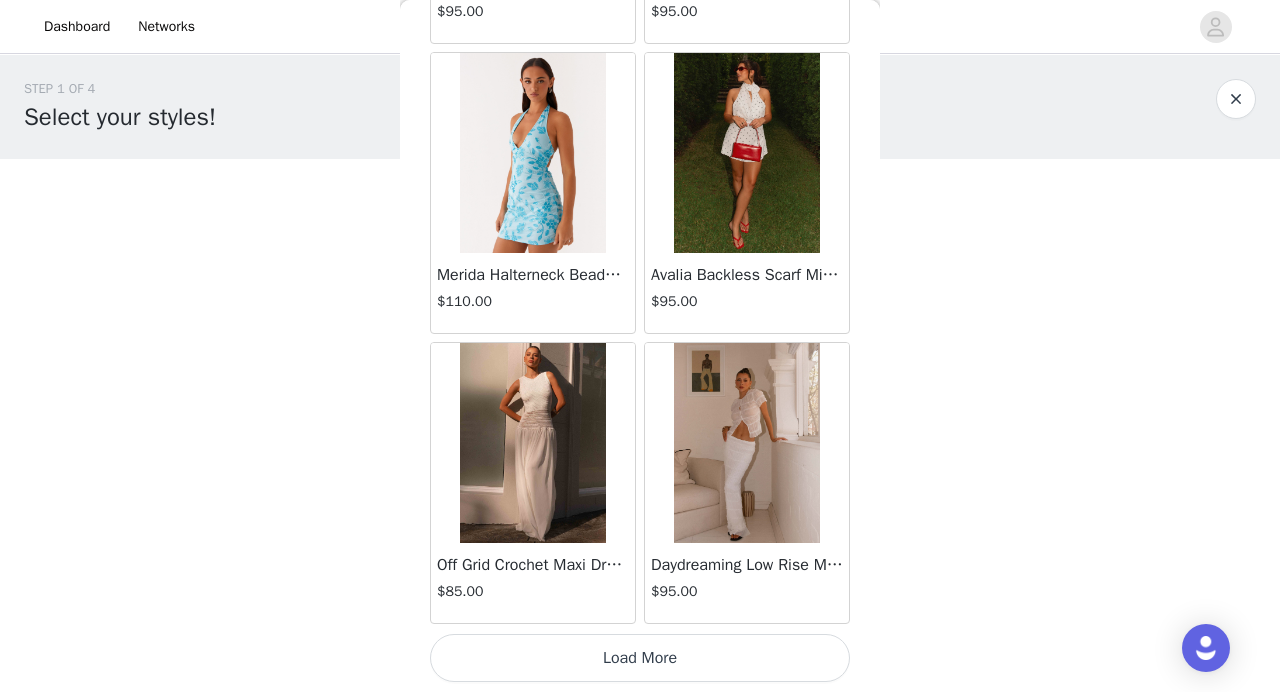 click on "Load More" at bounding box center [640, 658] 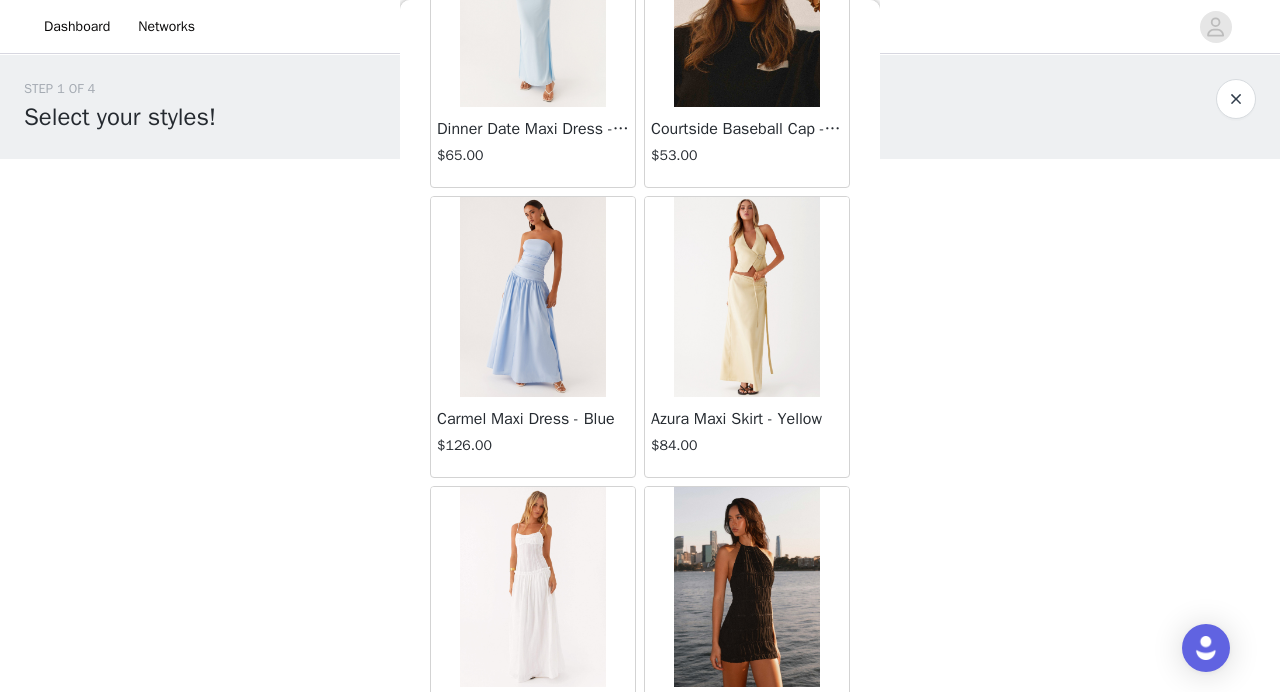 scroll, scrollTop: 16868, scrollLeft: 0, axis: vertical 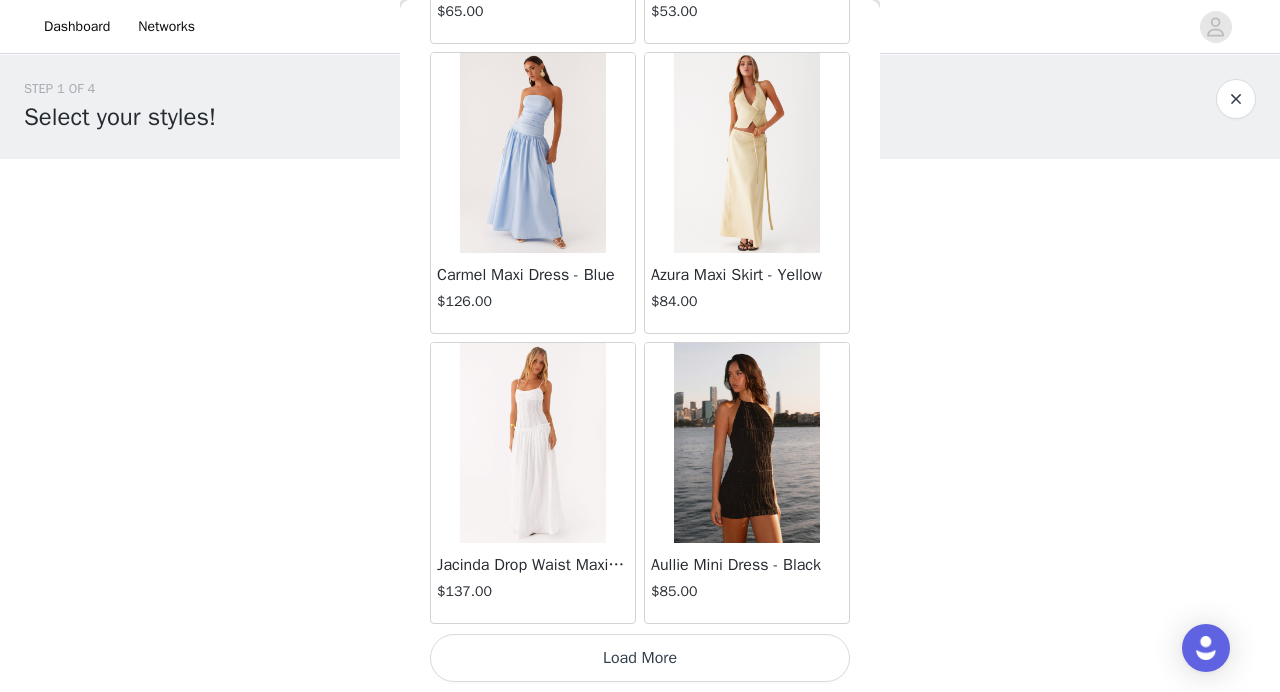 click on "Load More" at bounding box center [640, 658] 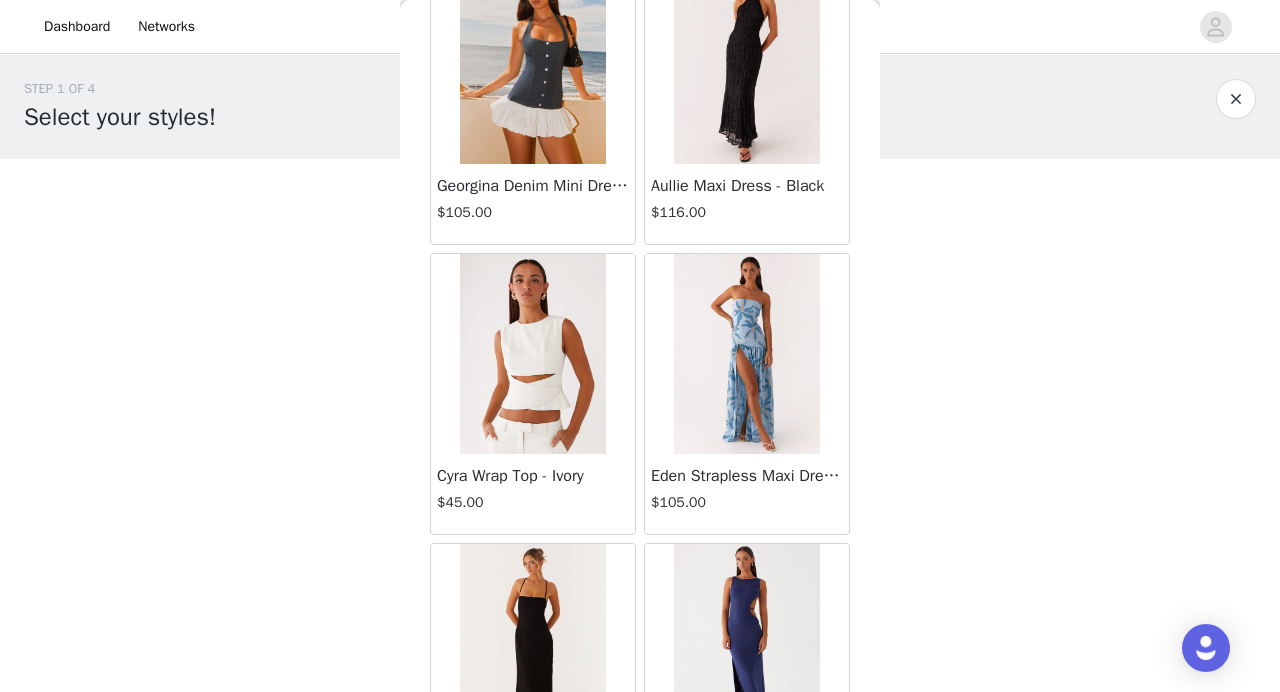 scroll, scrollTop: 19768, scrollLeft: 0, axis: vertical 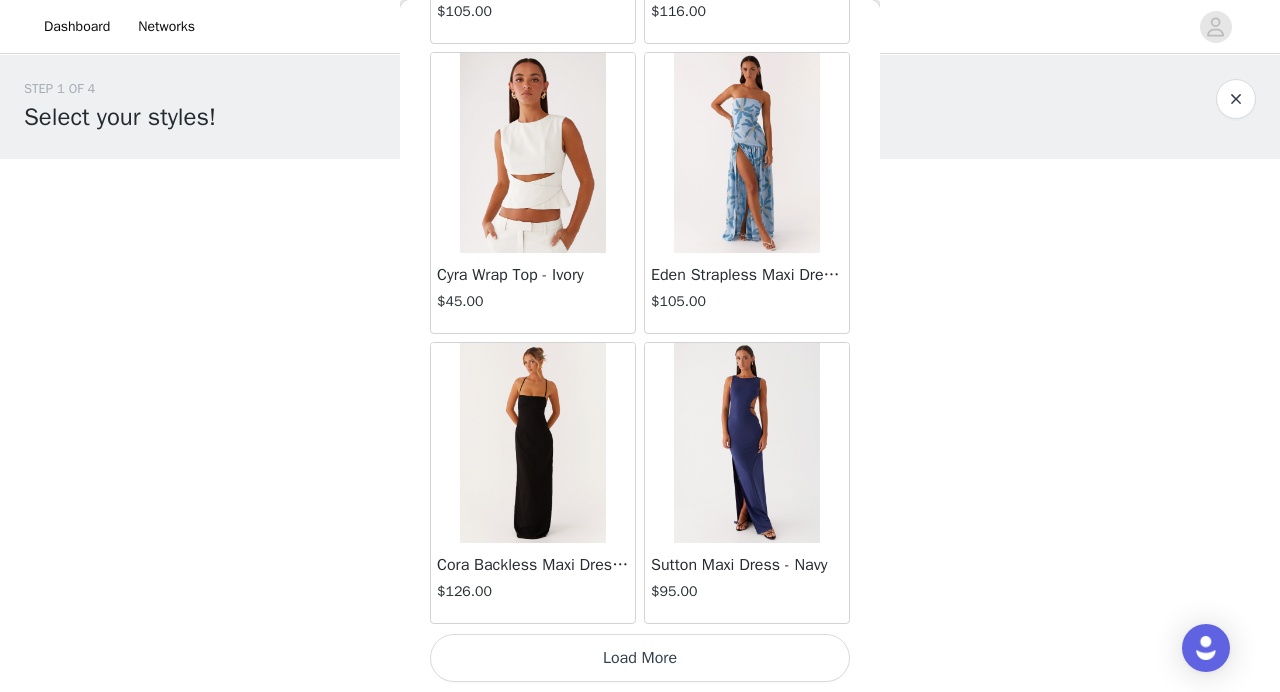 click on "Load More" at bounding box center [640, 658] 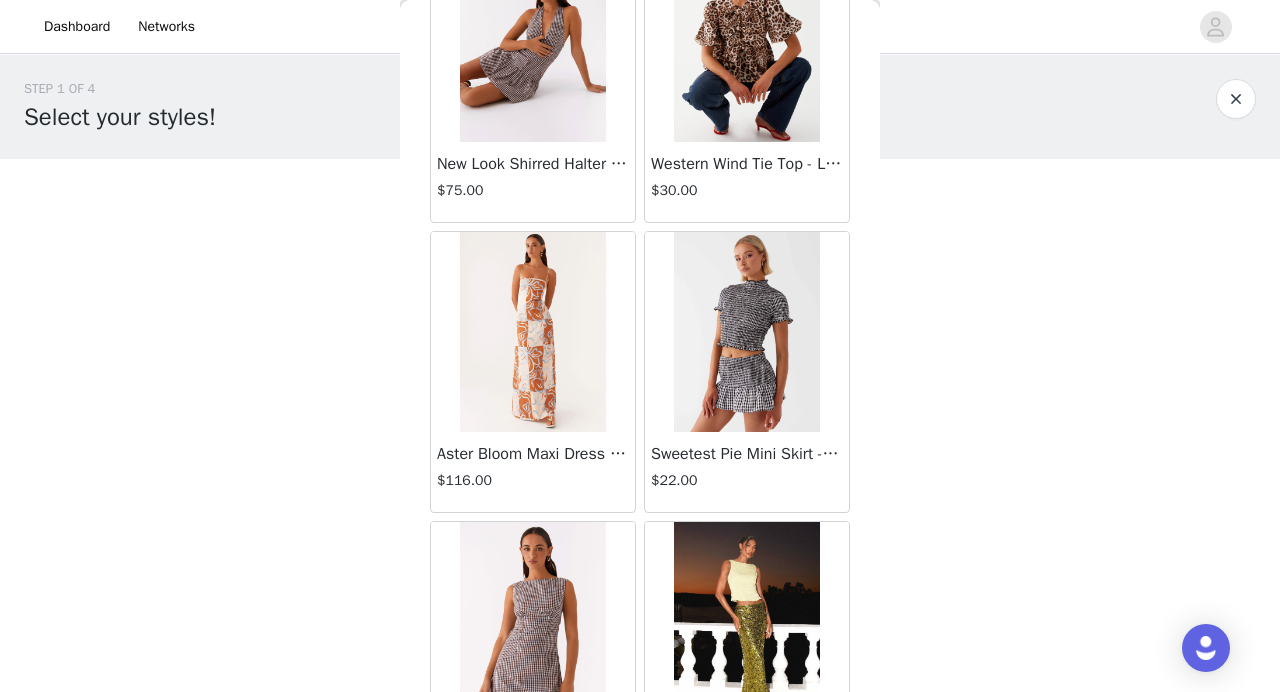 scroll, scrollTop: 22668, scrollLeft: 0, axis: vertical 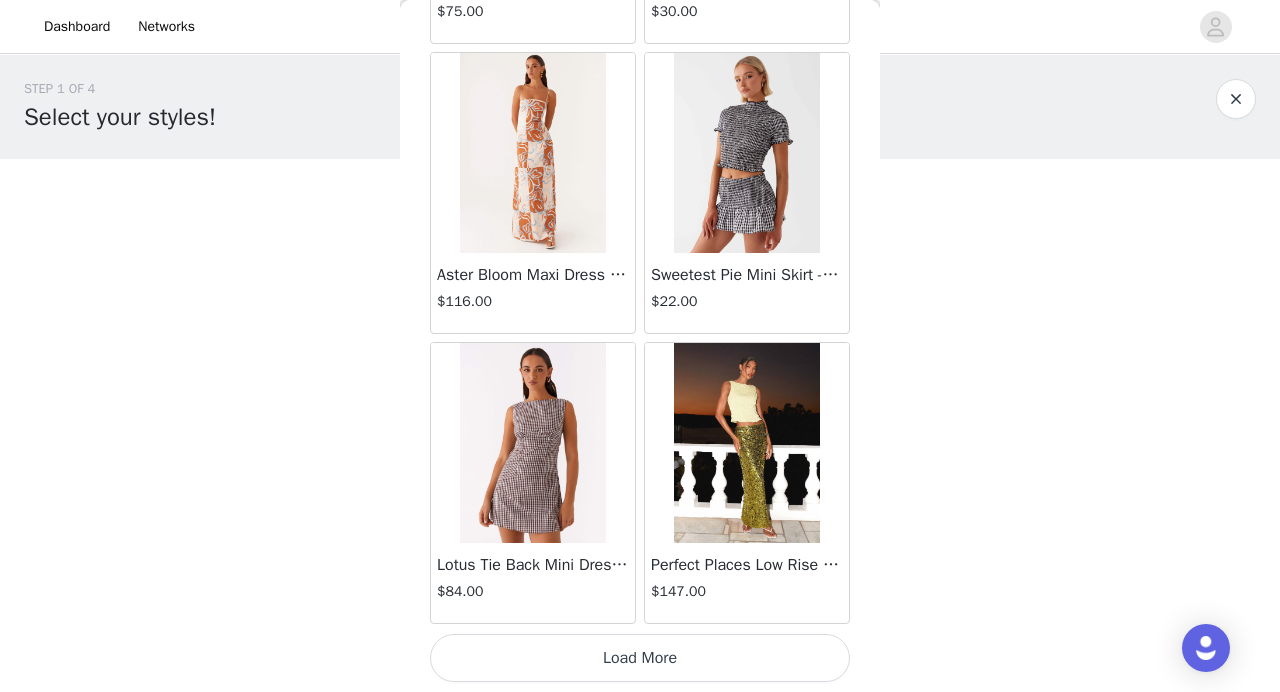 click on "Load More" at bounding box center (640, 658) 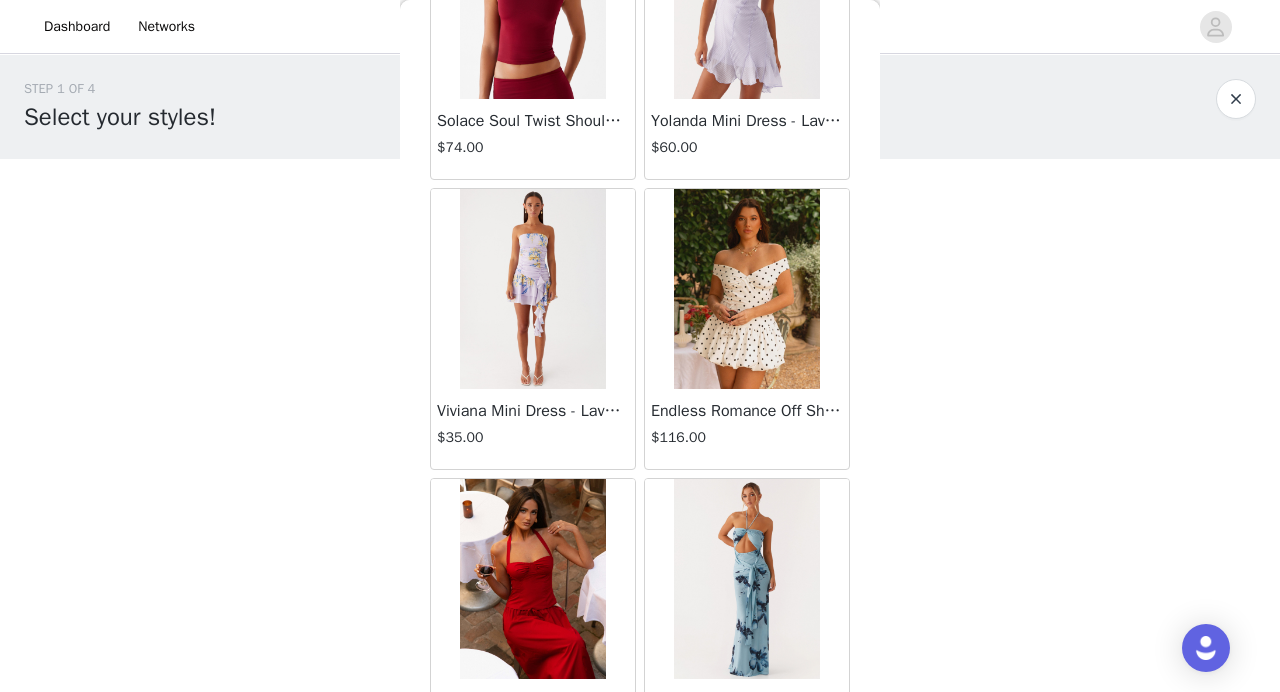 scroll, scrollTop: 25568, scrollLeft: 0, axis: vertical 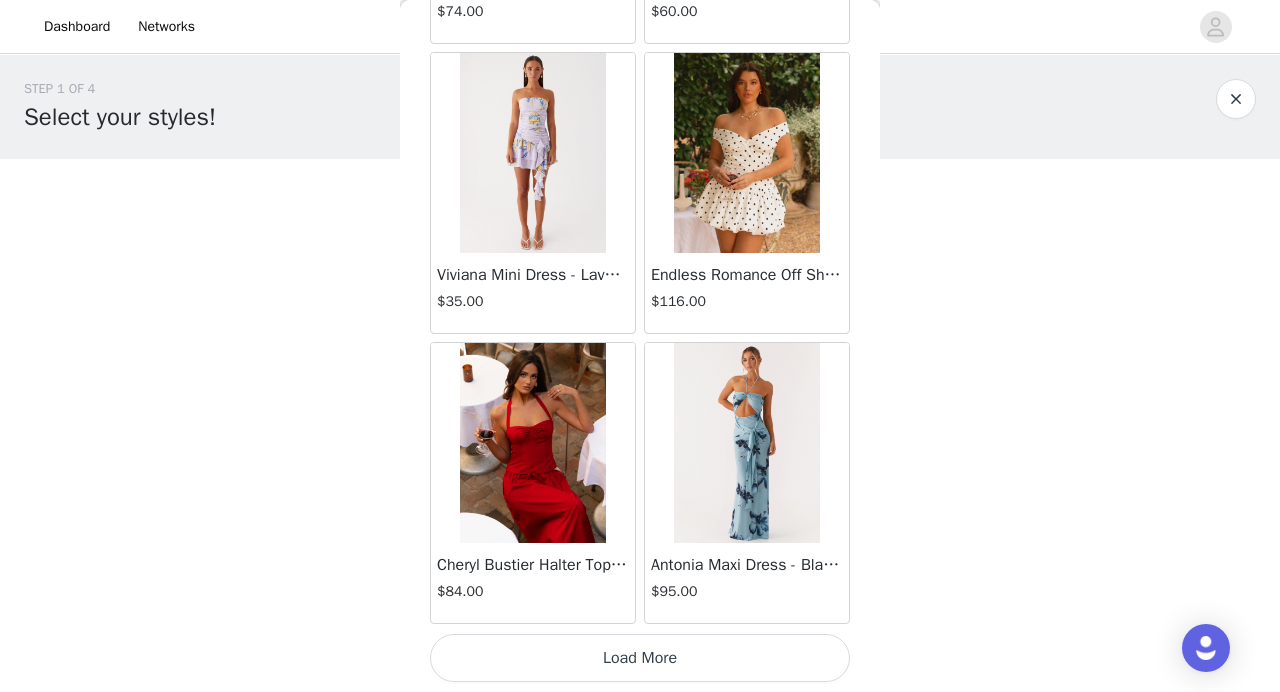 click on "Load More" at bounding box center [640, 658] 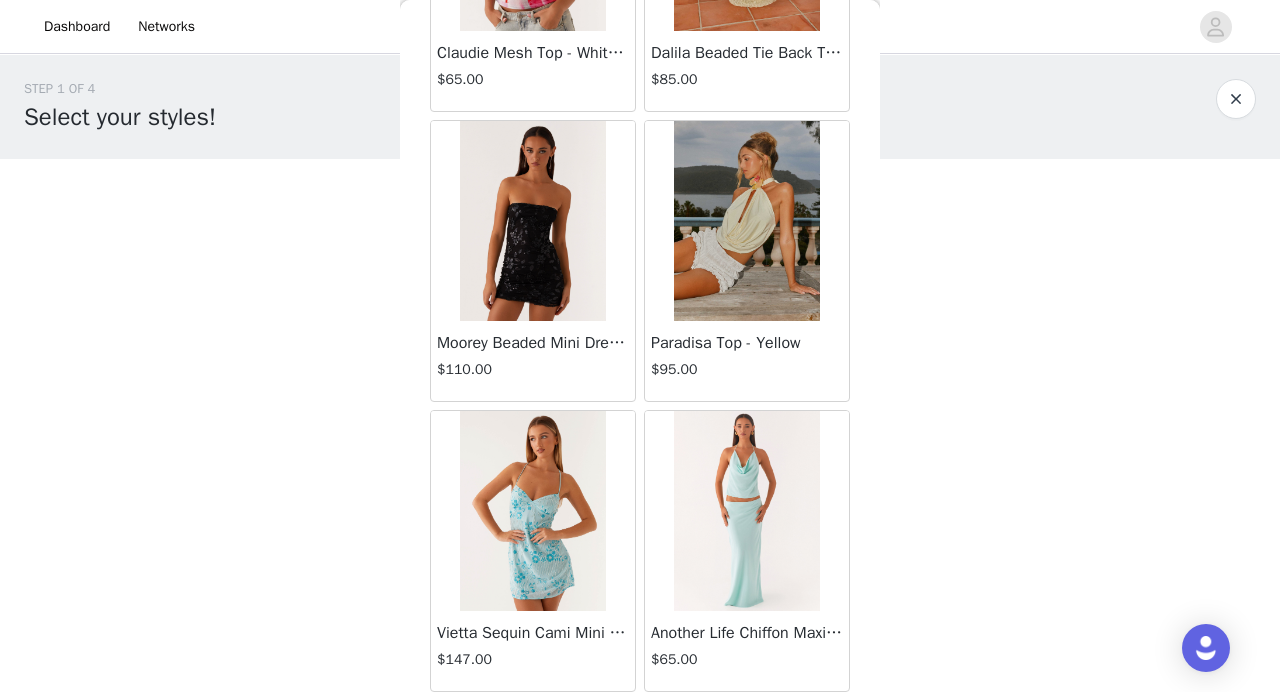 scroll, scrollTop: 28468, scrollLeft: 0, axis: vertical 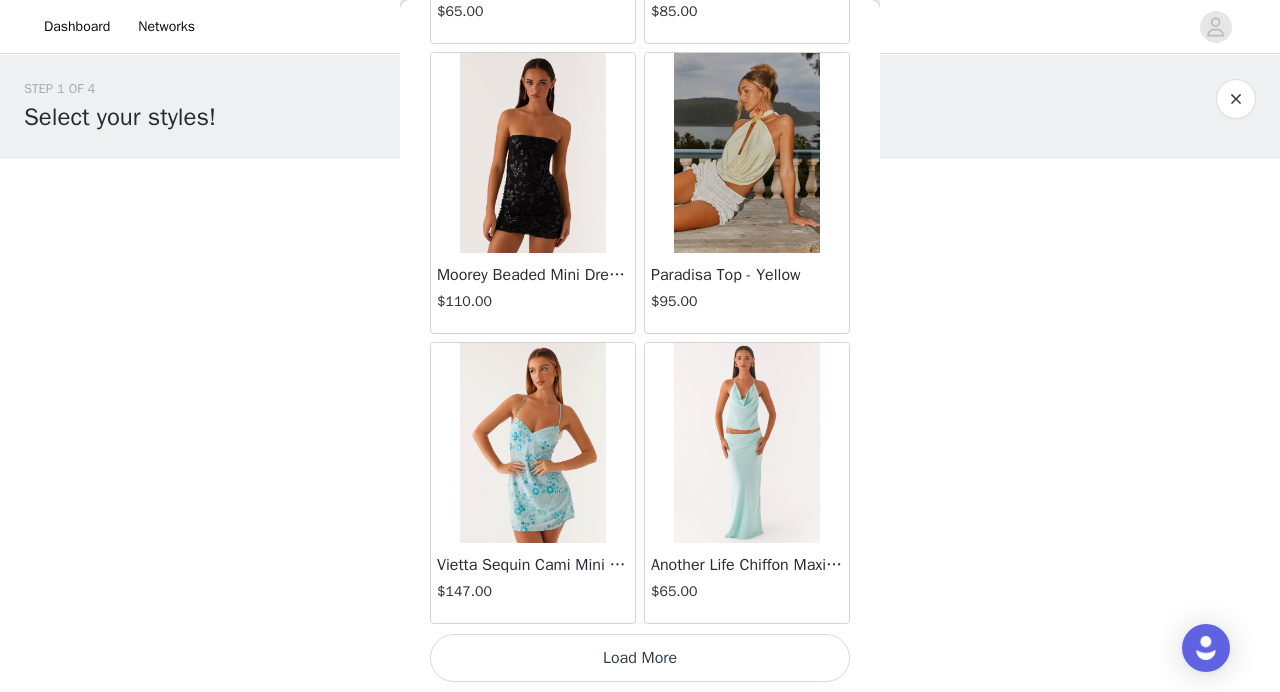 click on "Load More" at bounding box center (640, 658) 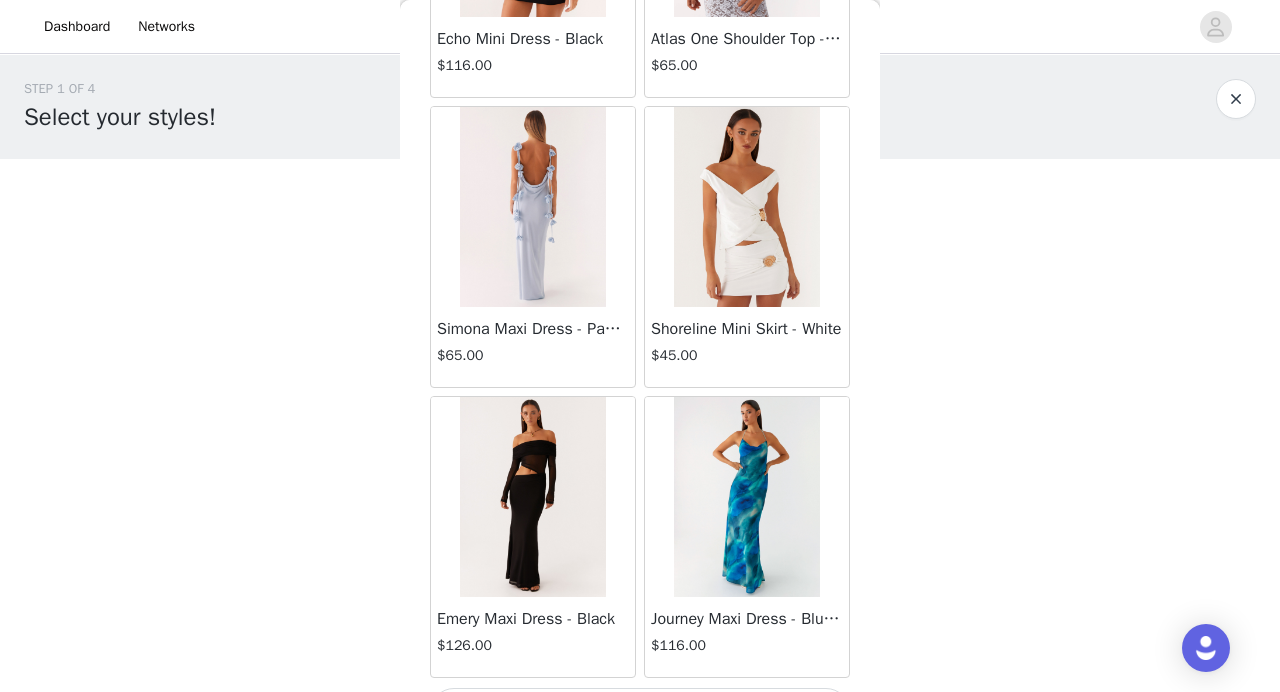 scroll, scrollTop: 31368, scrollLeft: 0, axis: vertical 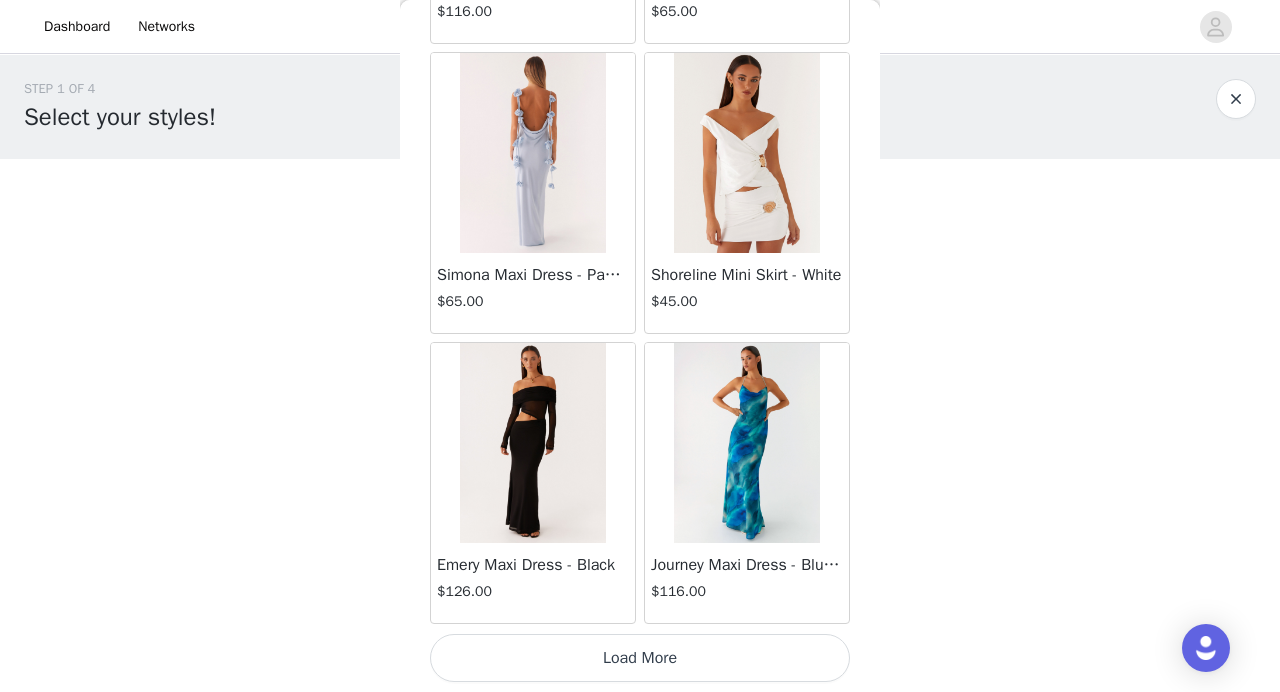 click on "Load More" at bounding box center [640, 658] 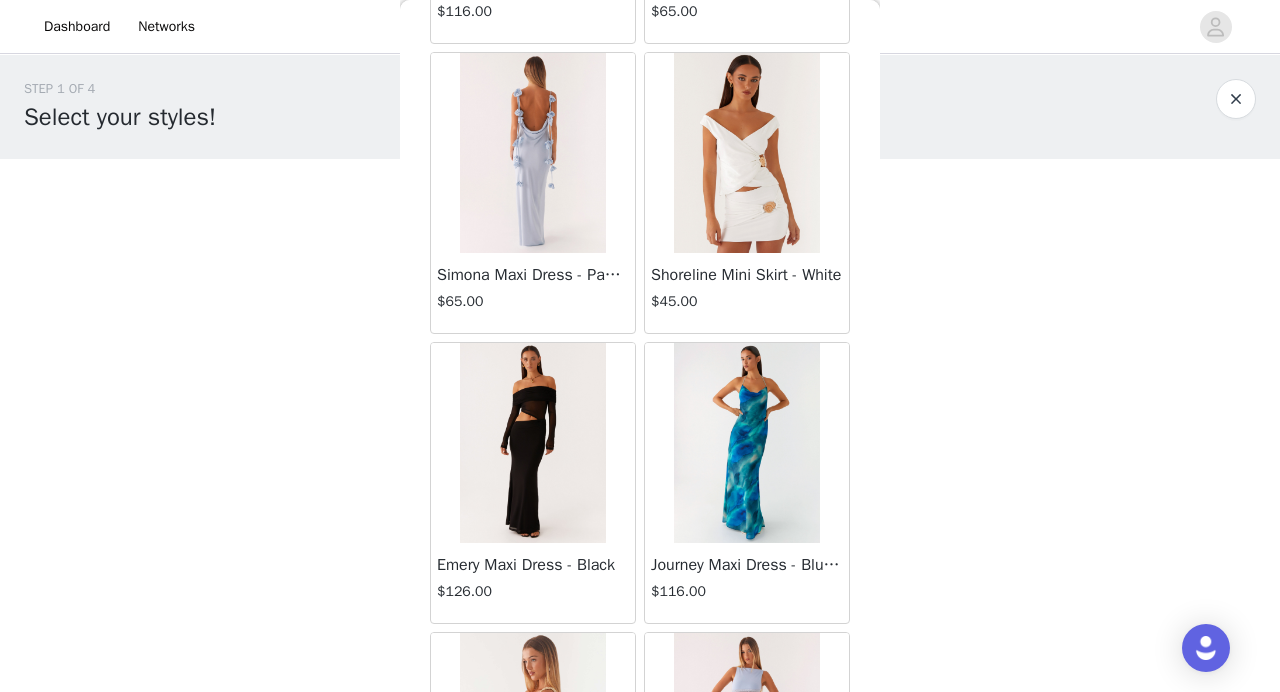 scroll, scrollTop: 31621, scrollLeft: 0, axis: vertical 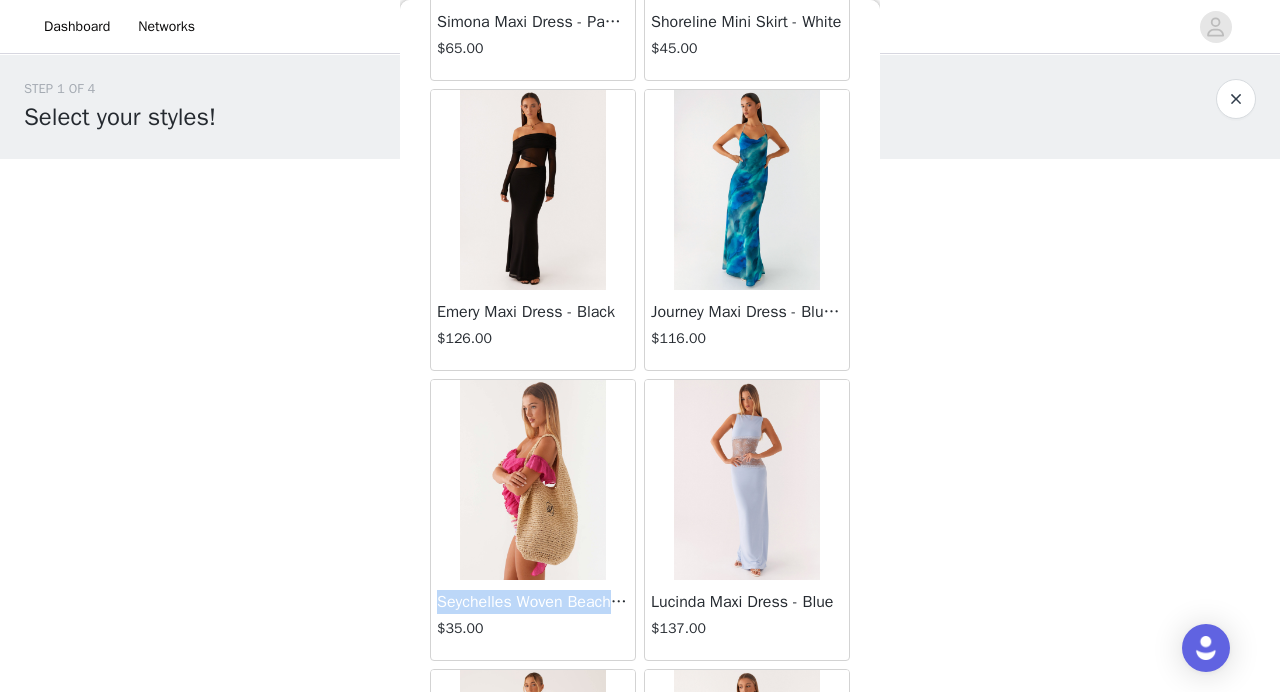 drag, startPoint x: 436, startPoint y: 601, endPoint x: 616, endPoint y: 616, distance: 180.62392 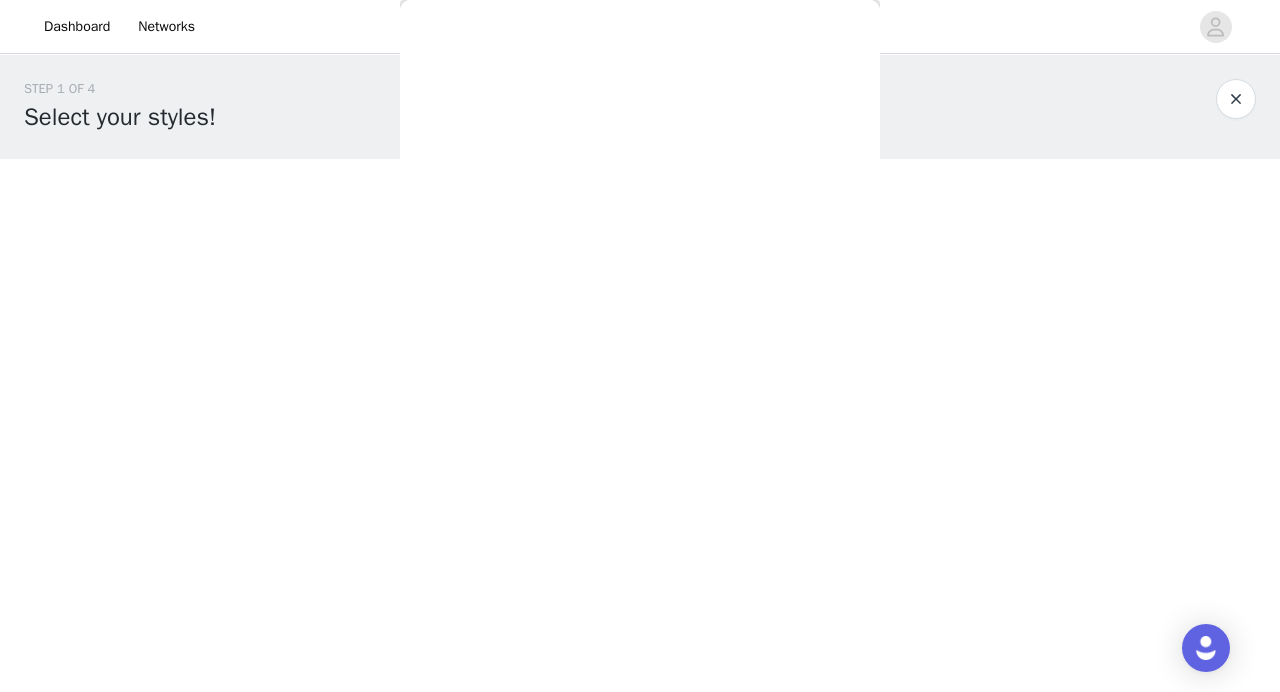 scroll, scrollTop: 308, scrollLeft: 0, axis: vertical 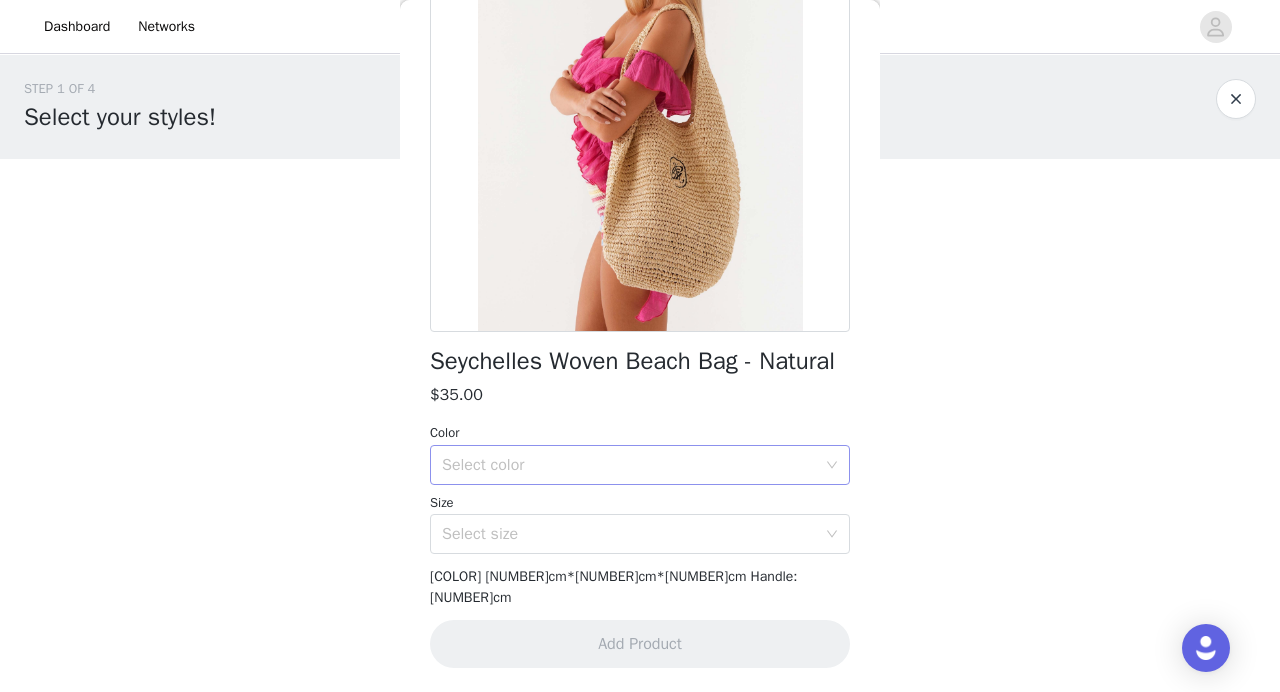 click on "Select color" at bounding box center (629, 465) 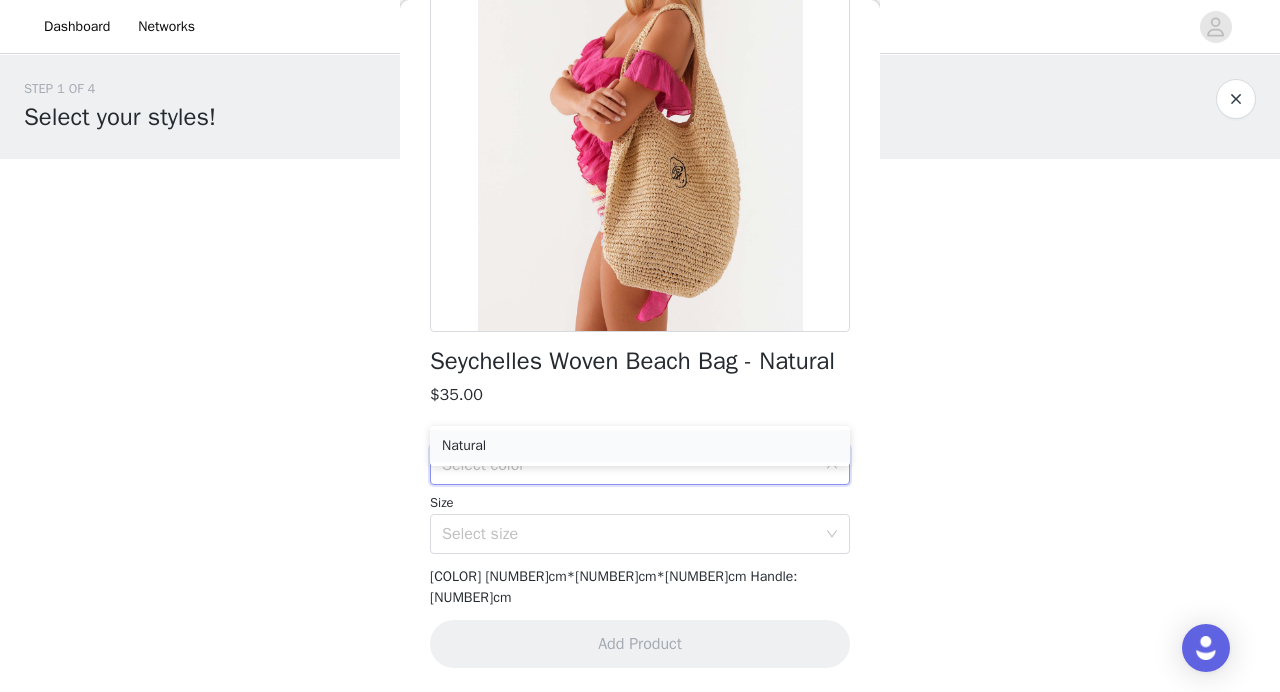 click on "Natural" at bounding box center [640, 446] 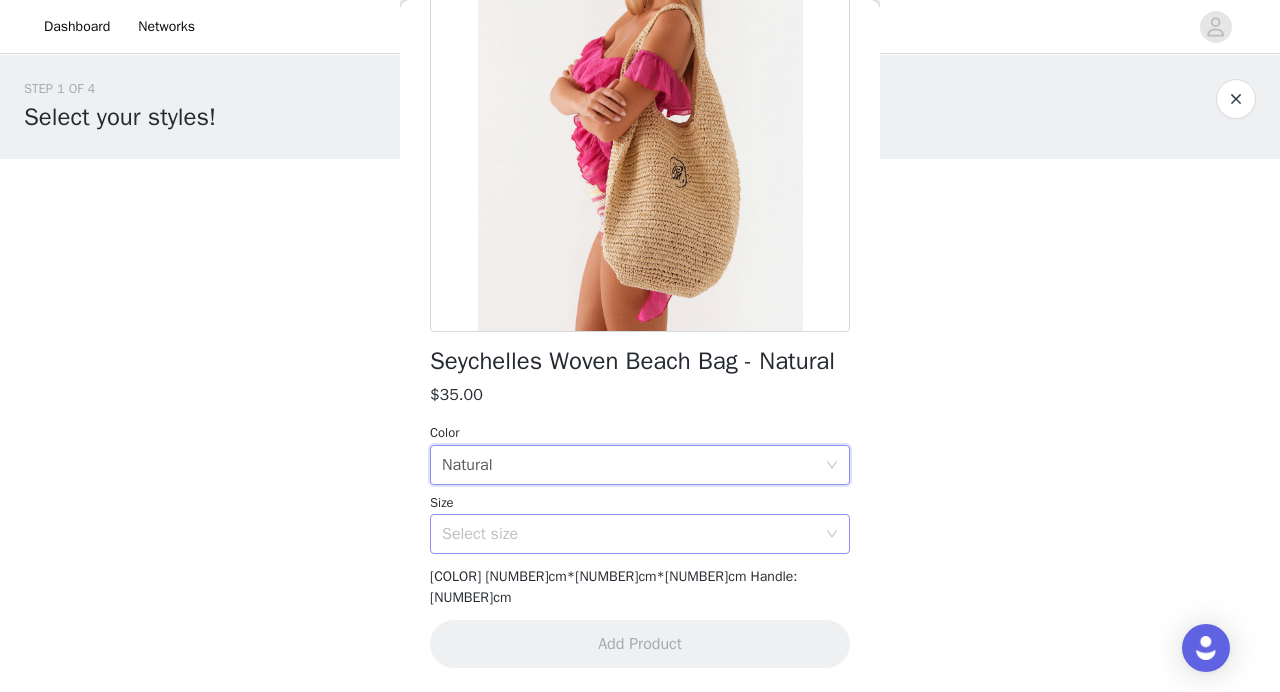 click on "Select size" at bounding box center [629, 534] 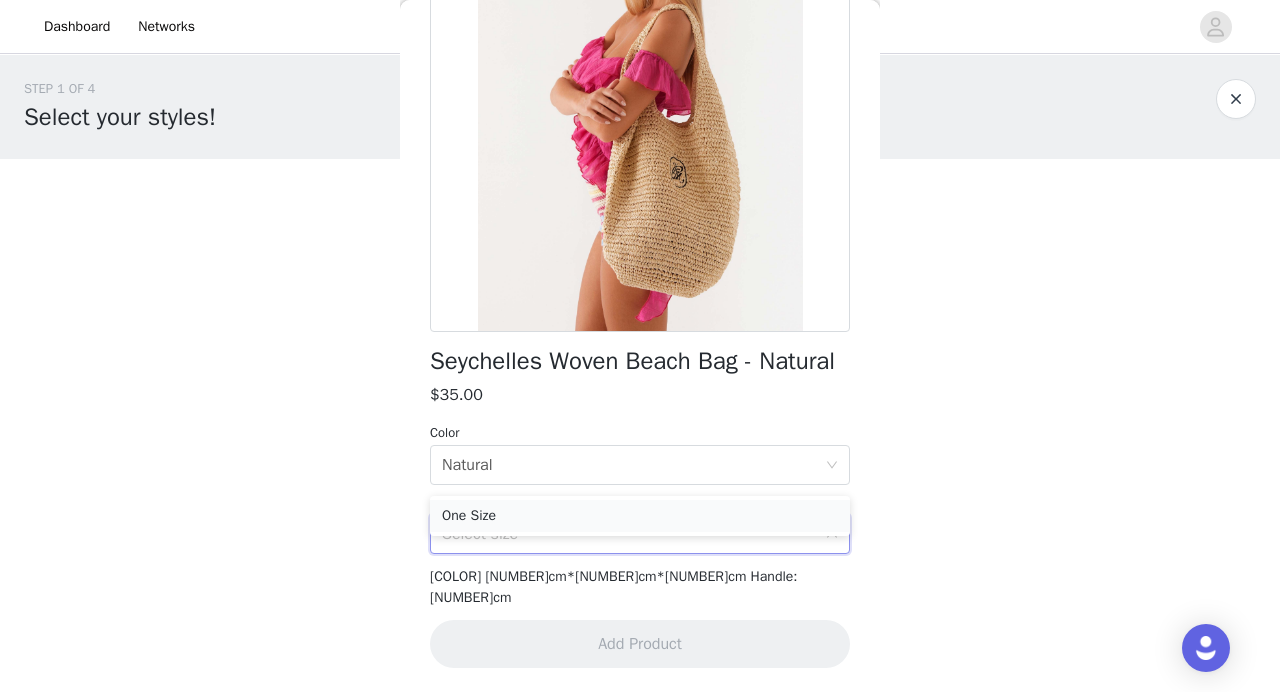 click on "One Size" at bounding box center (640, 516) 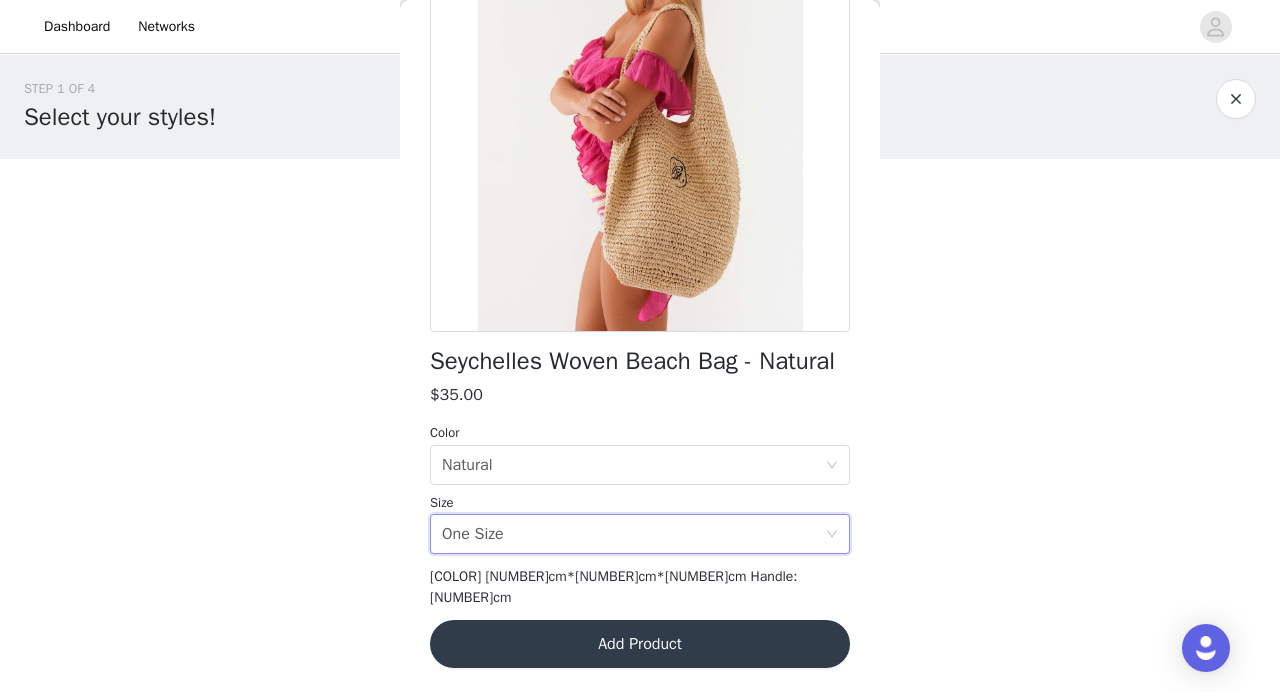click on "Add Product" at bounding box center (640, 644) 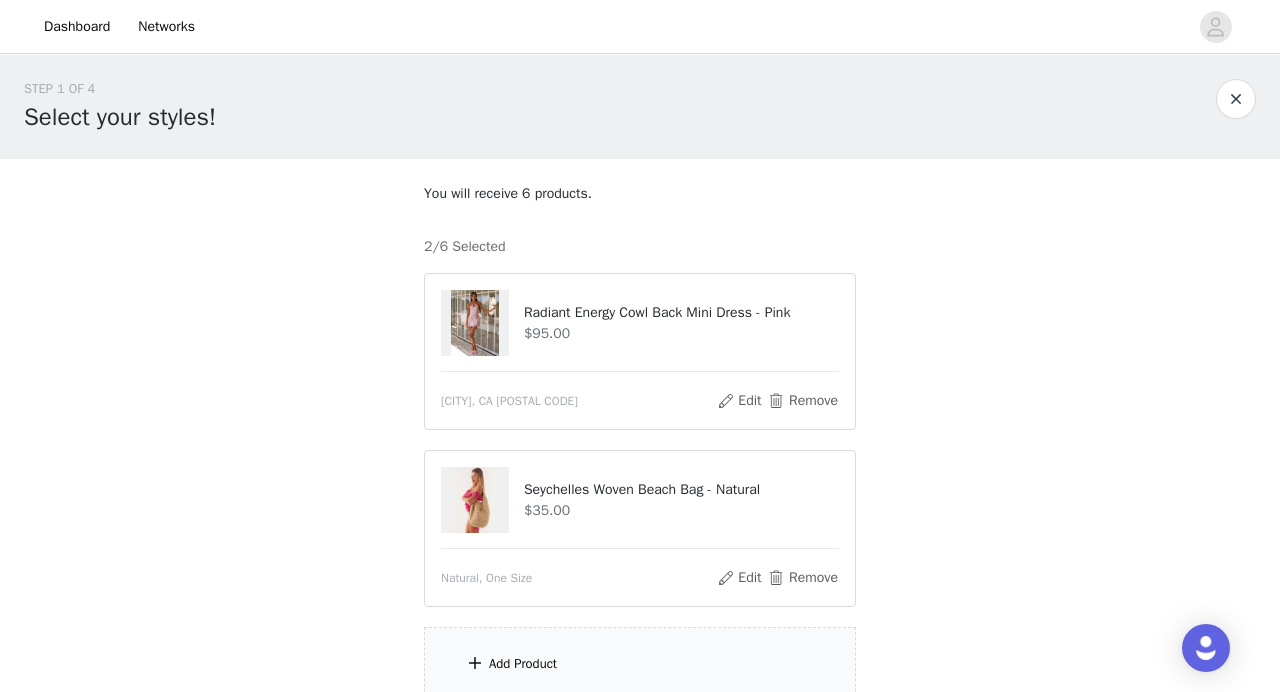 click on "Add Product" at bounding box center [523, 664] 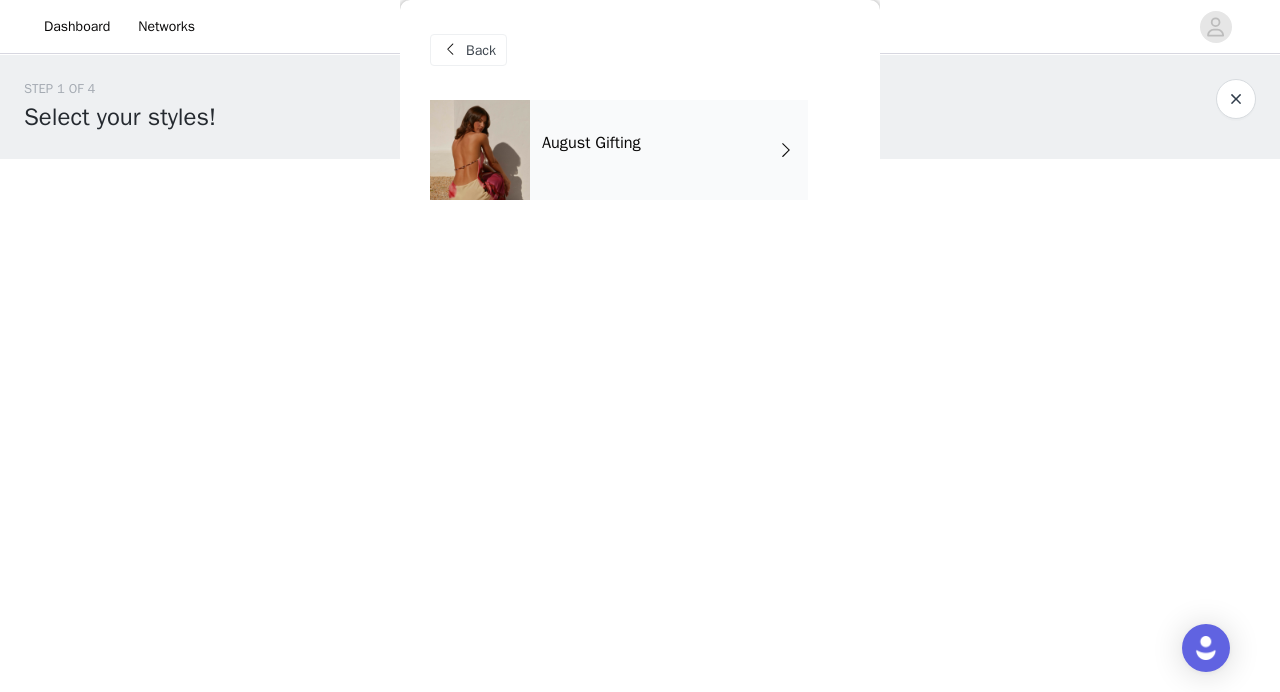 click on "August Gifting" at bounding box center (669, 150) 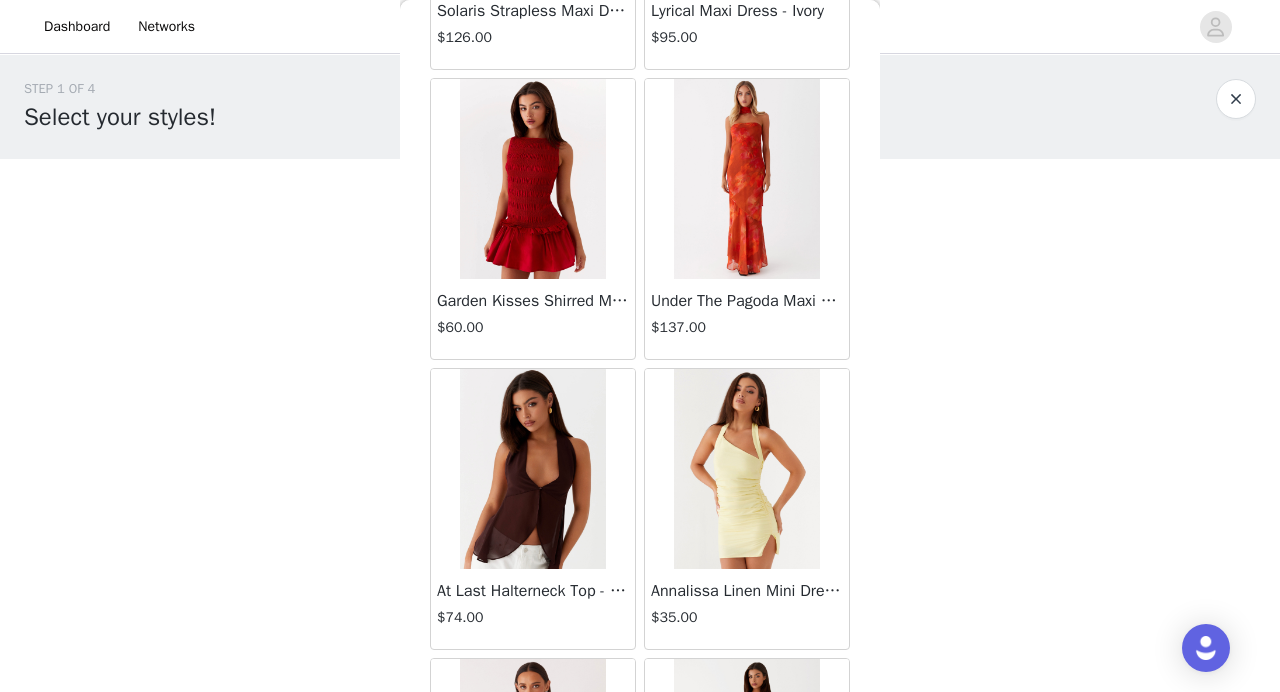 scroll, scrollTop: 2368, scrollLeft: 0, axis: vertical 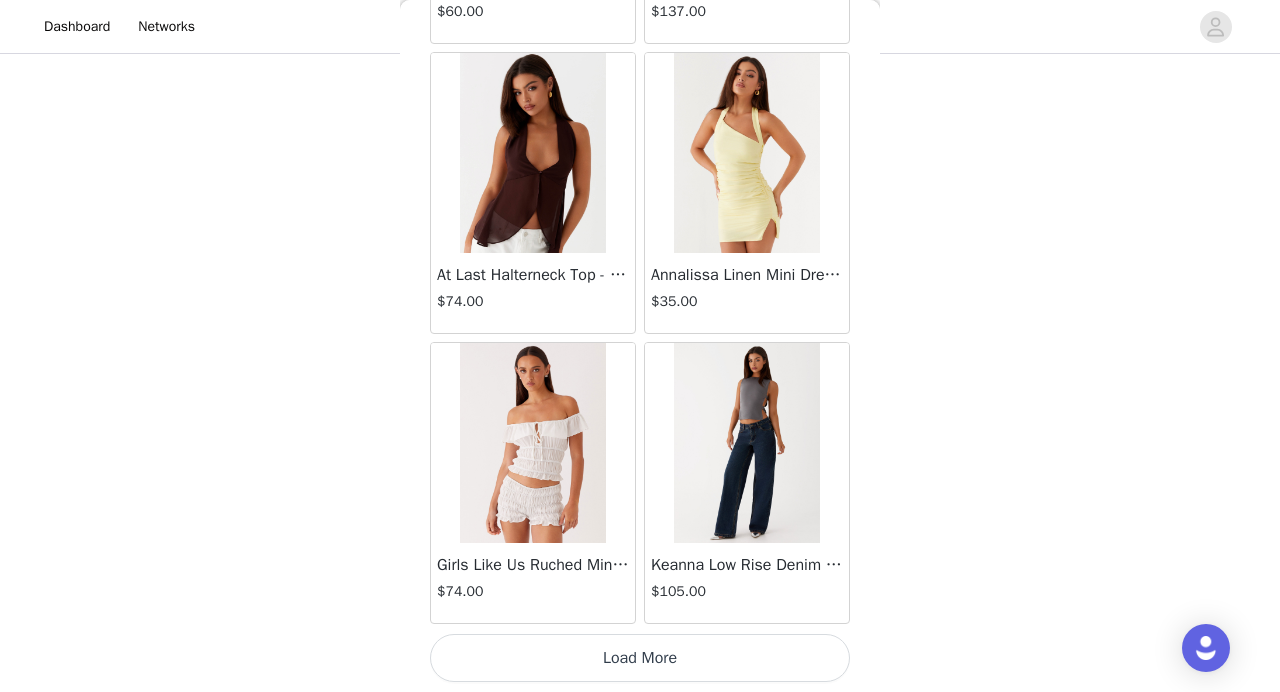 click on "Load More" at bounding box center (640, 658) 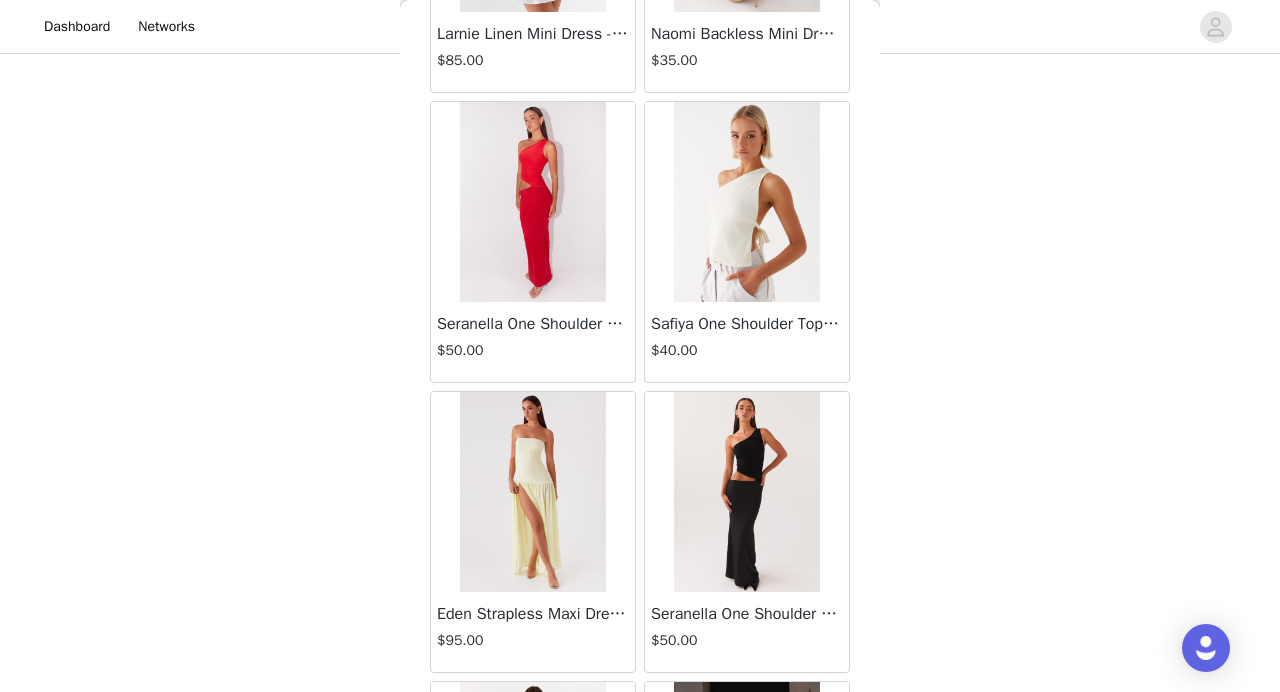 scroll, scrollTop: 5268, scrollLeft: 0, axis: vertical 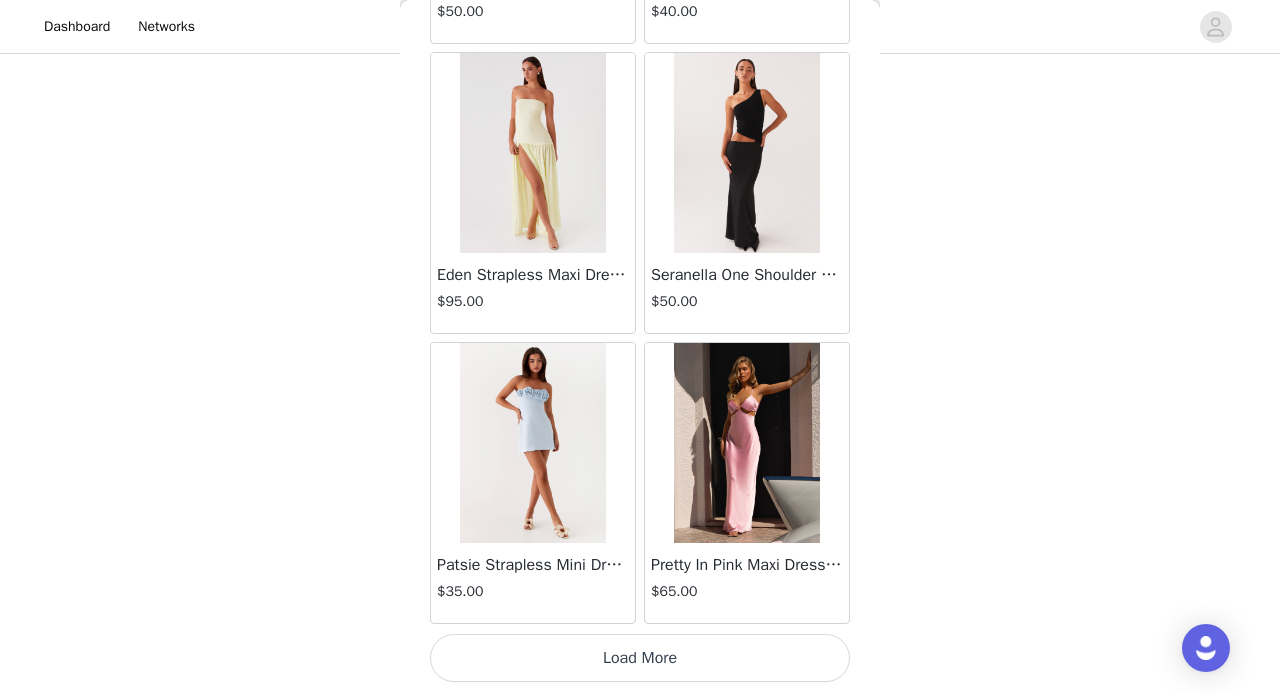click on "Load More" at bounding box center [640, 658] 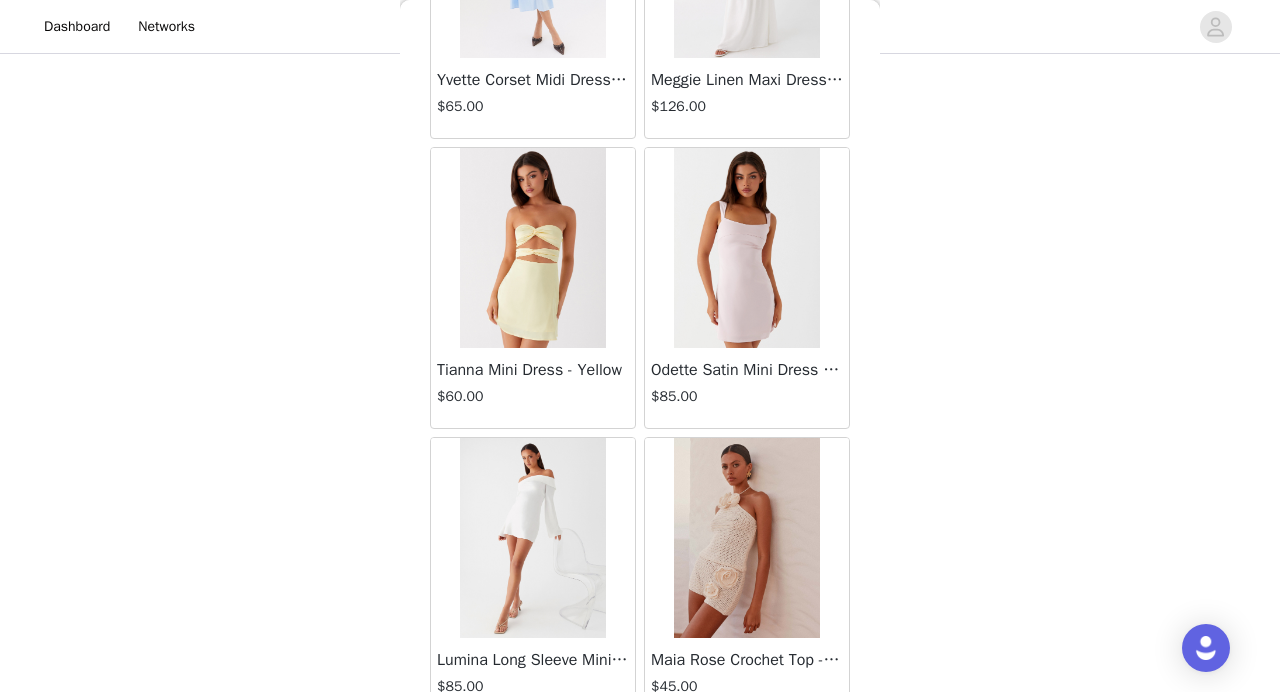 scroll, scrollTop: 8168, scrollLeft: 0, axis: vertical 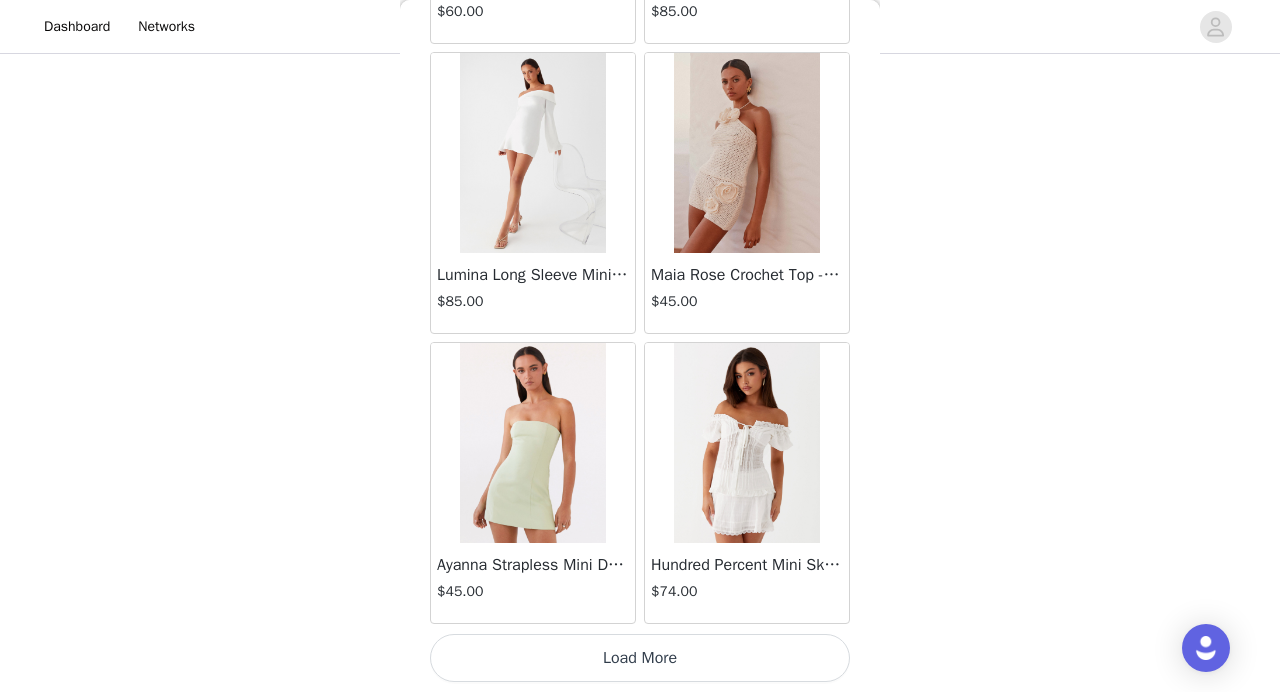 click on "Load More" at bounding box center (640, 658) 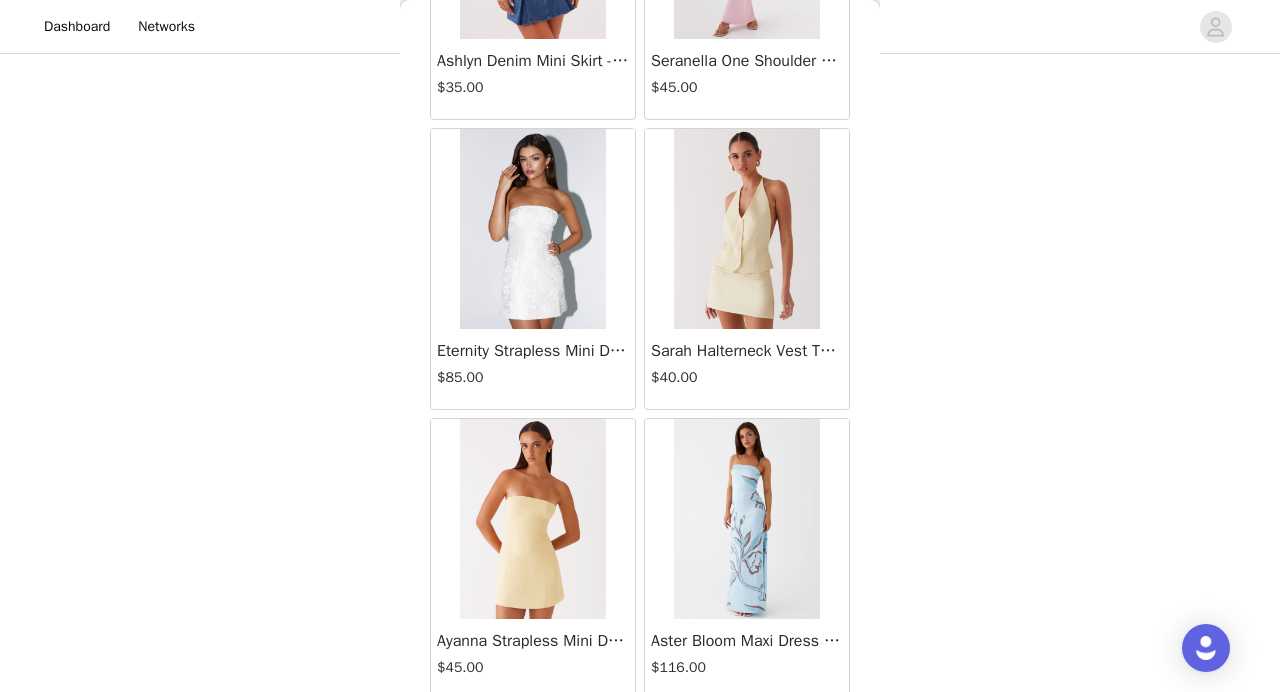 scroll, scrollTop: 11068, scrollLeft: 0, axis: vertical 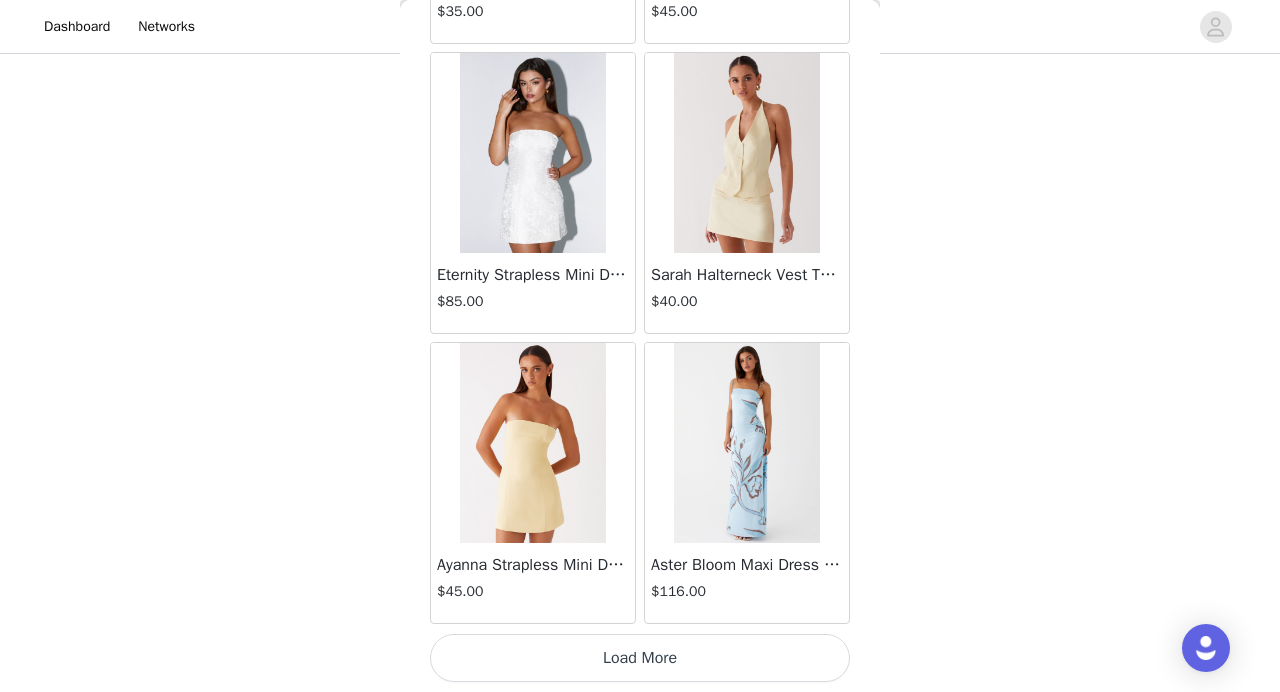 click on "Load More" at bounding box center [640, 658] 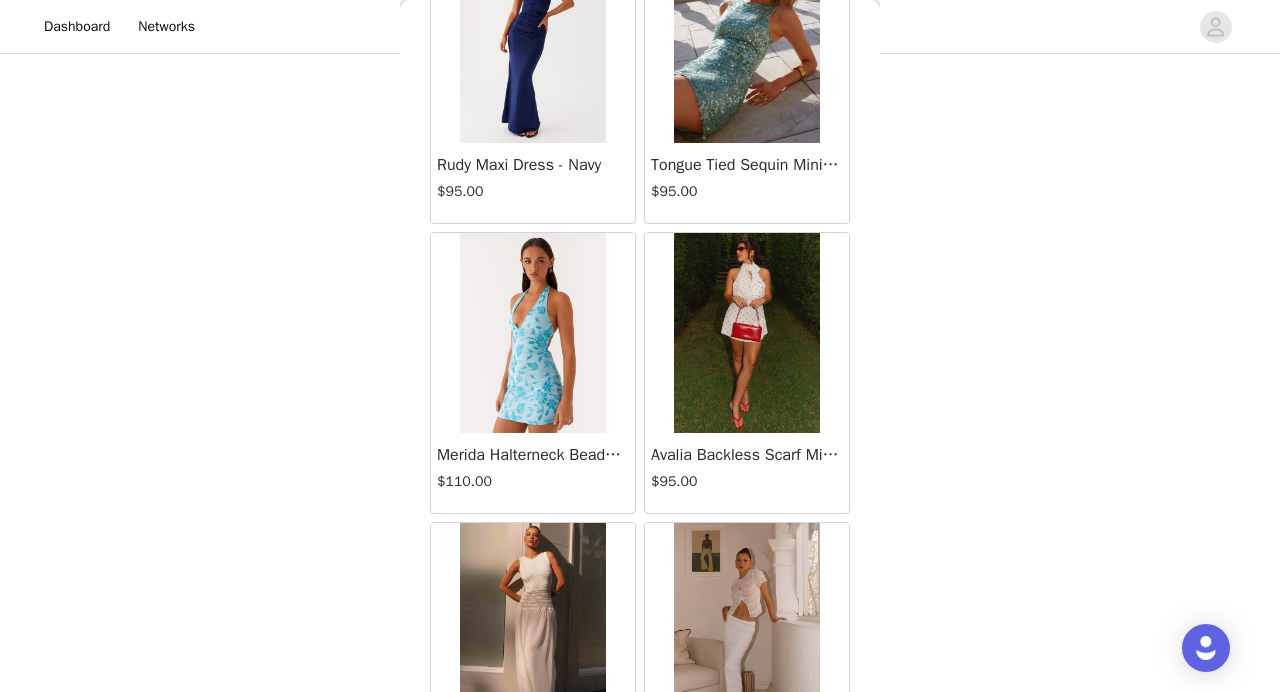 scroll, scrollTop: 13968, scrollLeft: 0, axis: vertical 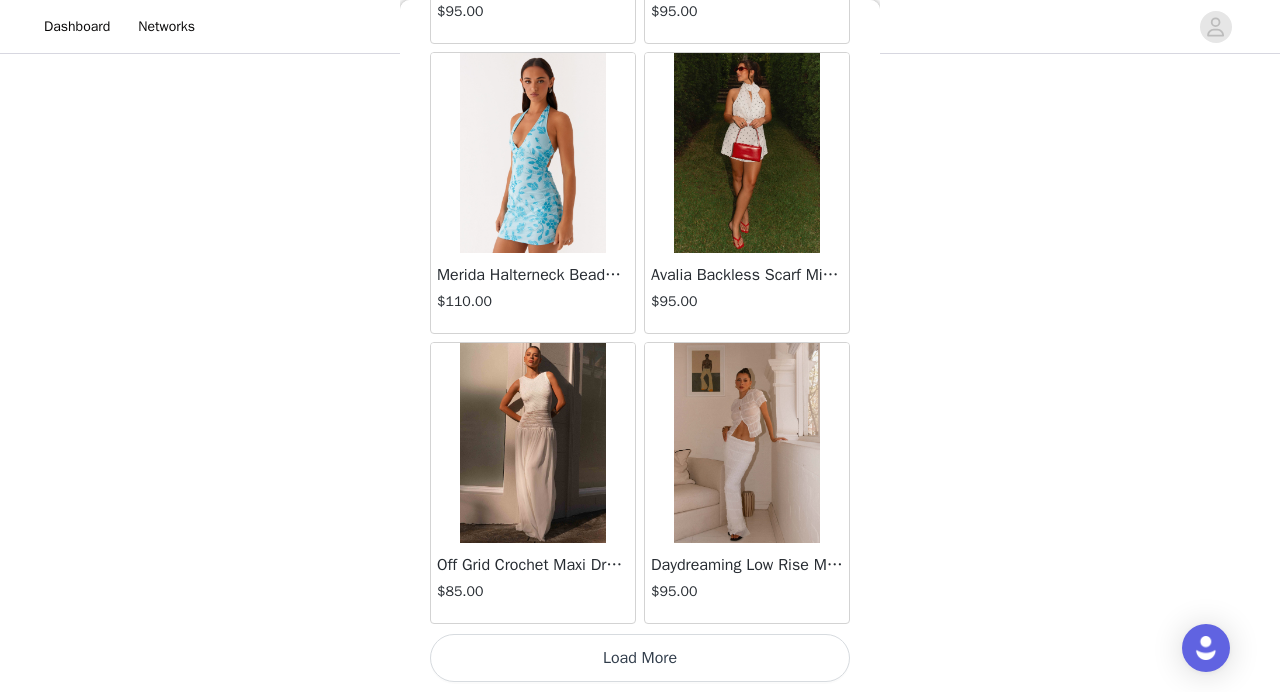click on "Load More" at bounding box center [640, 658] 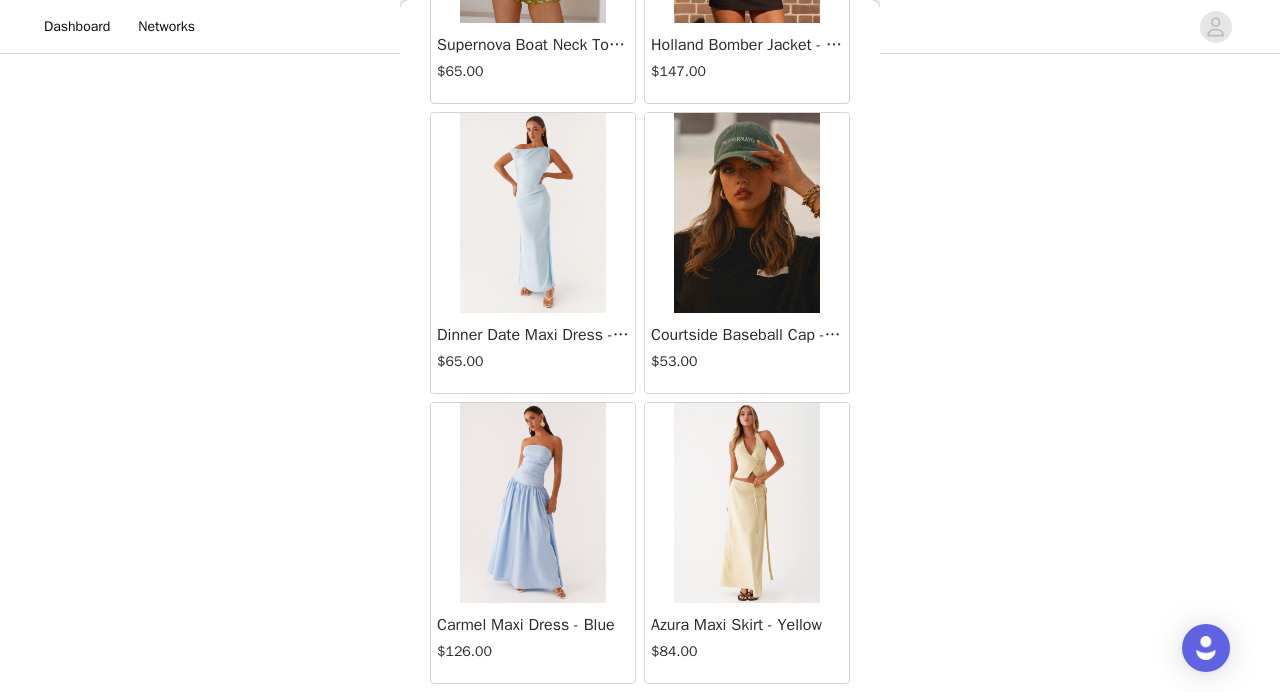scroll, scrollTop: 16868, scrollLeft: 0, axis: vertical 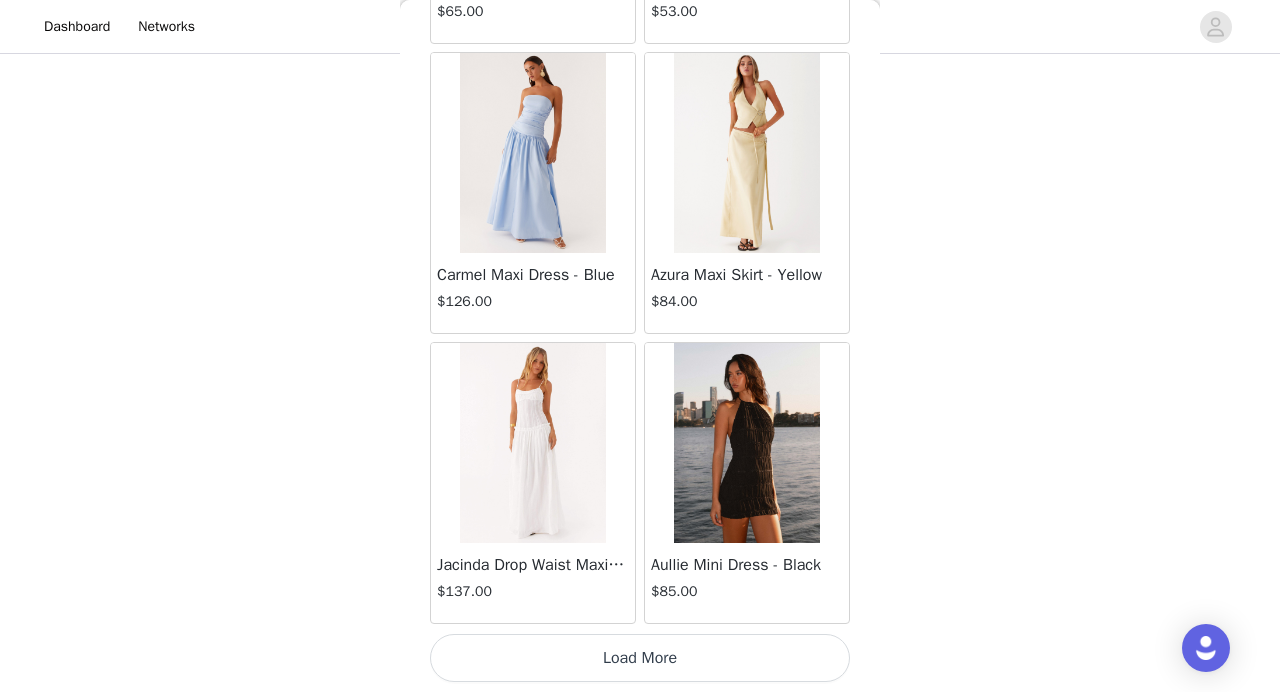 click on "Load More" at bounding box center (640, 658) 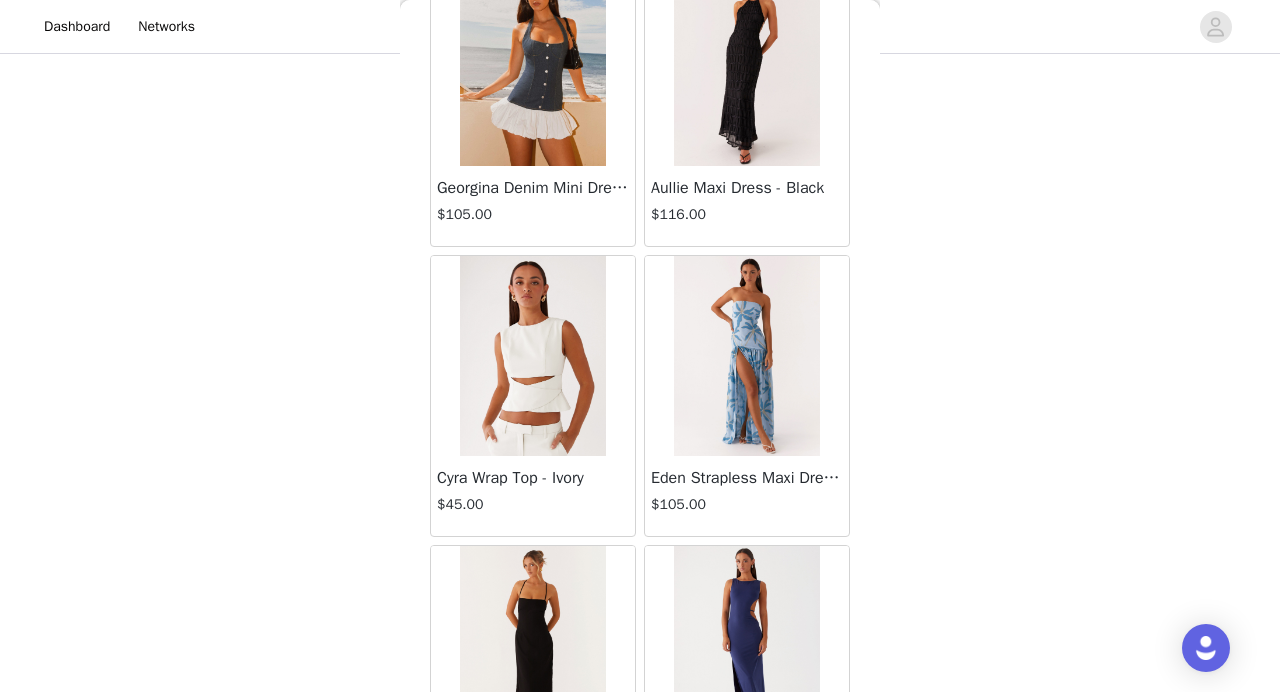 scroll, scrollTop: 19768, scrollLeft: 0, axis: vertical 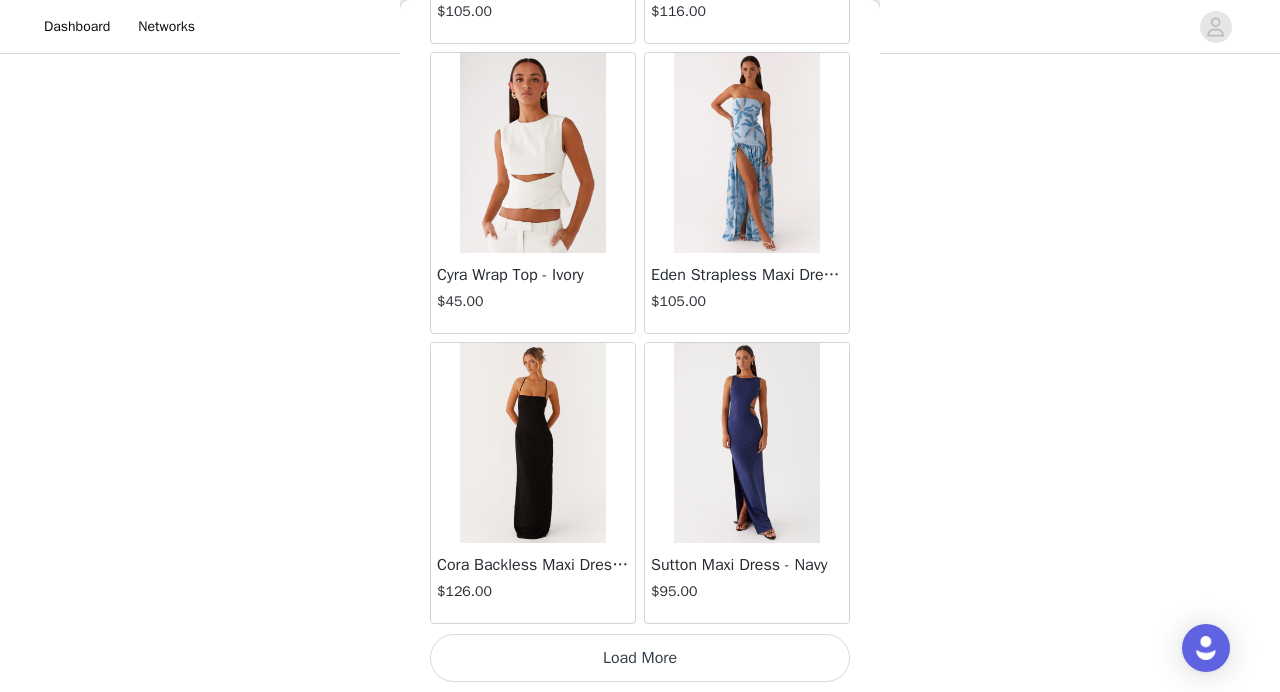 click on "Load More" at bounding box center (640, 658) 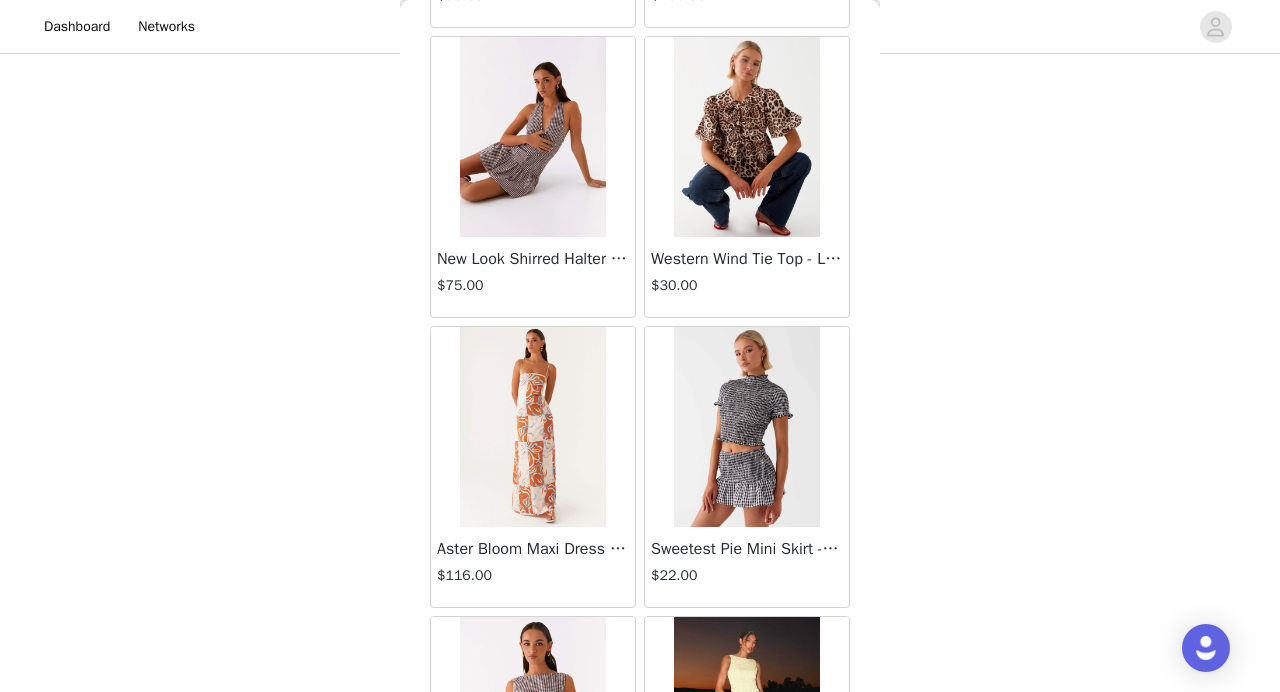 scroll, scrollTop: 22668, scrollLeft: 0, axis: vertical 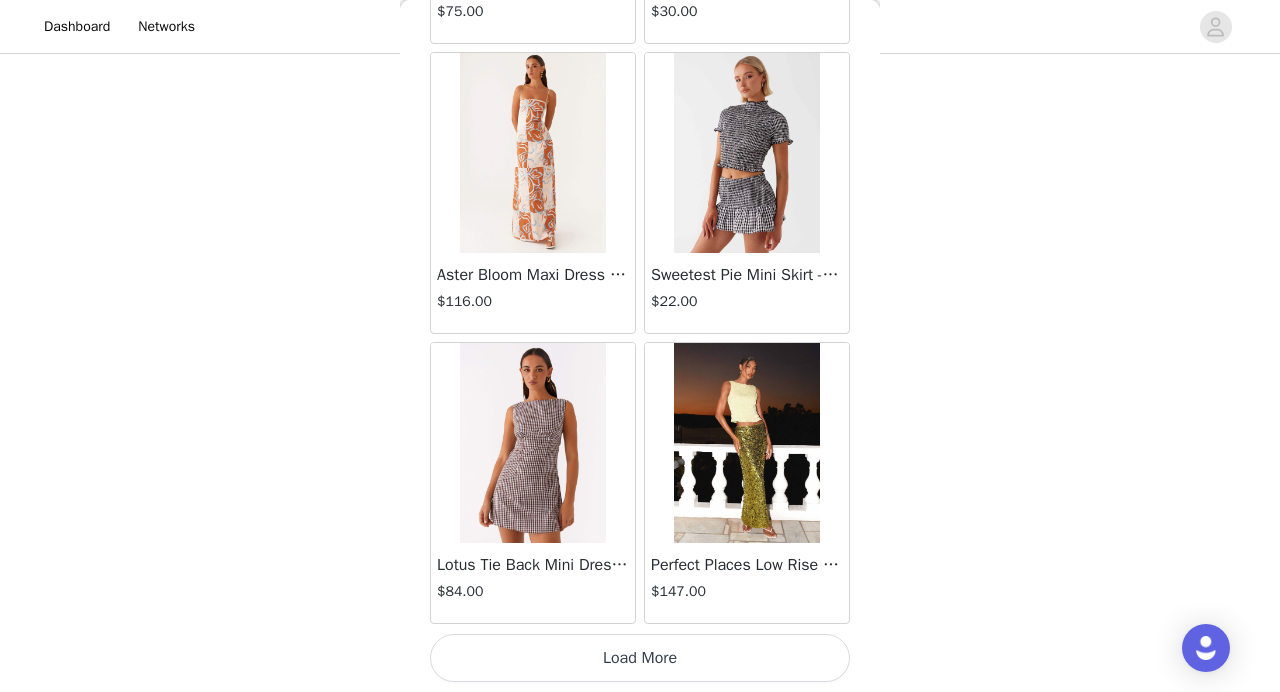 click on "Load More" at bounding box center (640, 658) 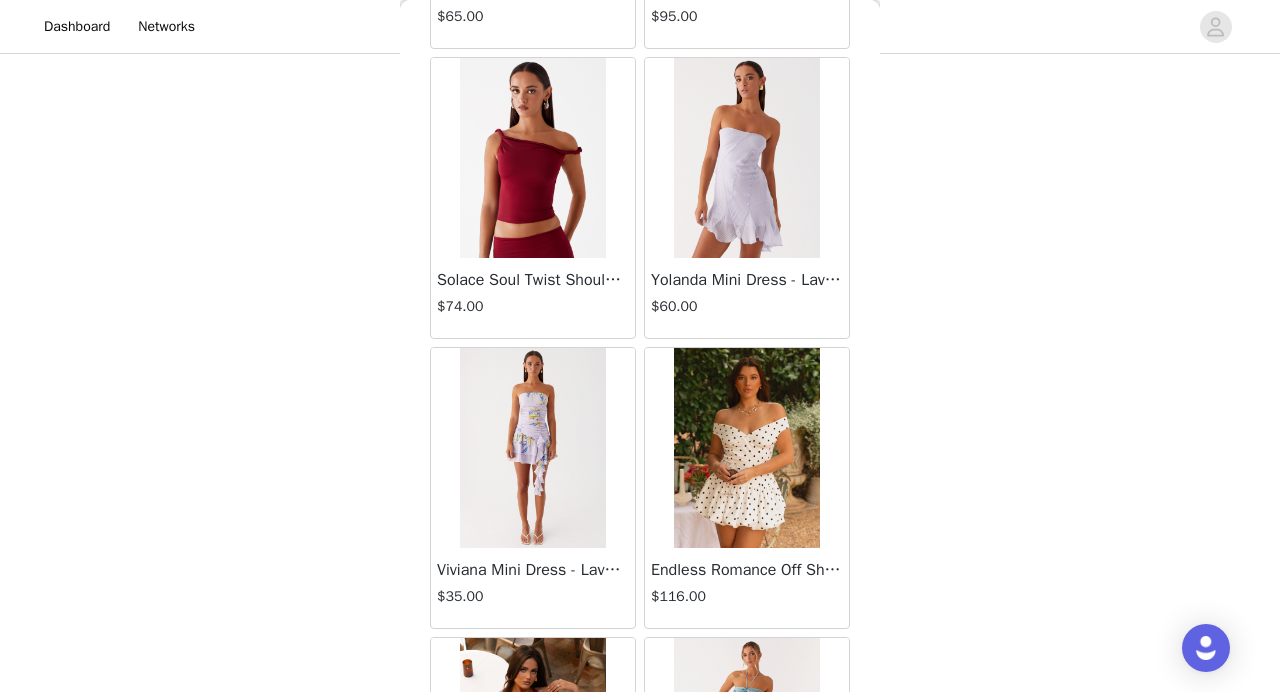 scroll, scrollTop: 25568, scrollLeft: 0, axis: vertical 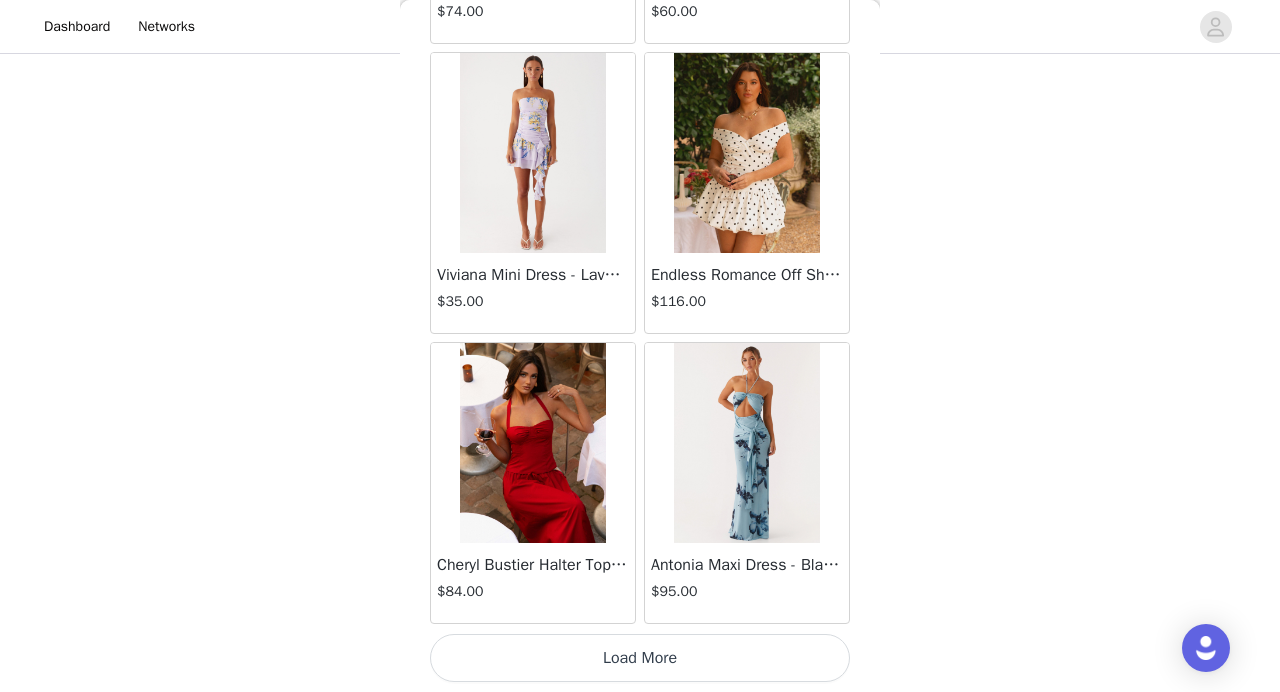 click on "Load More" at bounding box center (640, 658) 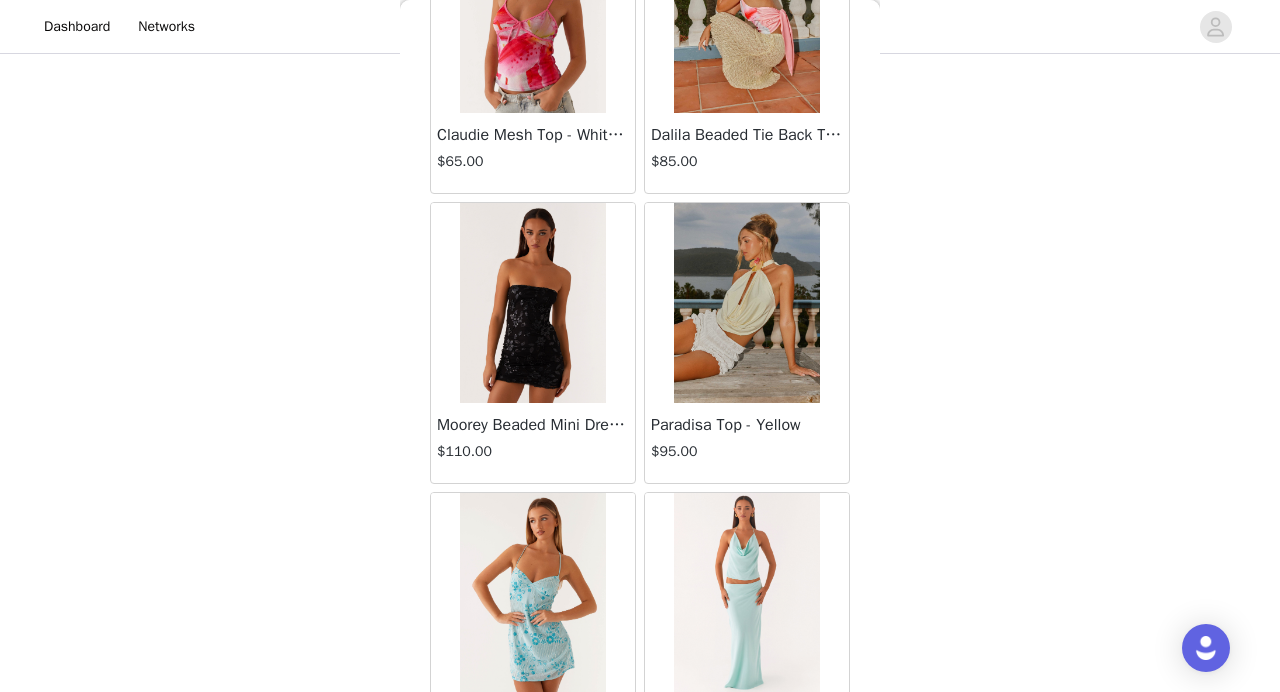 scroll, scrollTop: 28468, scrollLeft: 0, axis: vertical 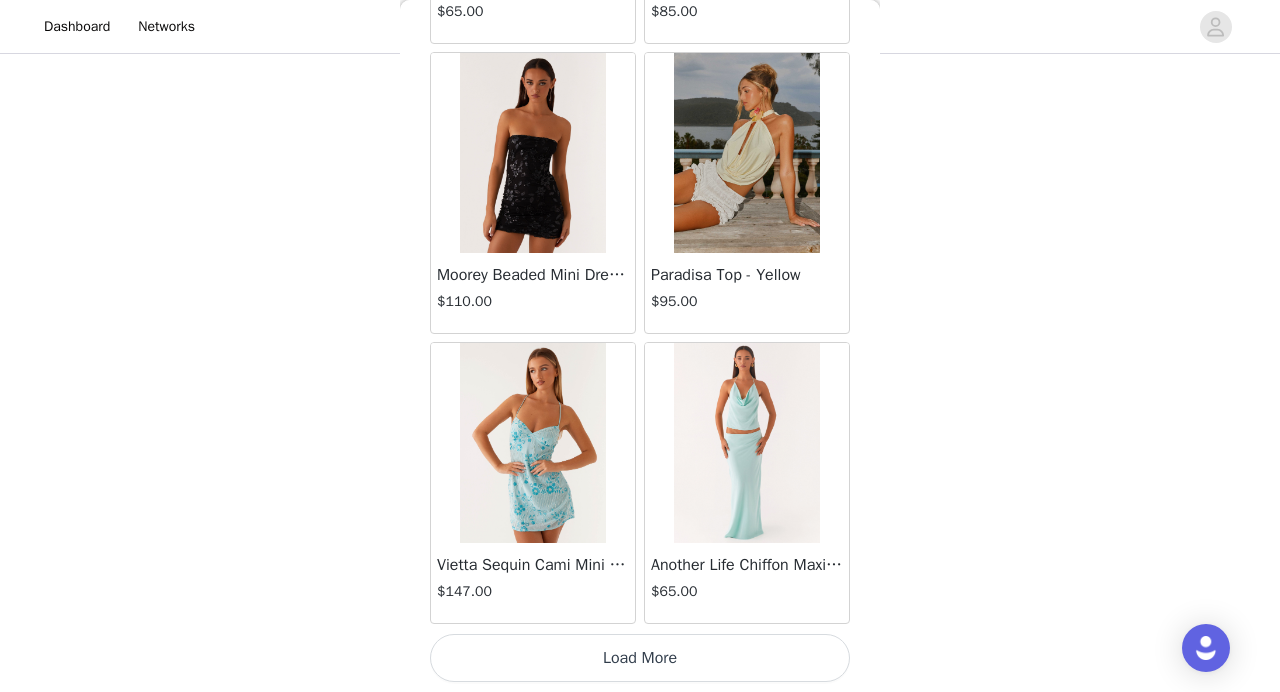 click on "Load More" at bounding box center [640, 658] 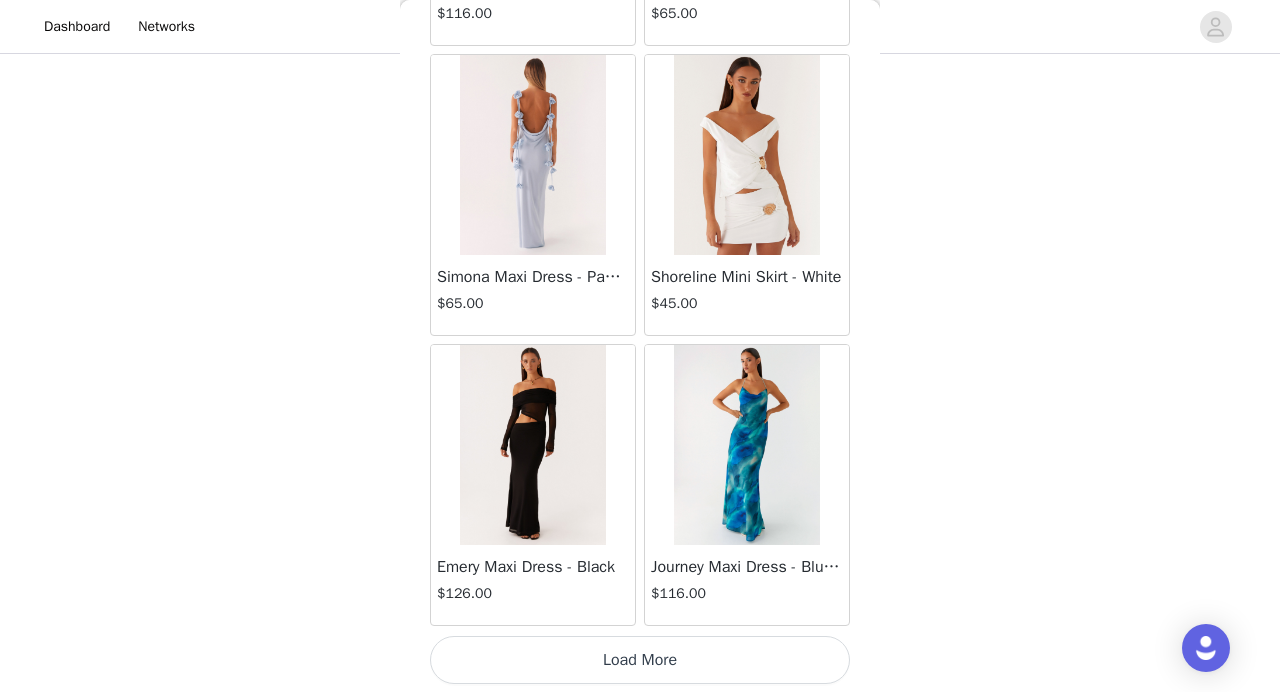 scroll, scrollTop: 31368, scrollLeft: 0, axis: vertical 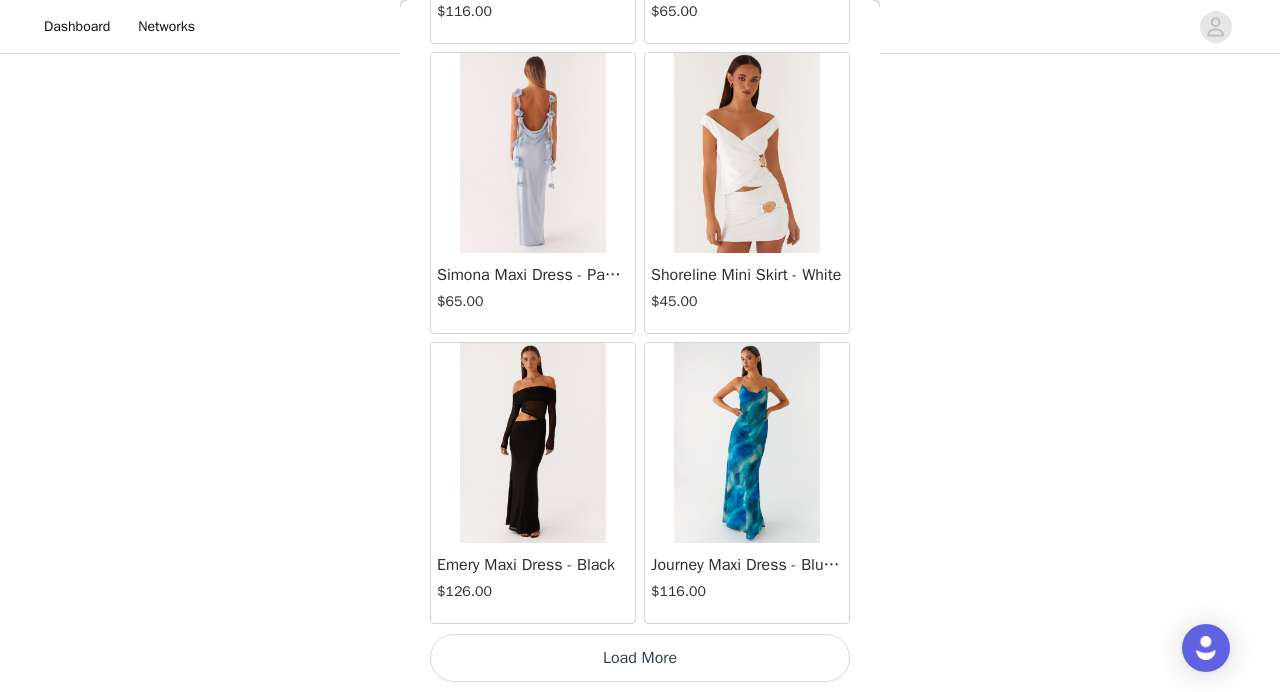 click on "Load More" at bounding box center [640, 658] 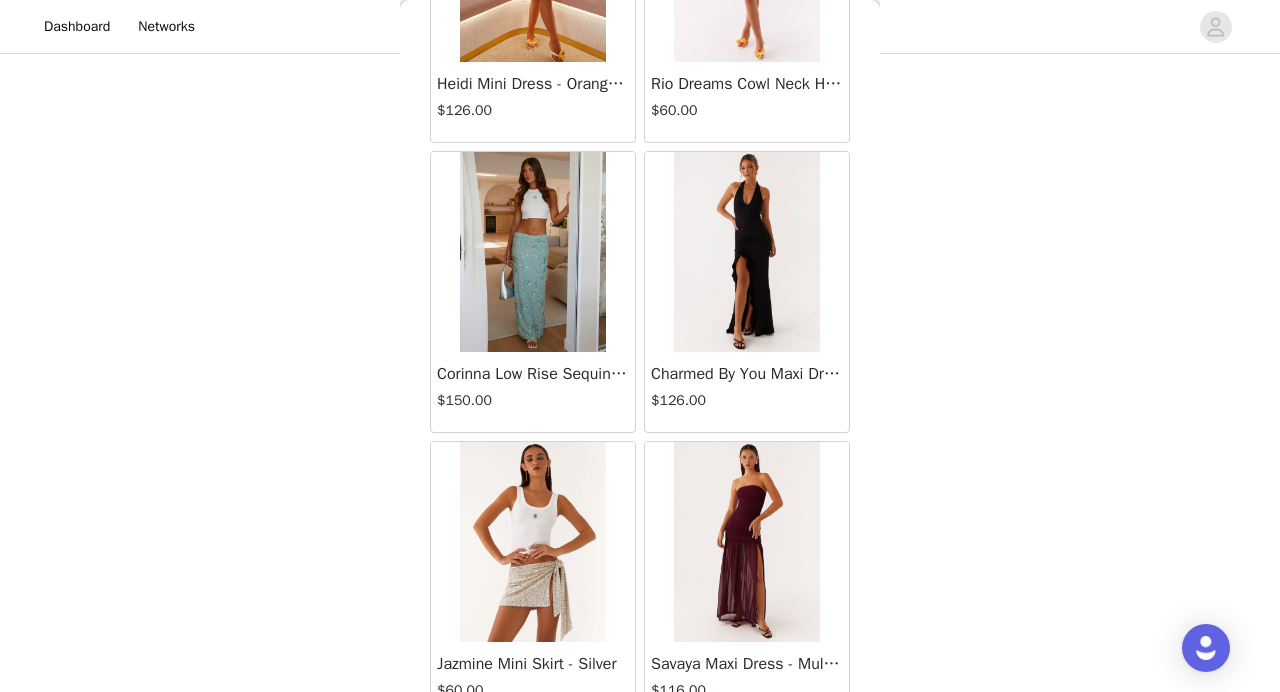 scroll, scrollTop: 34268, scrollLeft: 0, axis: vertical 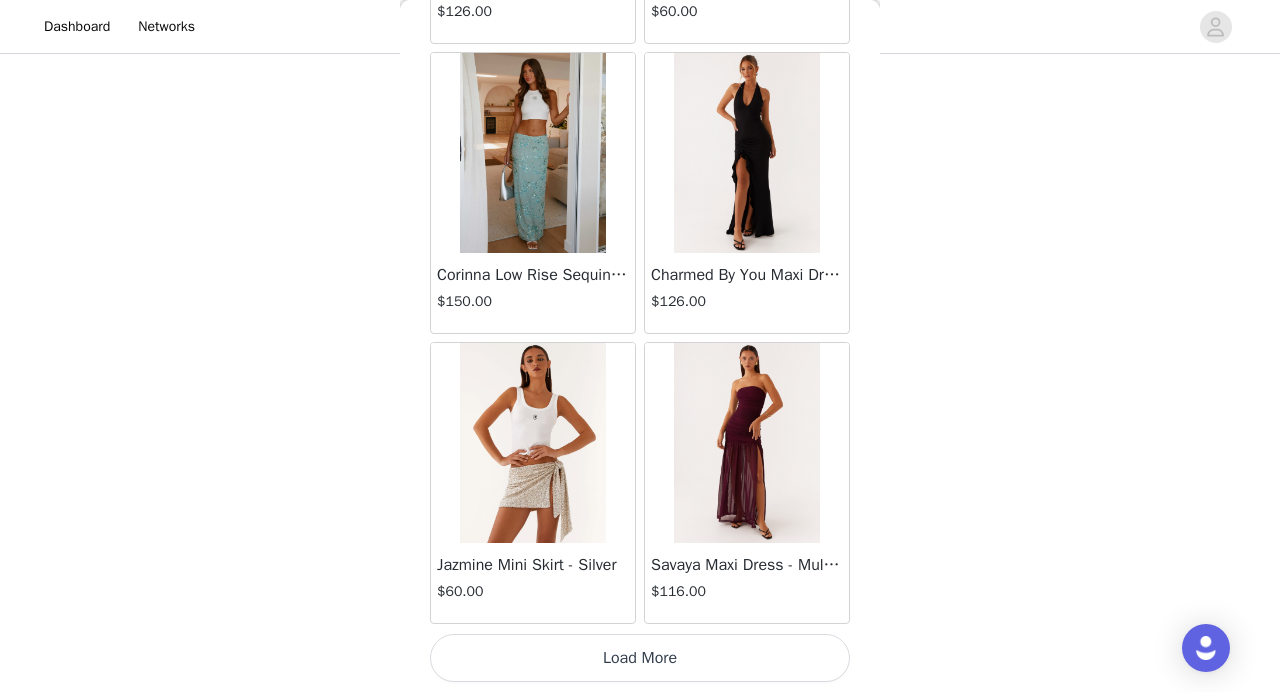 click on "Load More" at bounding box center [640, 658] 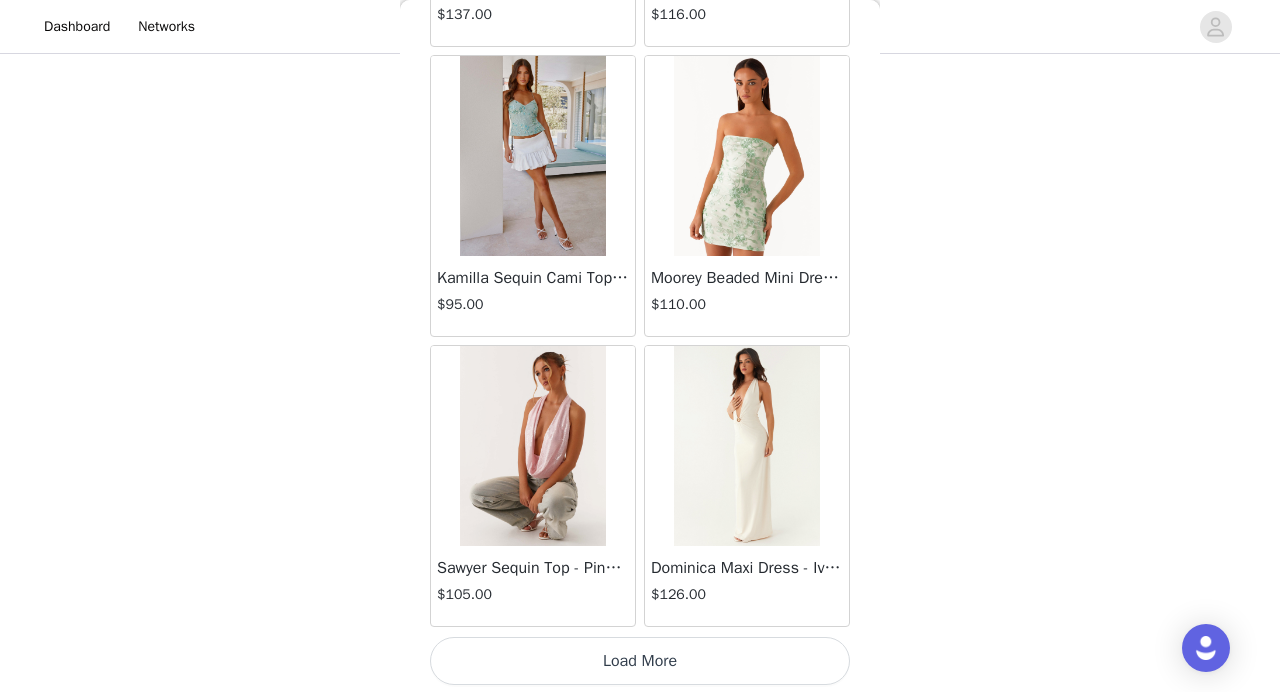 scroll, scrollTop: 37168, scrollLeft: 0, axis: vertical 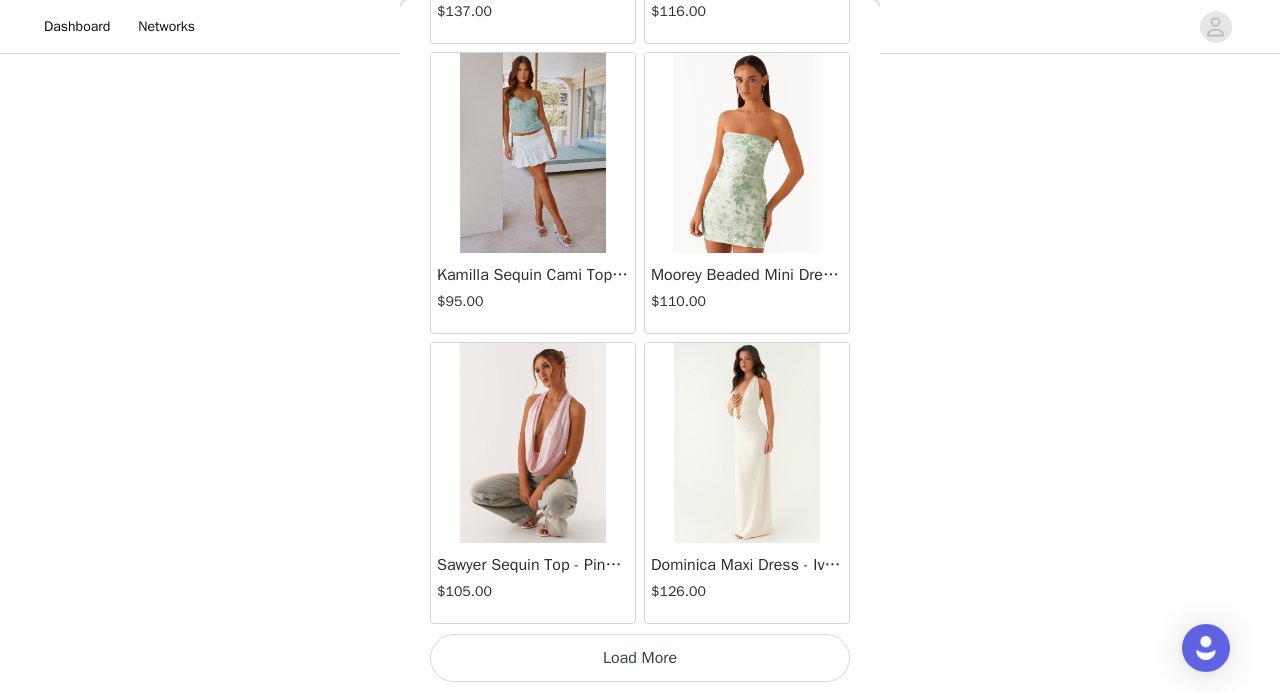click on "Load More" at bounding box center [640, 658] 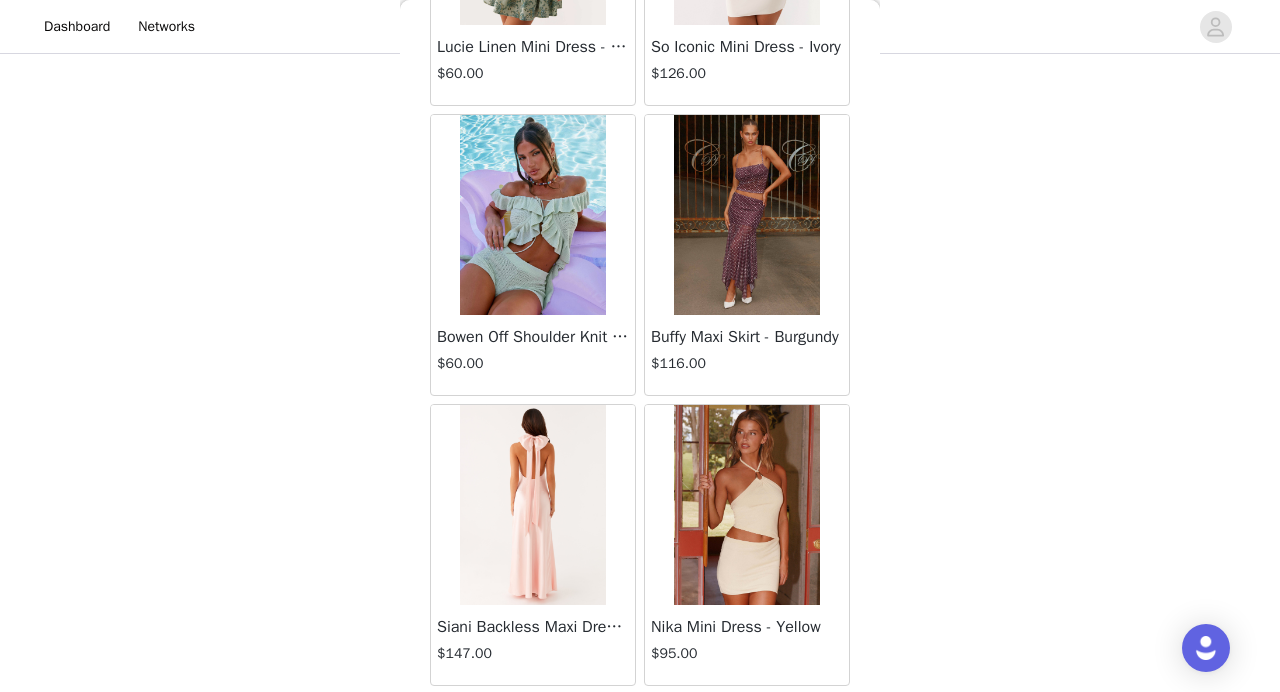 scroll, scrollTop: 40068, scrollLeft: 0, axis: vertical 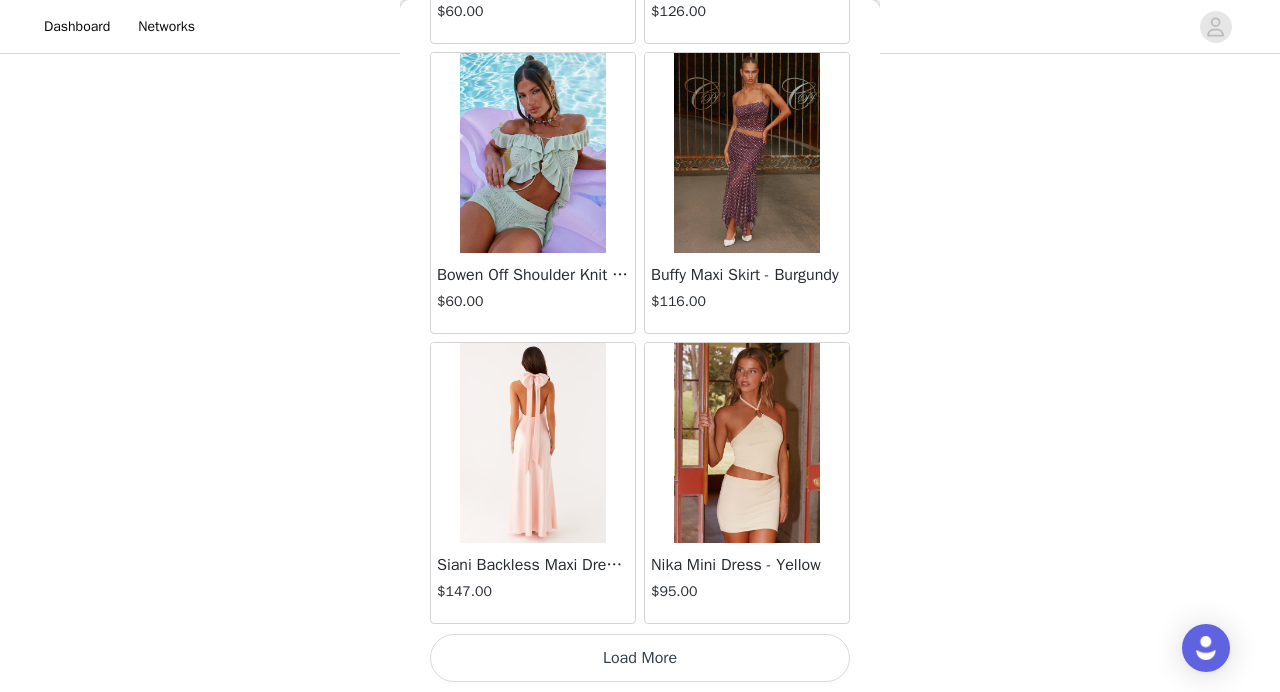 click on "Load More" at bounding box center [640, 658] 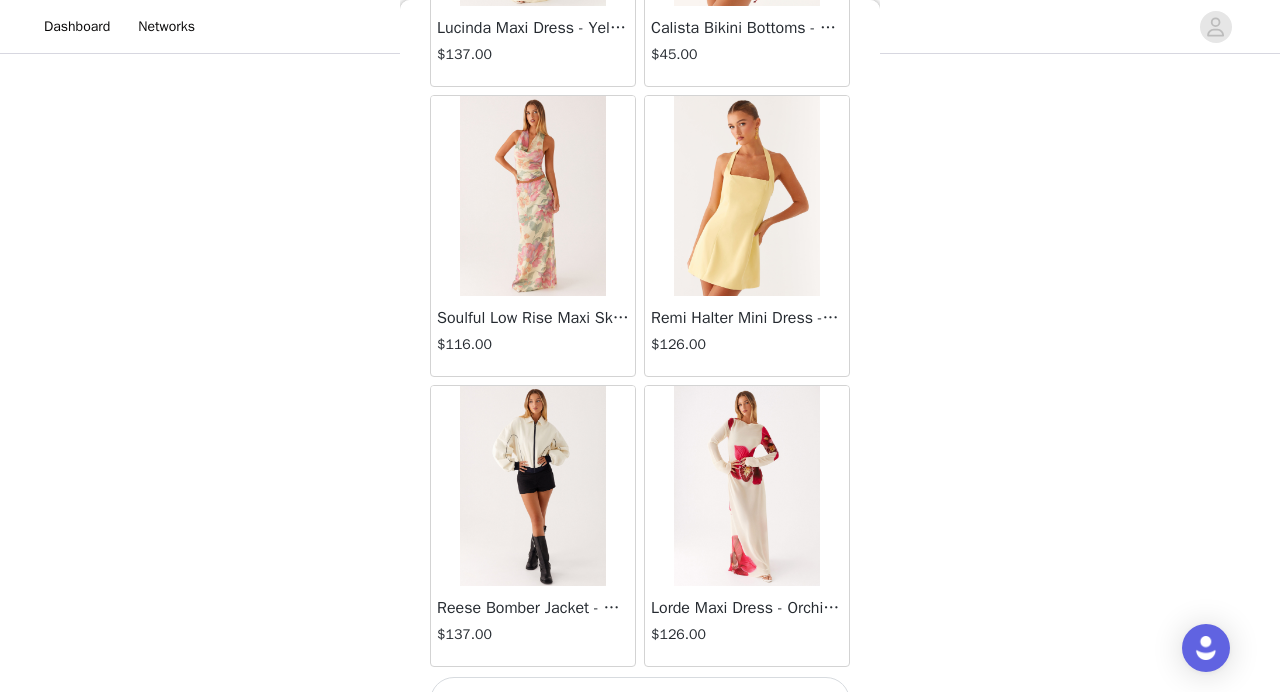 scroll, scrollTop: 42968, scrollLeft: 0, axis: vertical 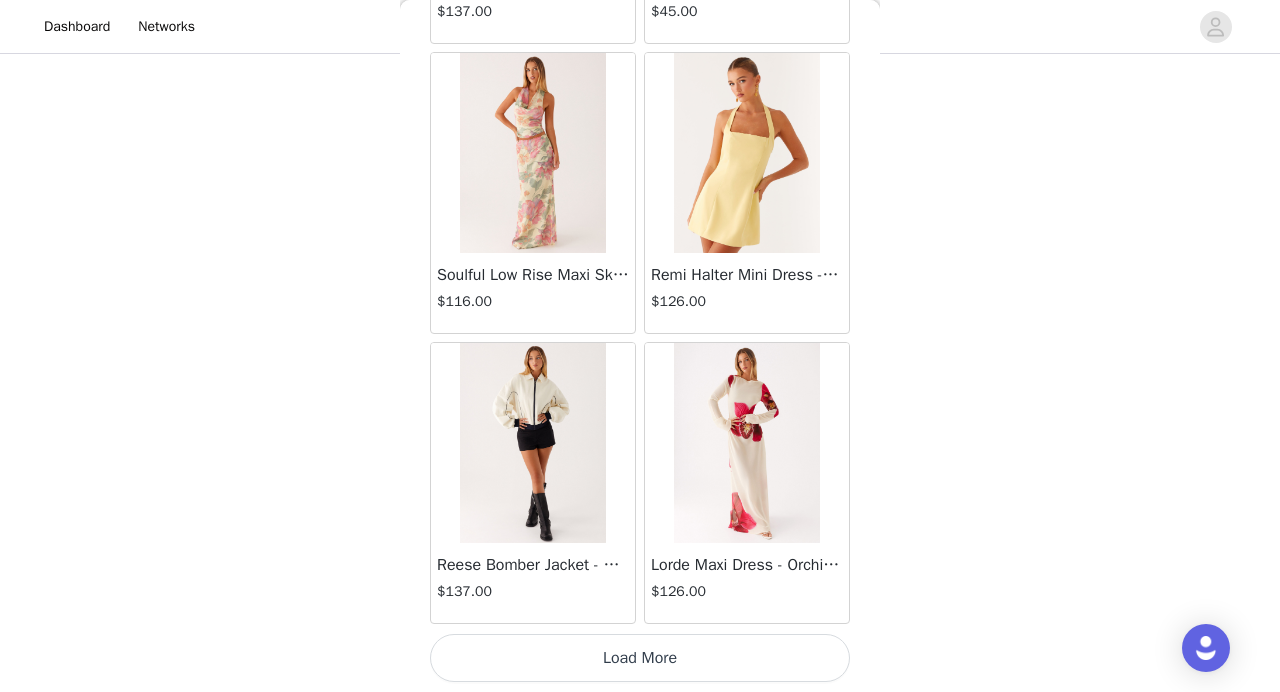 click on "Load More" at bounding box center [640, 658] 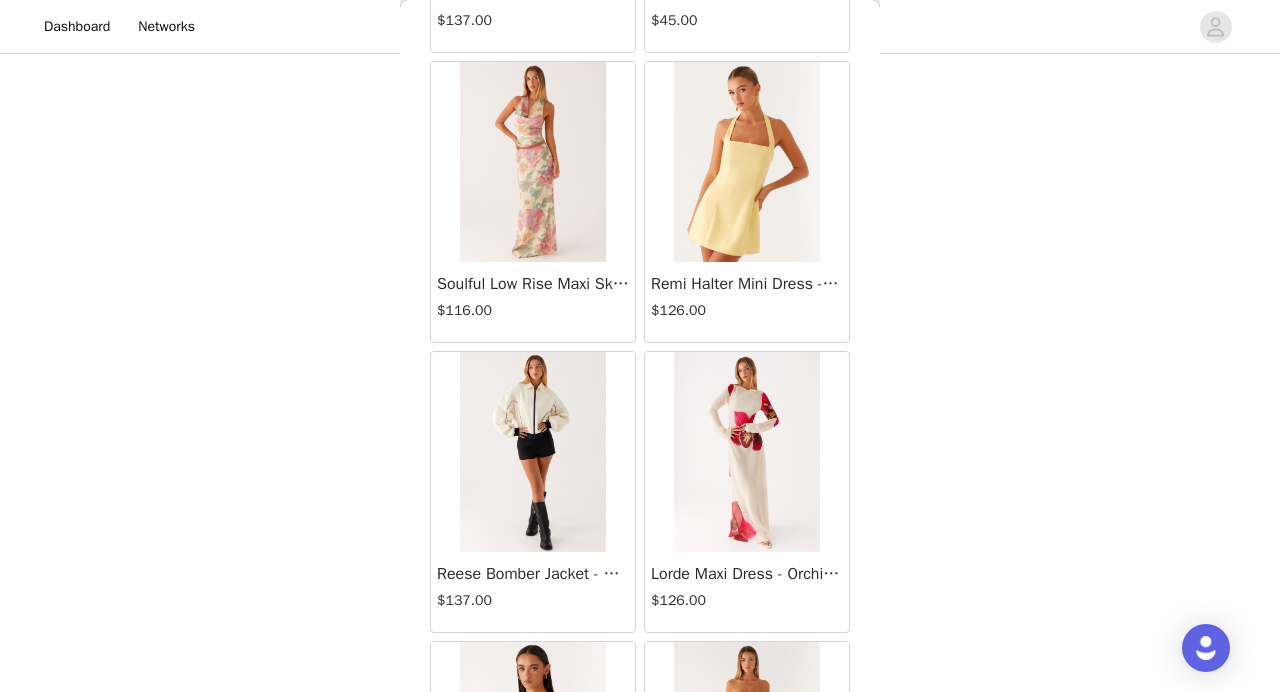 scroll, scrollTop: 42968, scrollLeft: 0, axis: vertical 